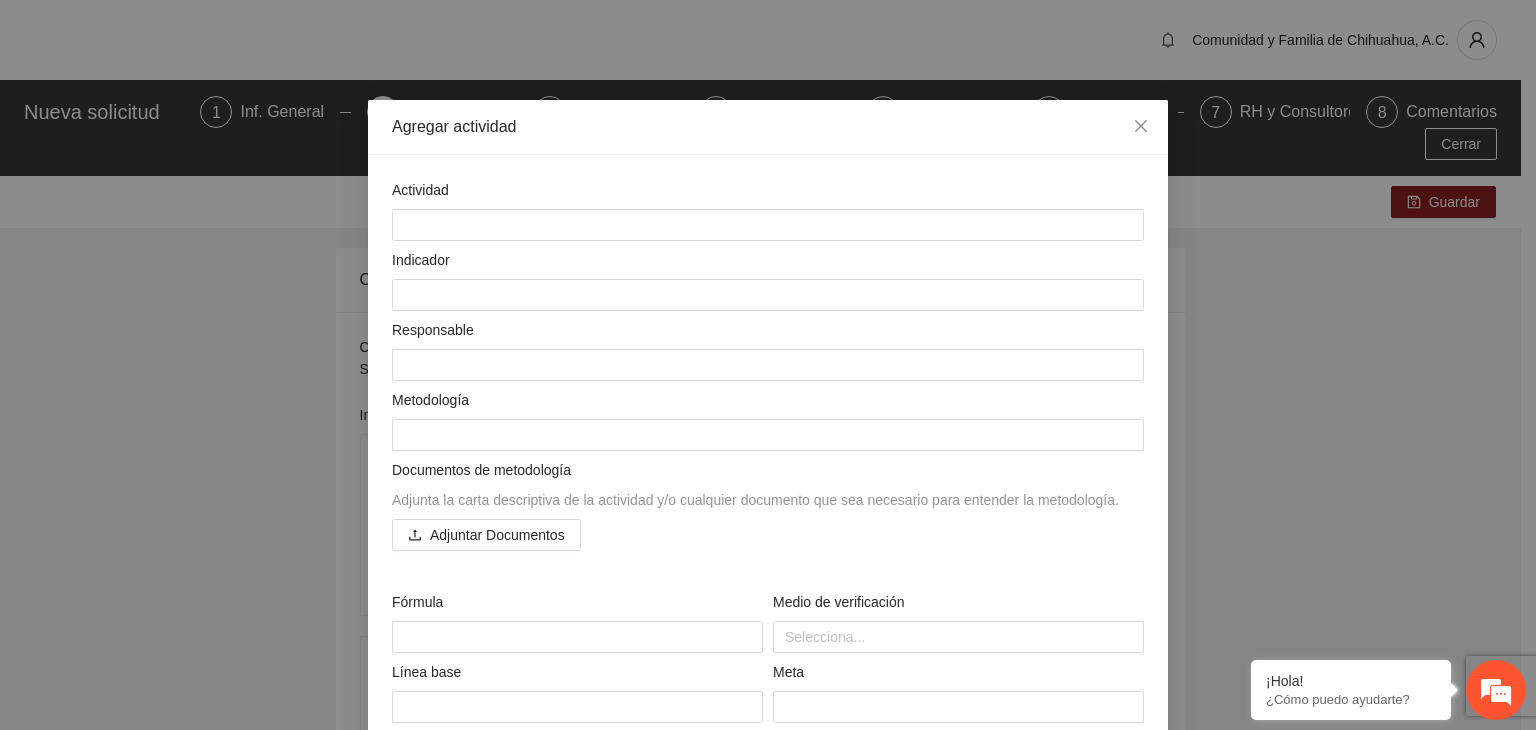 scroll, scrollTop: 13754, scrollLeft: 0, axis: vertical 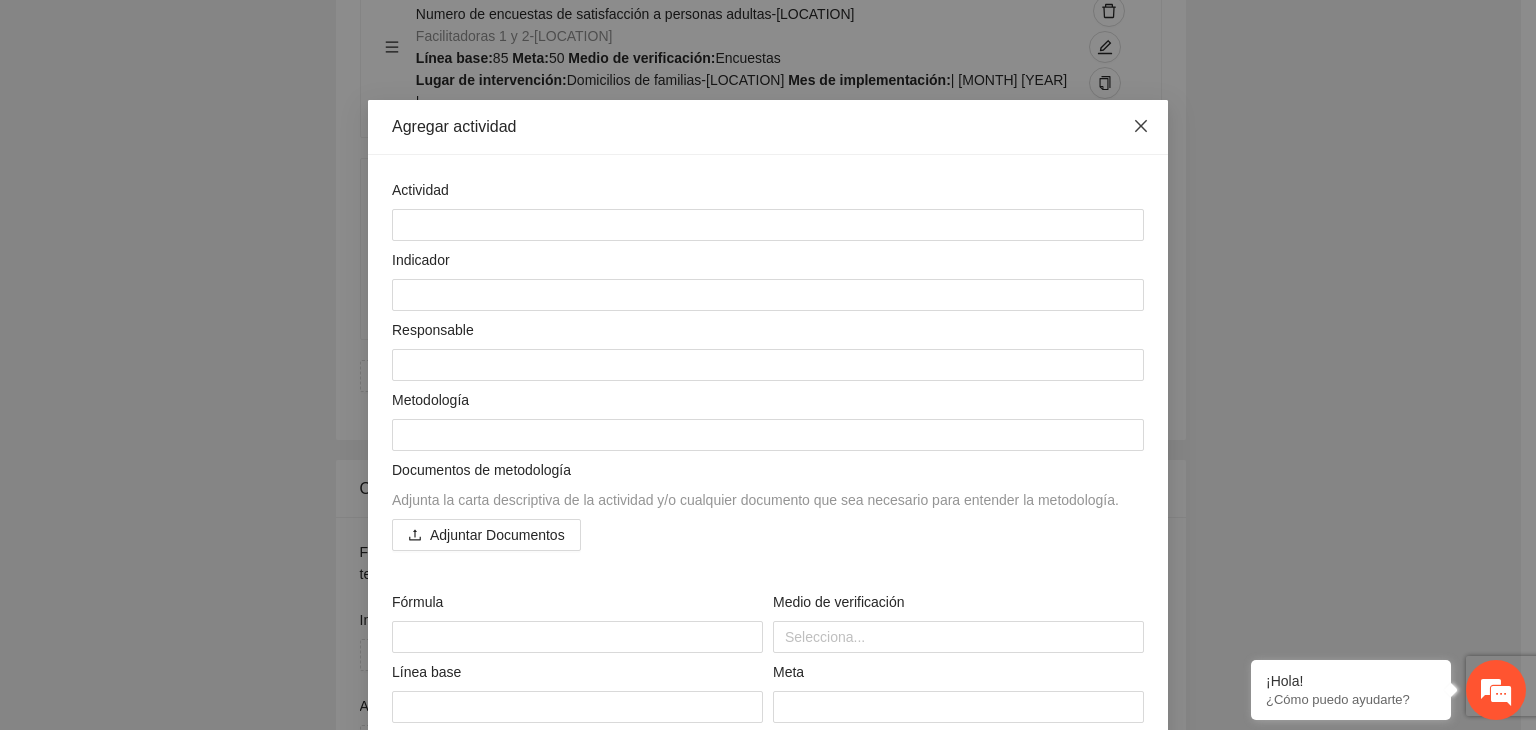 click 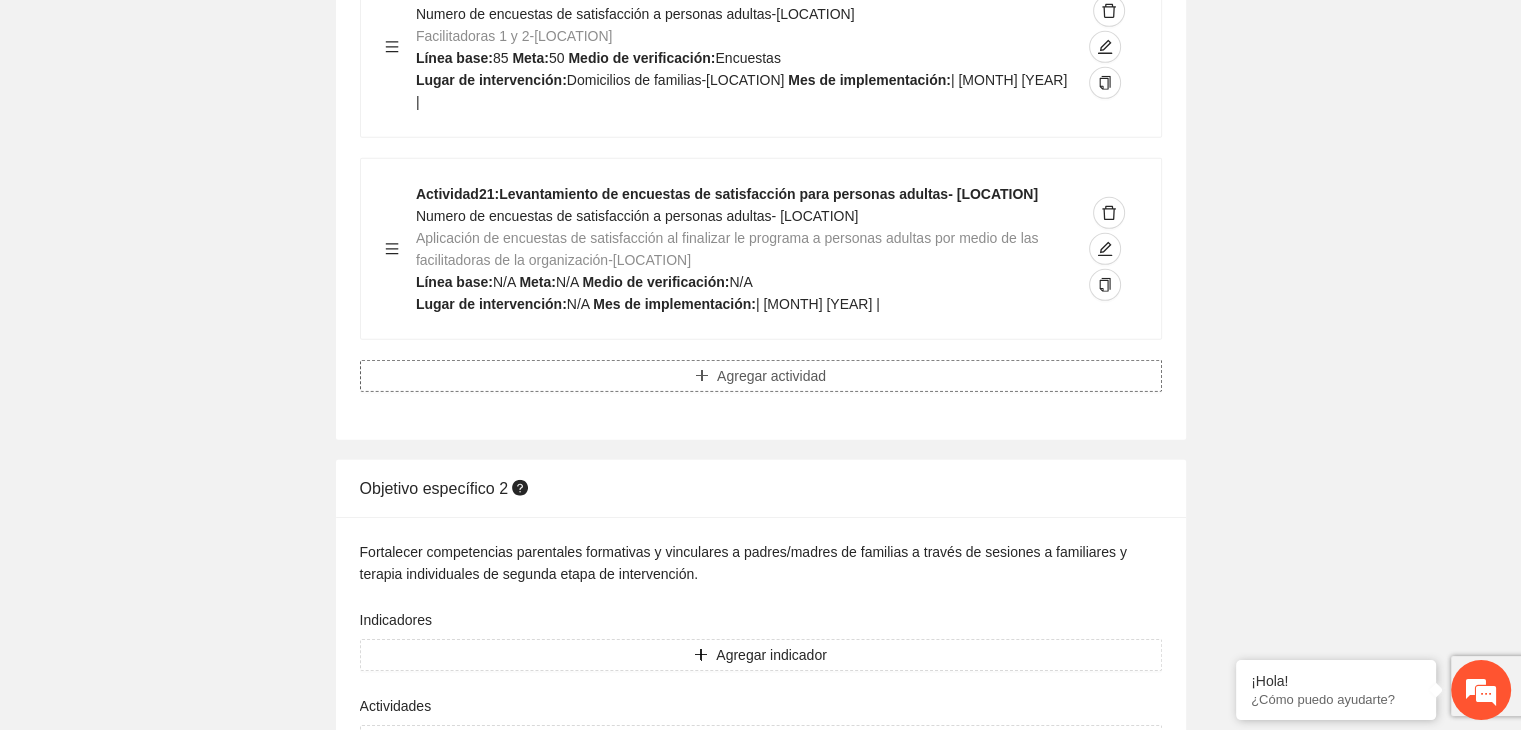 type 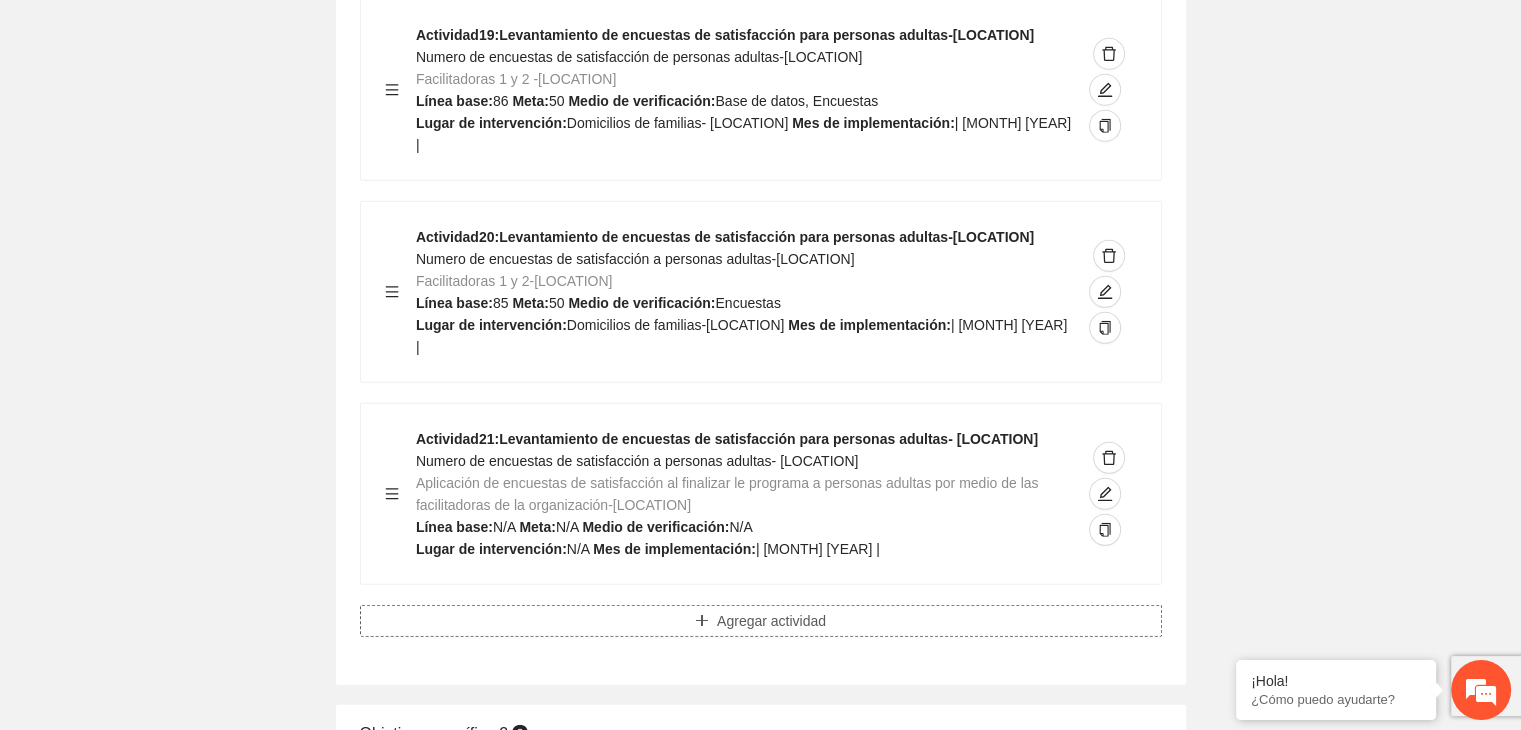 scroll, scrollTop: 13514, scrollLeft: 0, axis: vertical 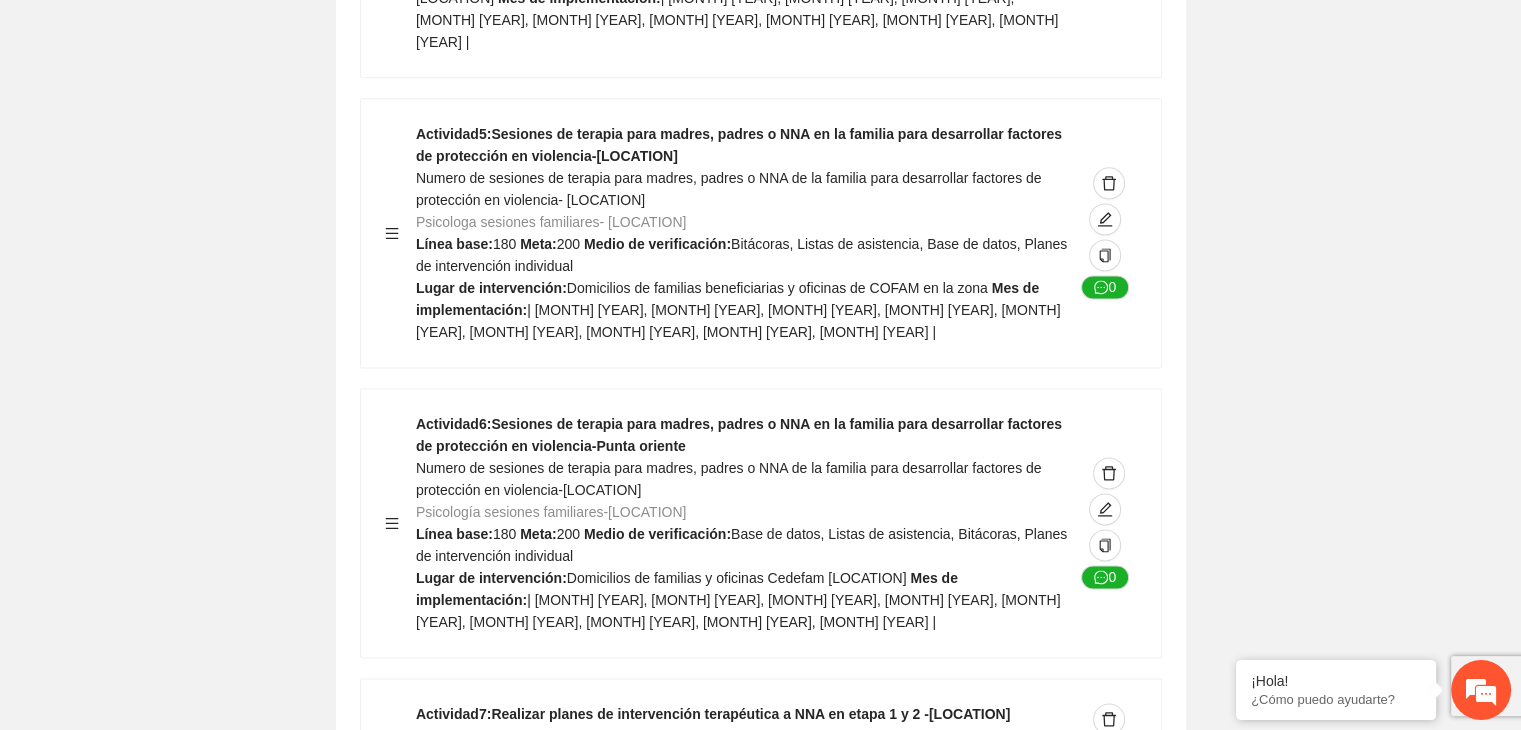 click on "Guardar Objetivo de desarrollo      Exportar Contribuir a la disminución de incidencia en violencia familiar en las zonas de [LOCATION], [LOCATION] y [LOCATION] del Municipio  de Chihuahua. Indicadores Indicador  1 :  Violencia familiar disminuyendo en un 5% en [LOCATION] Número de carpetas de investigación de Violencia familiar  disminuyendo en un 5% en [LOCATION] Metodología:  Se solicita información al Observatorio Ciudadano de FICOSEC sobre el número de carpetas de violencia familiar en las colonias de intervención Línea base:  29   Meta:  25   Fórmula:  Suma de carpetas de investigación de violencia familiar disminuyendo  en un 5% en [LOCATION]   Medio de verificación:  Reporte/Informe 0 Indicador  2 :  Violencia familiar disminuyendo en un 5% en [LOCATION] Número de carpetas de investigación de Violencia familiar  disminuyendo en un 5% en [LOCATION] Metodología:  Línea base:  63   Meta:  56   Fórmula:    Medio de verificación:  Reporte/Informe 0 3 :" at bounding box center [760, -2730] 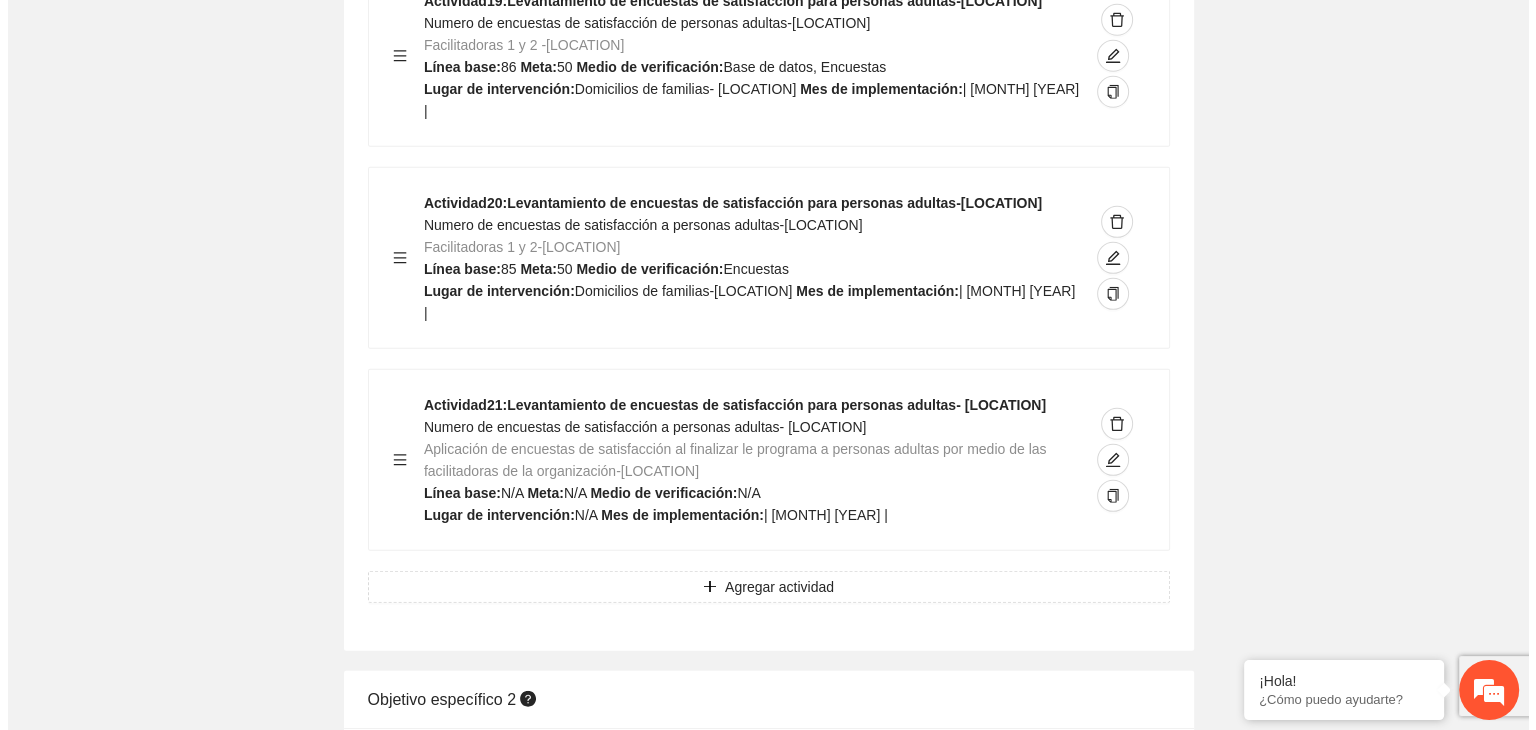 scroll, scrollTop: 13519, scrollLeft: 0, axis: vertical 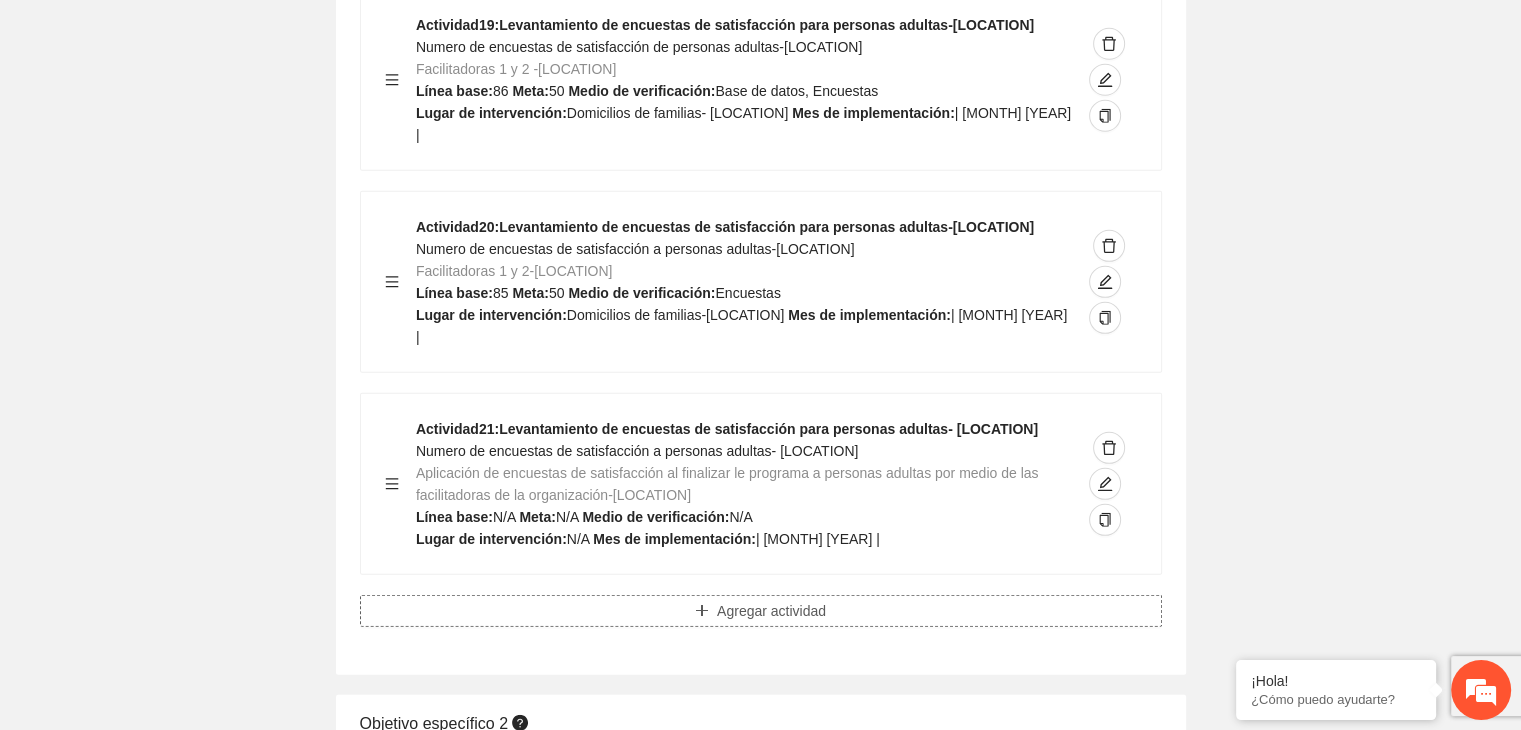 click on "Agregar actividad" at bounding box center [761, 611] 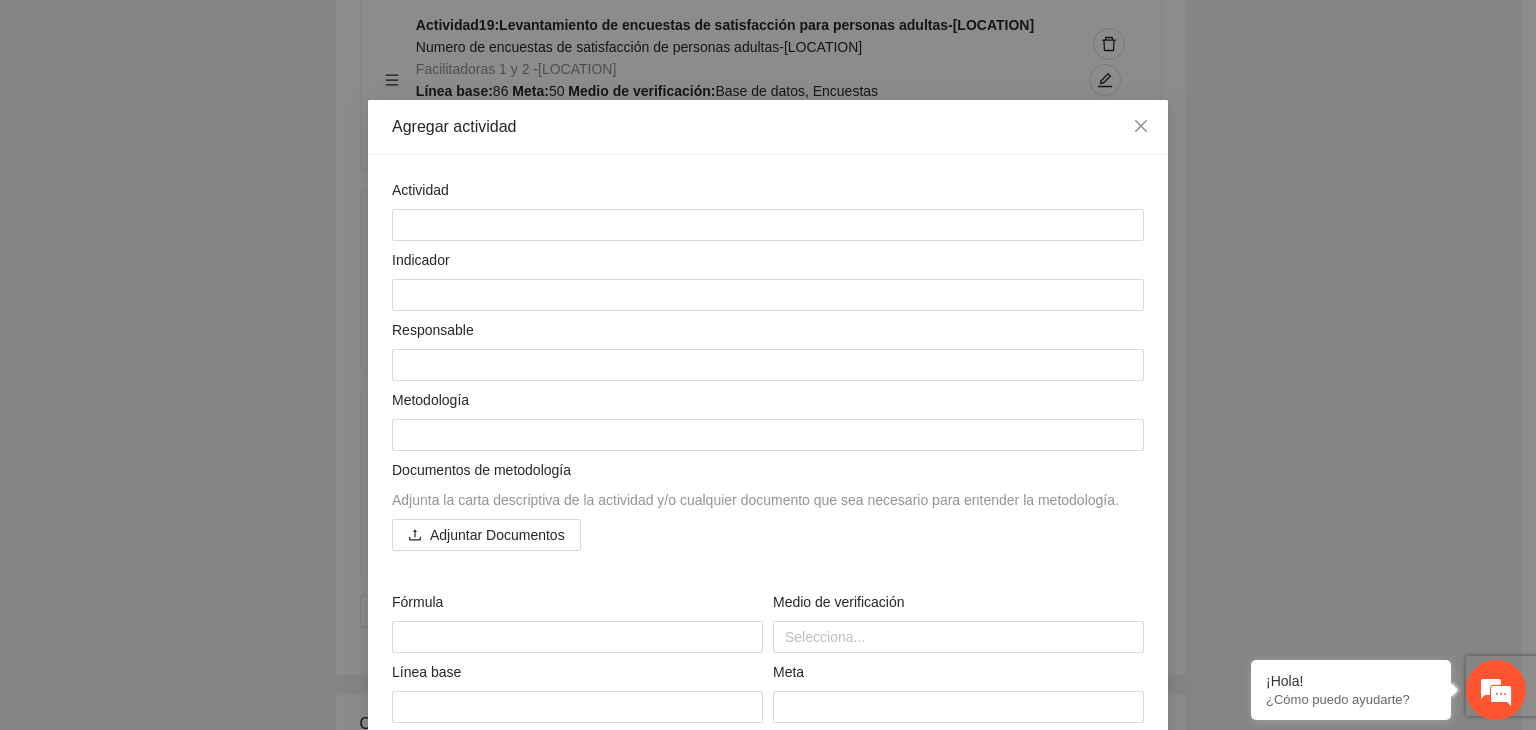 click on "Agregar actividad Actividad     Indicador     Responsable     Metodología     Documentos de metodología Adjunta la carta descriptiva de la actividad y/o cualquier   documento que sea necesario para entender la metodología.  Adjuntar Documentos Fórmula     Medio de verificación       Selecciona... Línea base     Meta     Lugar de intervención     Meses de implementación     Agregar fecha Insumos     Agregar insumo Productos     Agregar producto Cancelar Agregar" at bounding box center [768, 365] 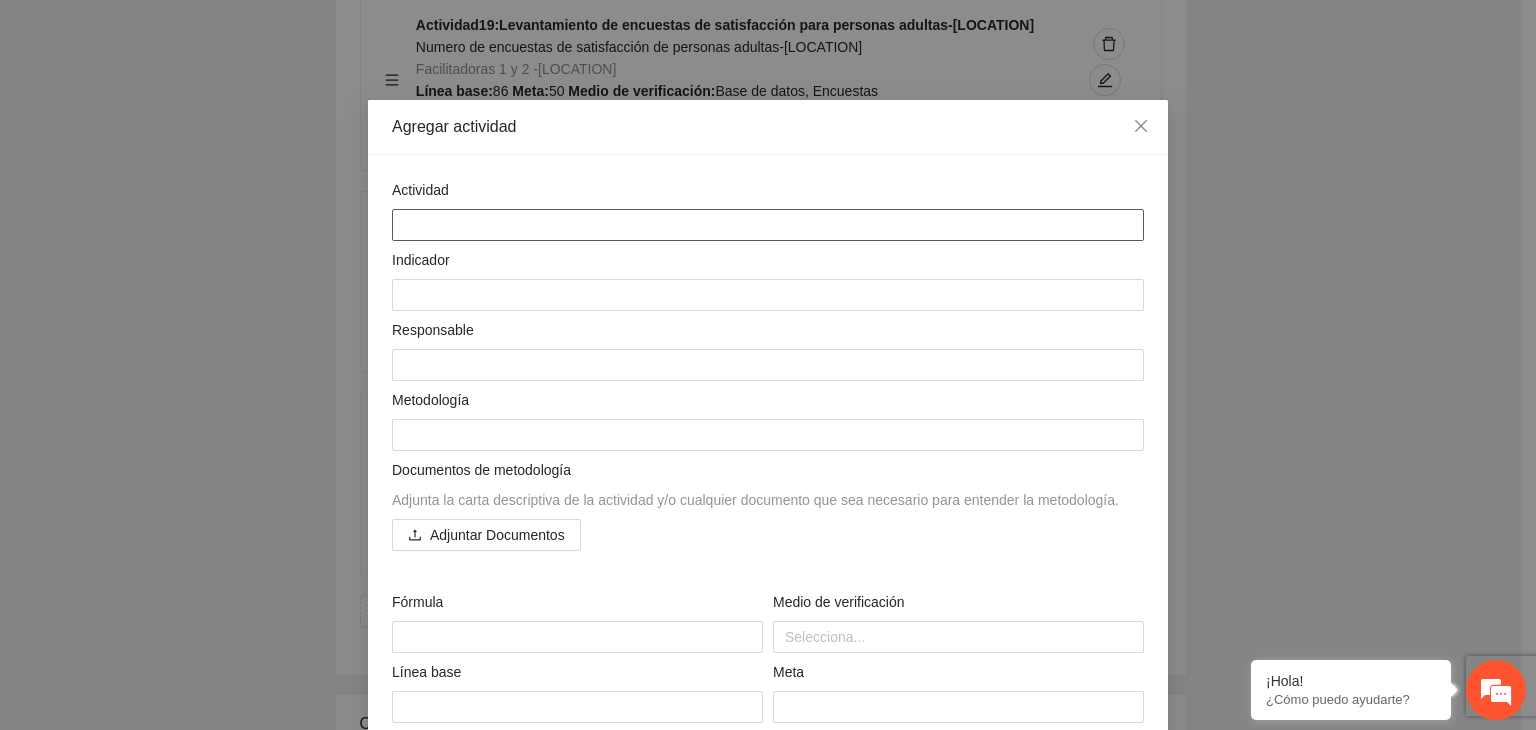 click at bounding box center [768, 225] 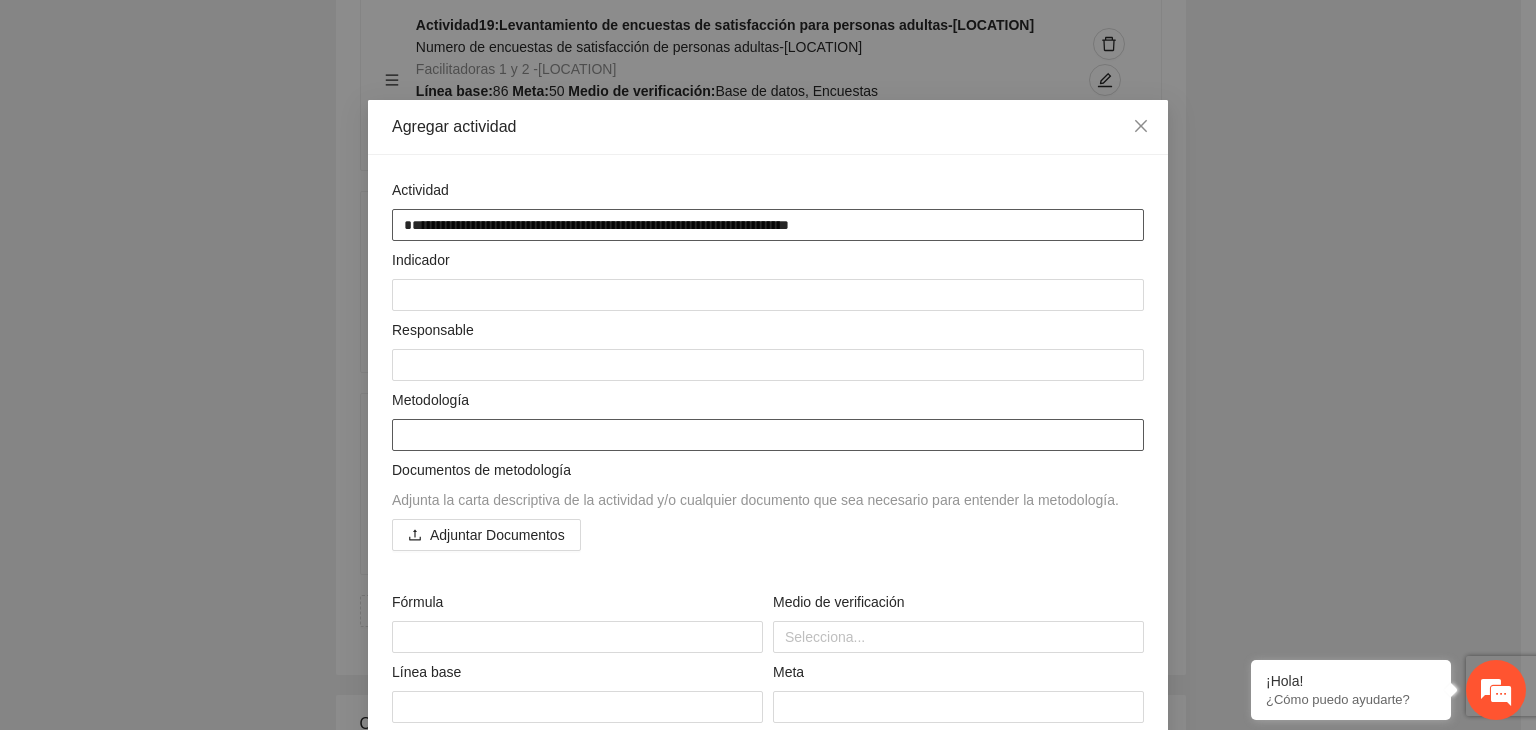 type on "**********" 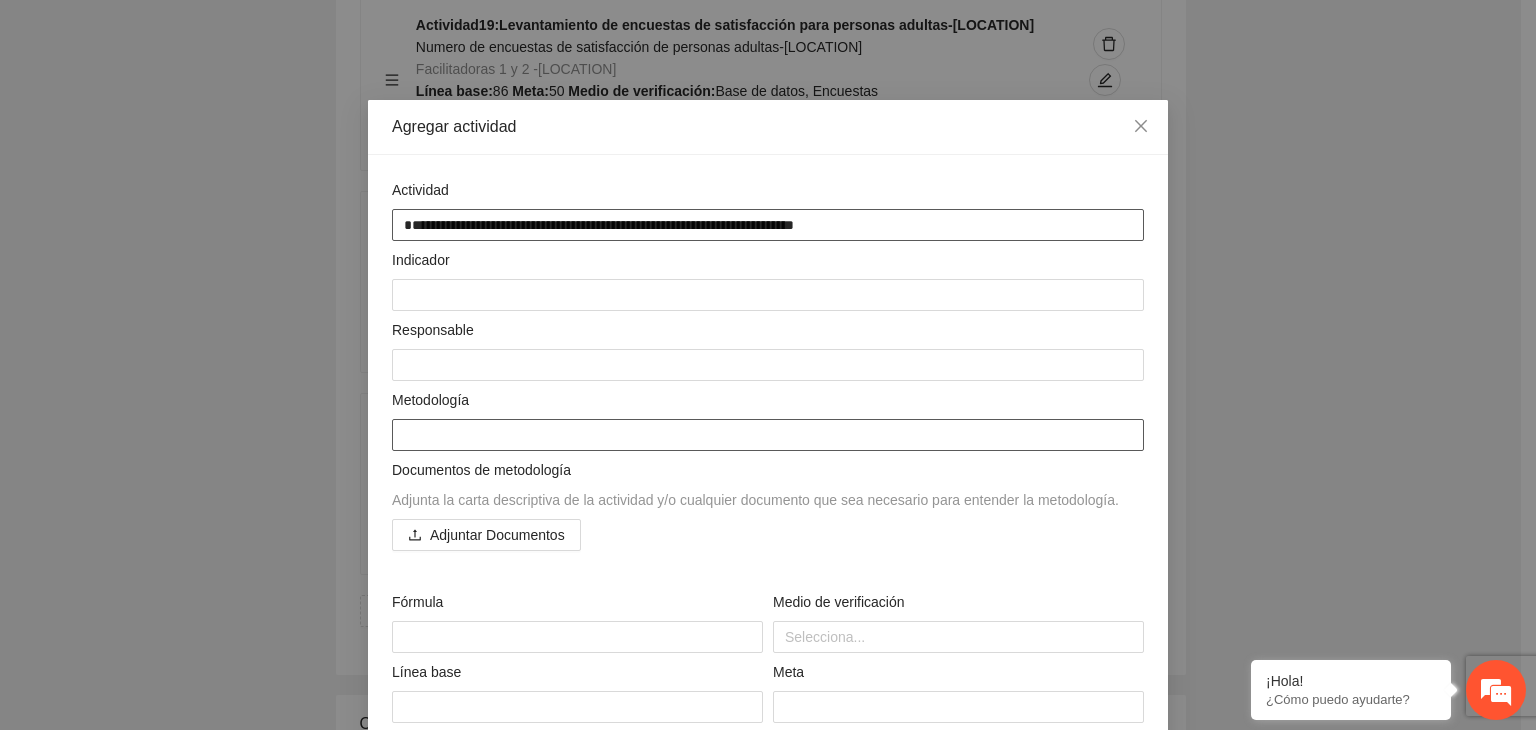 type on "**********" 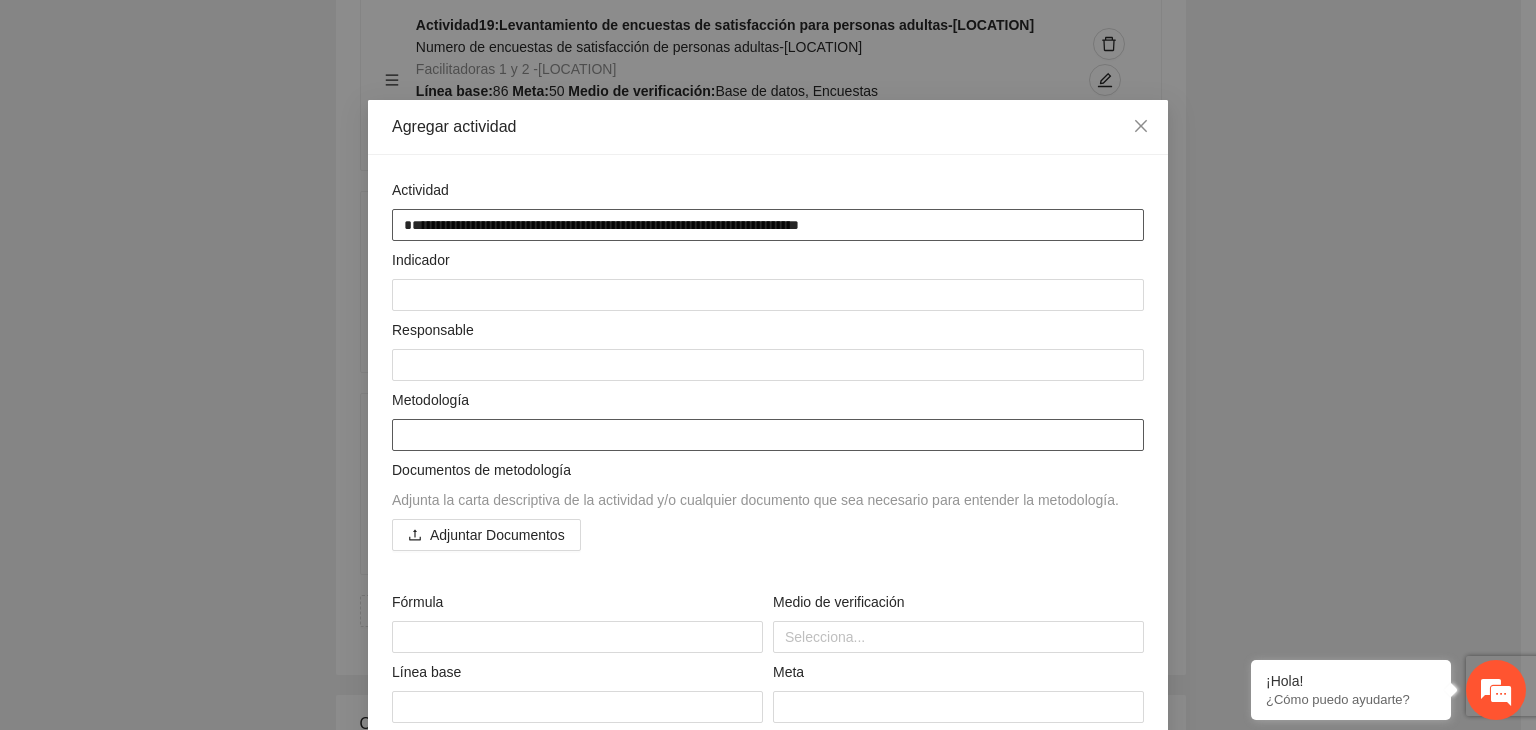 type on "**********" 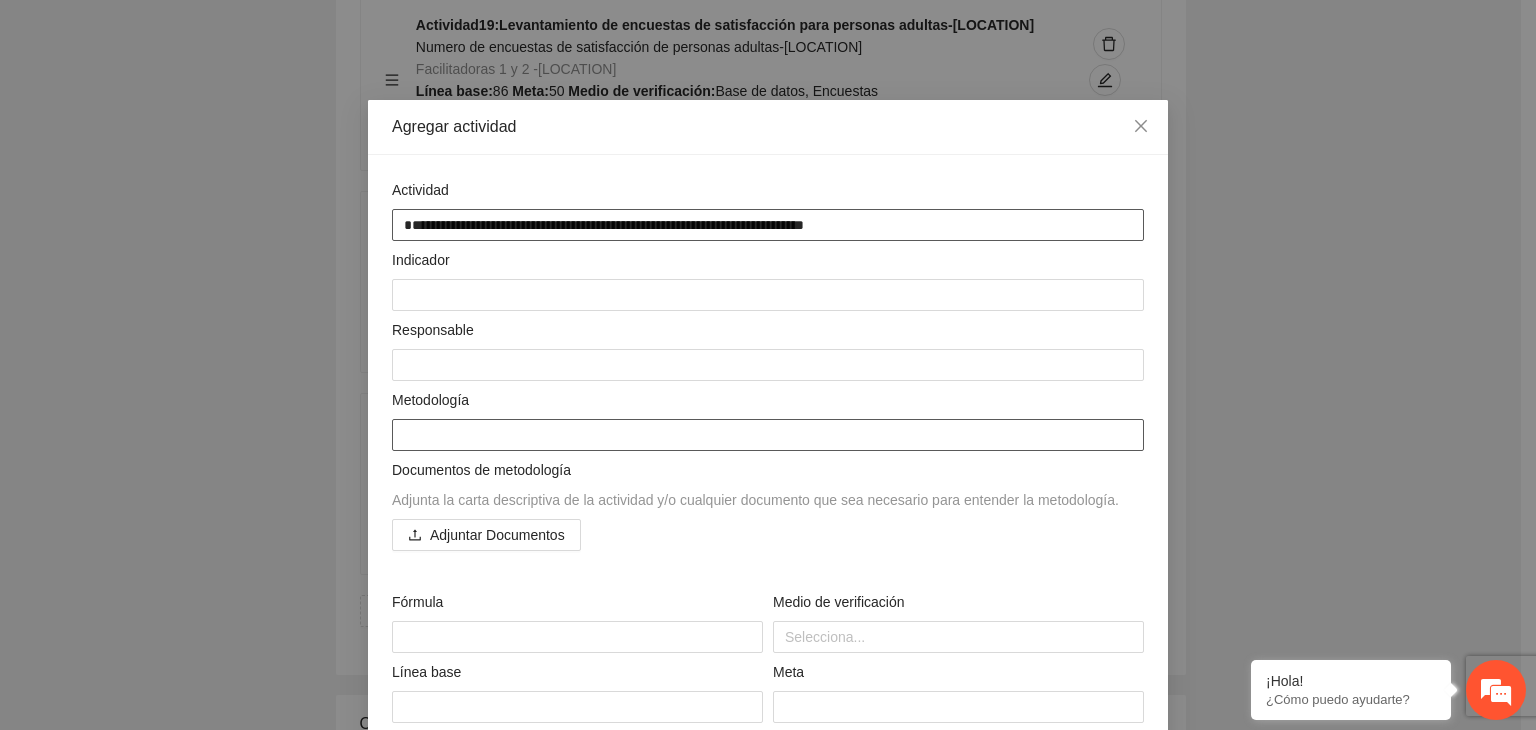 type on "**********" 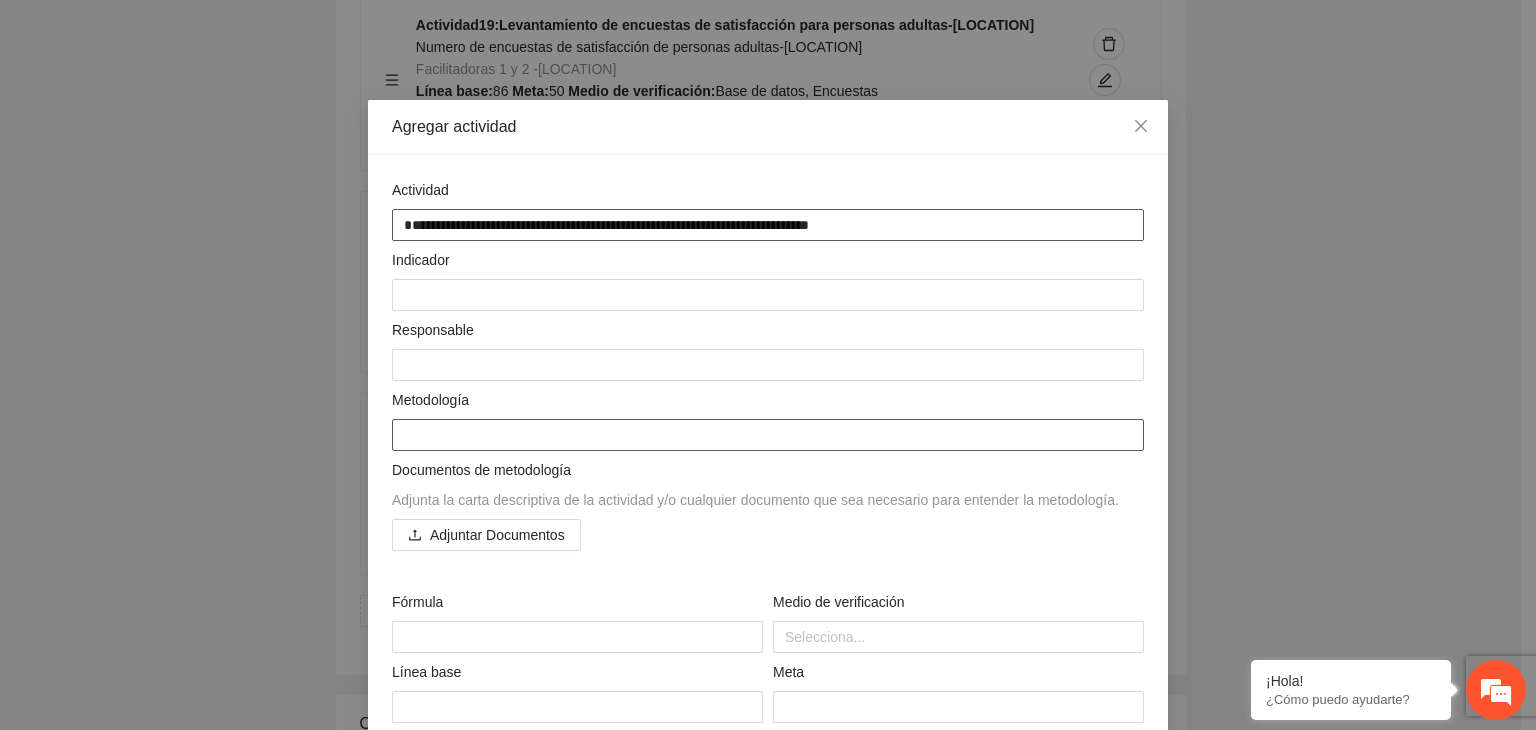 type on "**********" 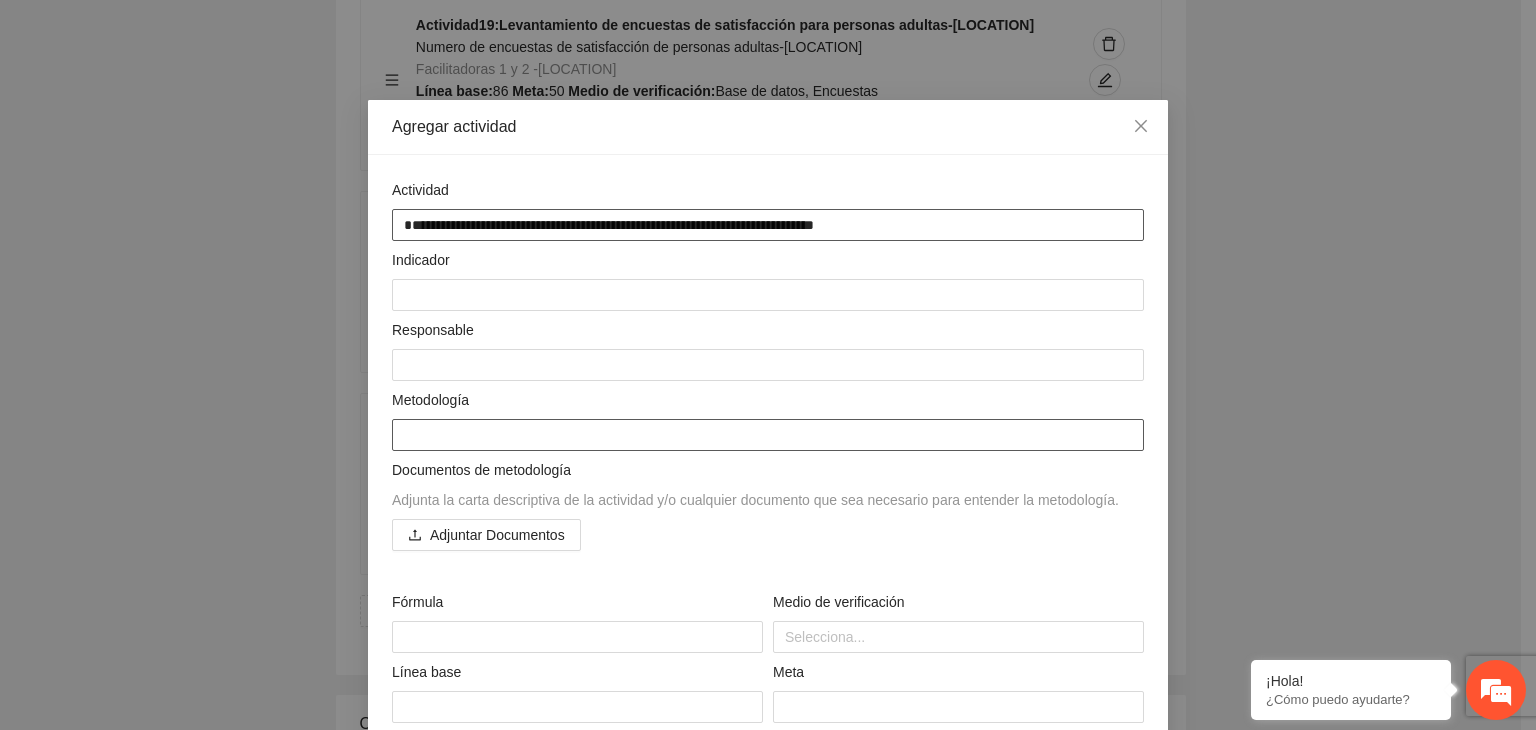 type on "**********" 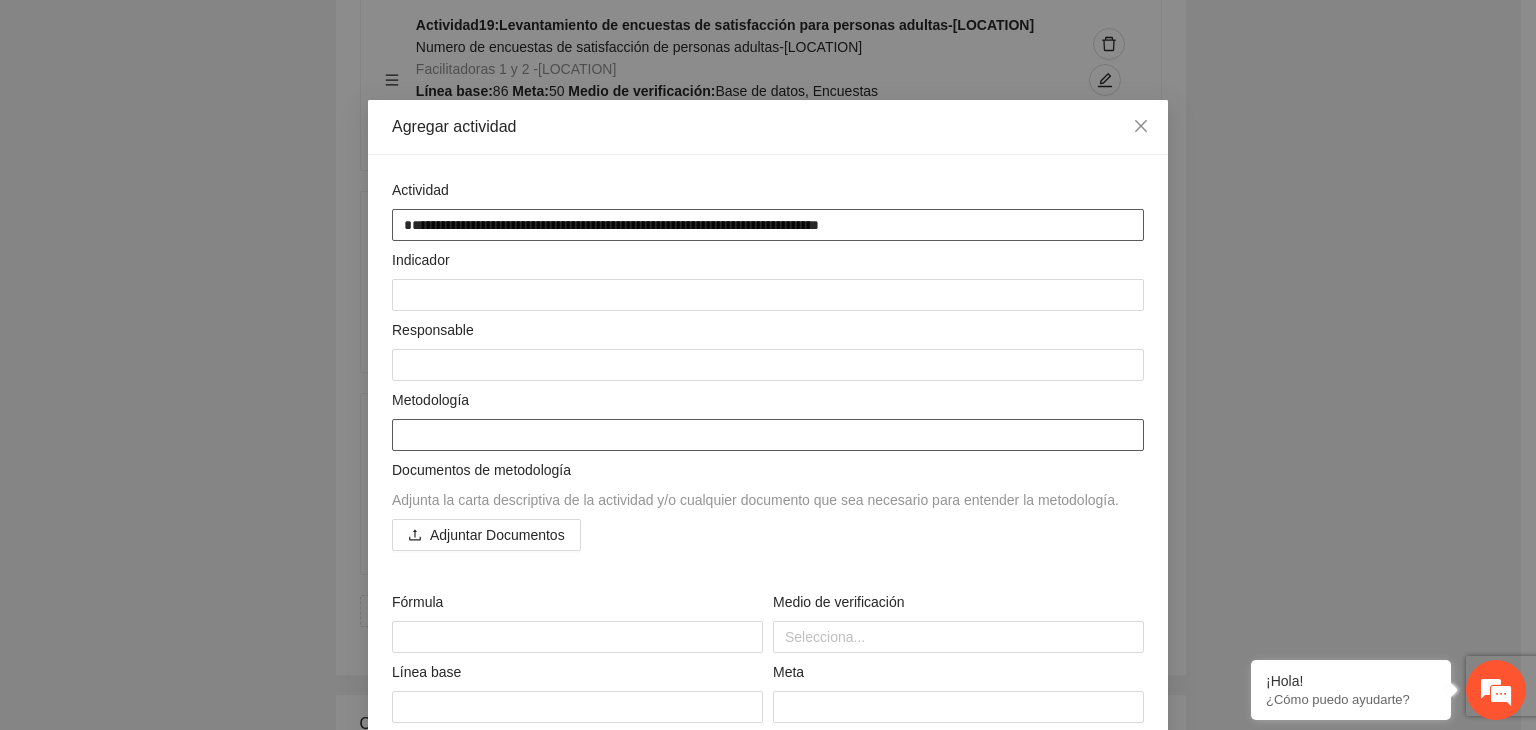 type on "**********" 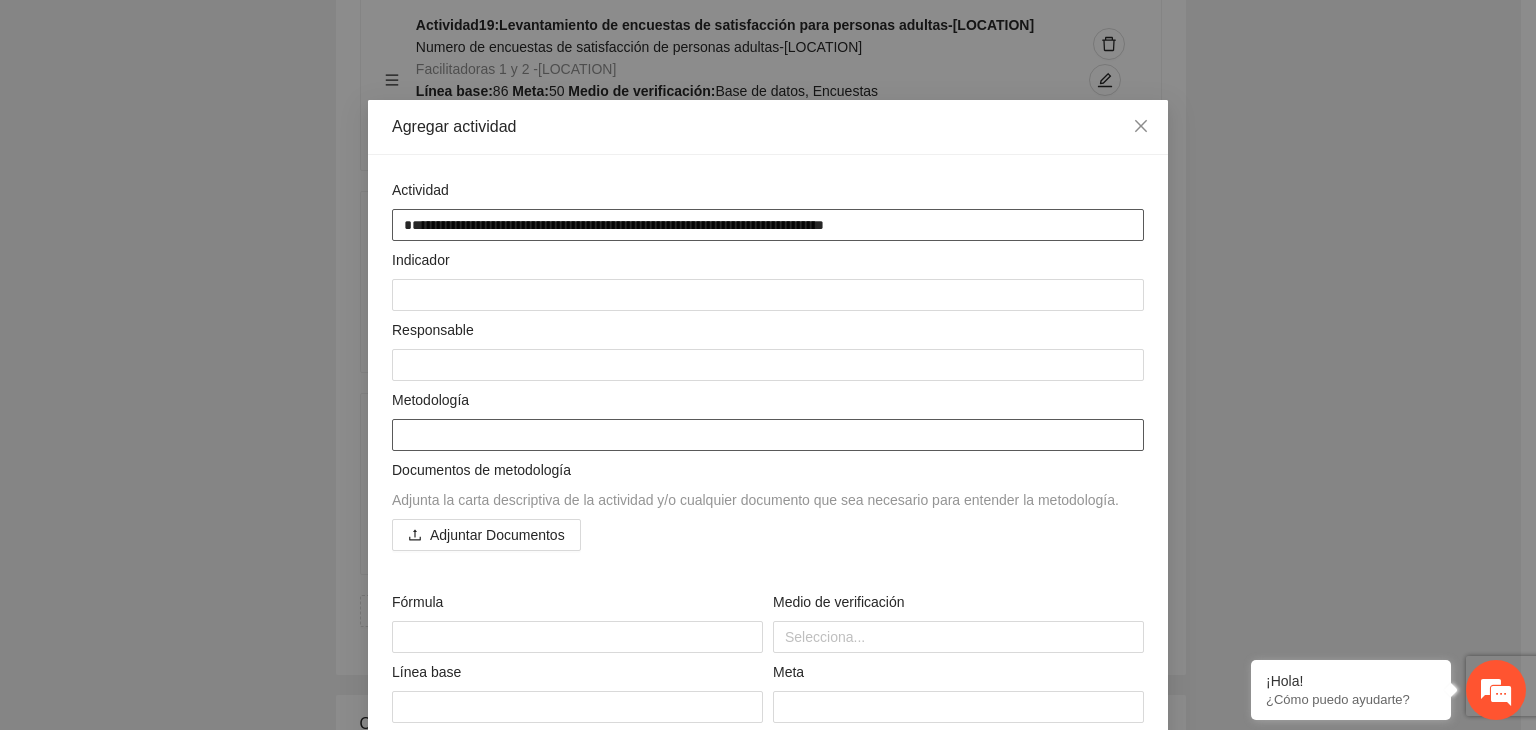 type on "**********" 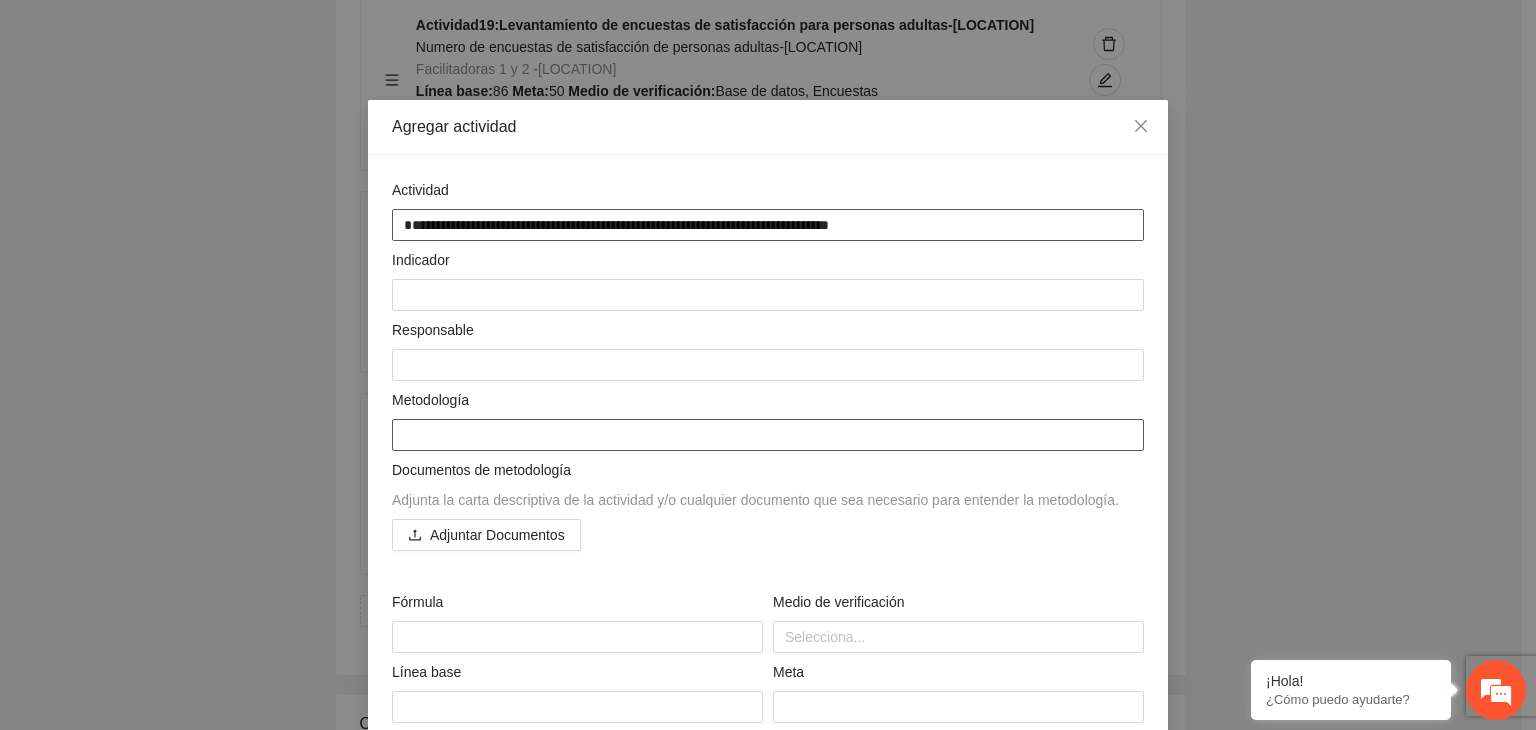 type on "**********" 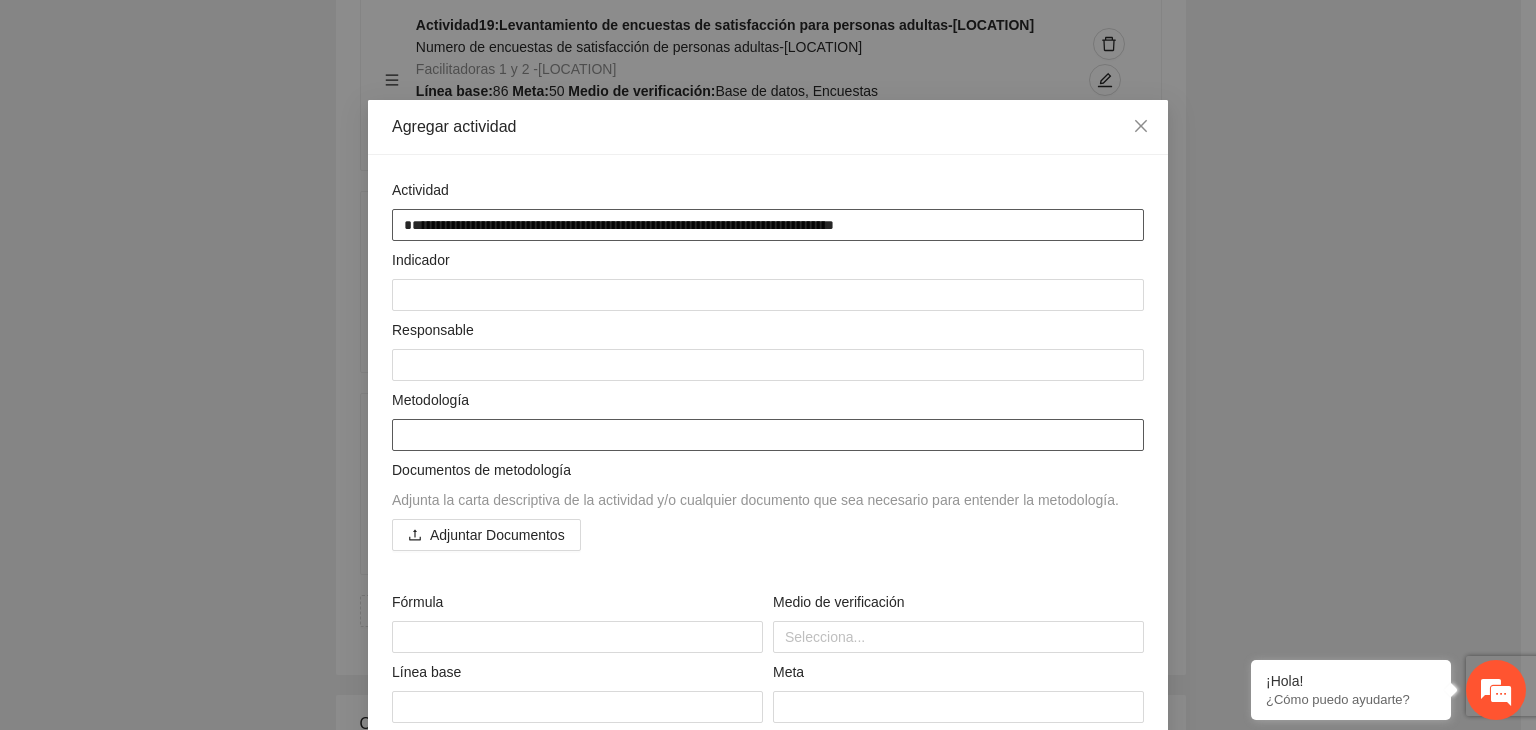 type on "**********" 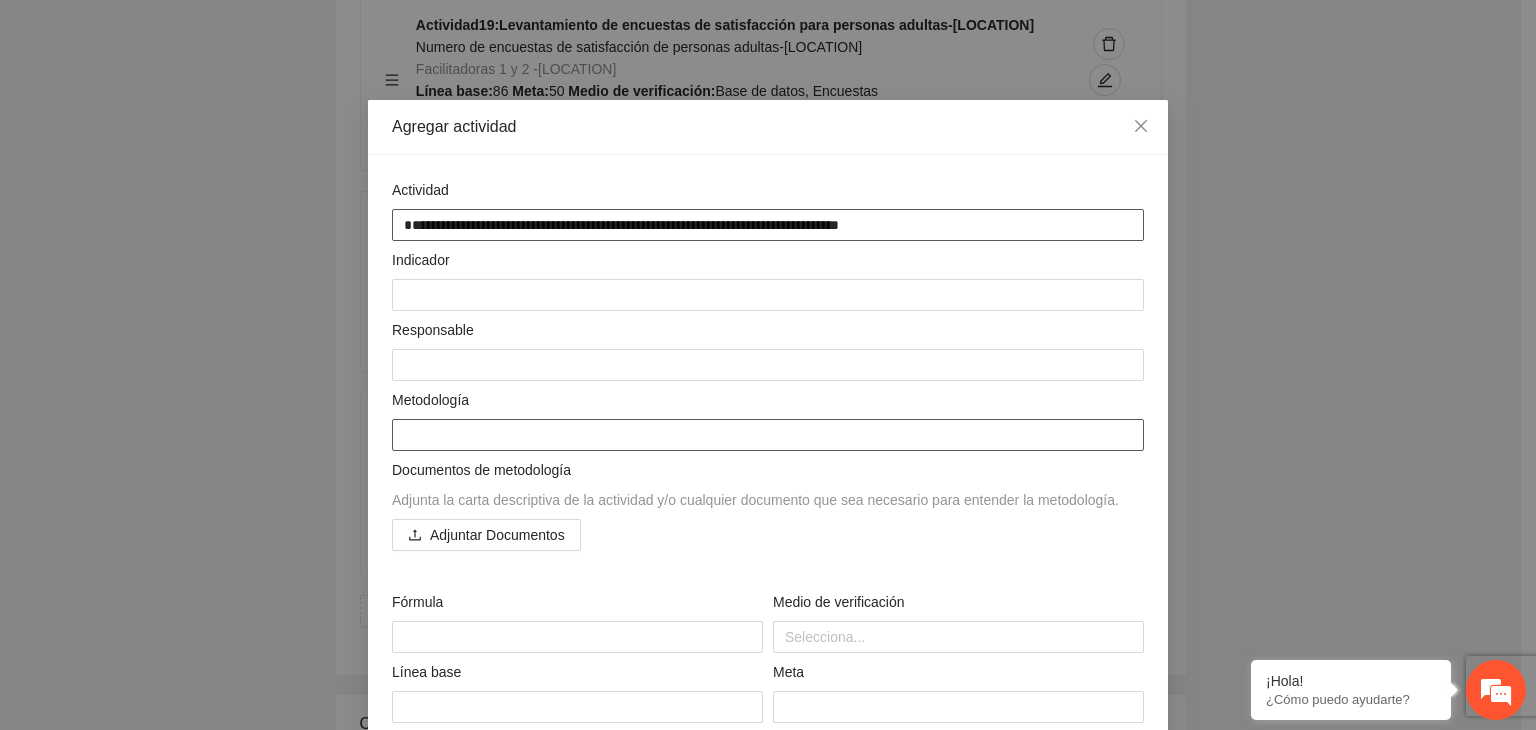 type on "**********" 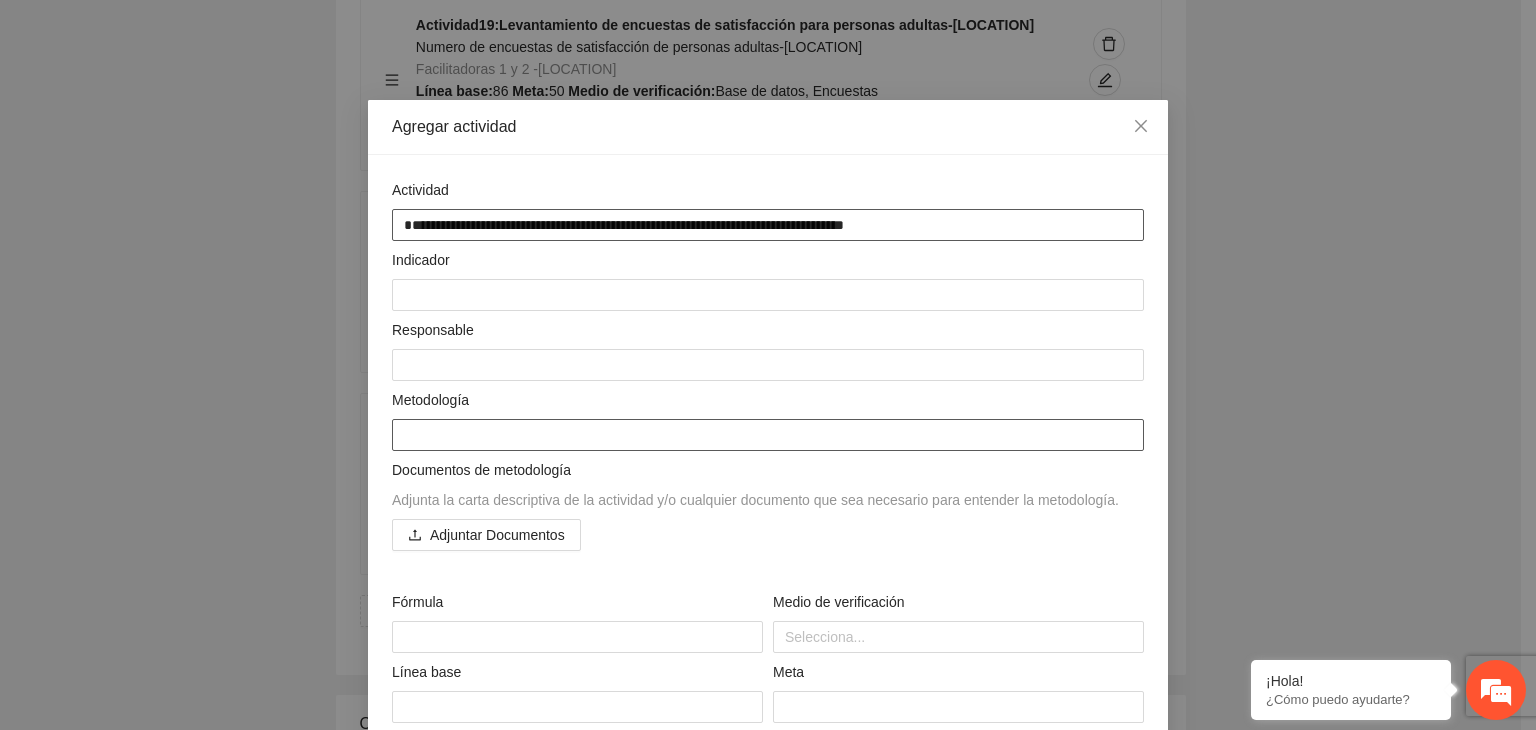 type on "**********" 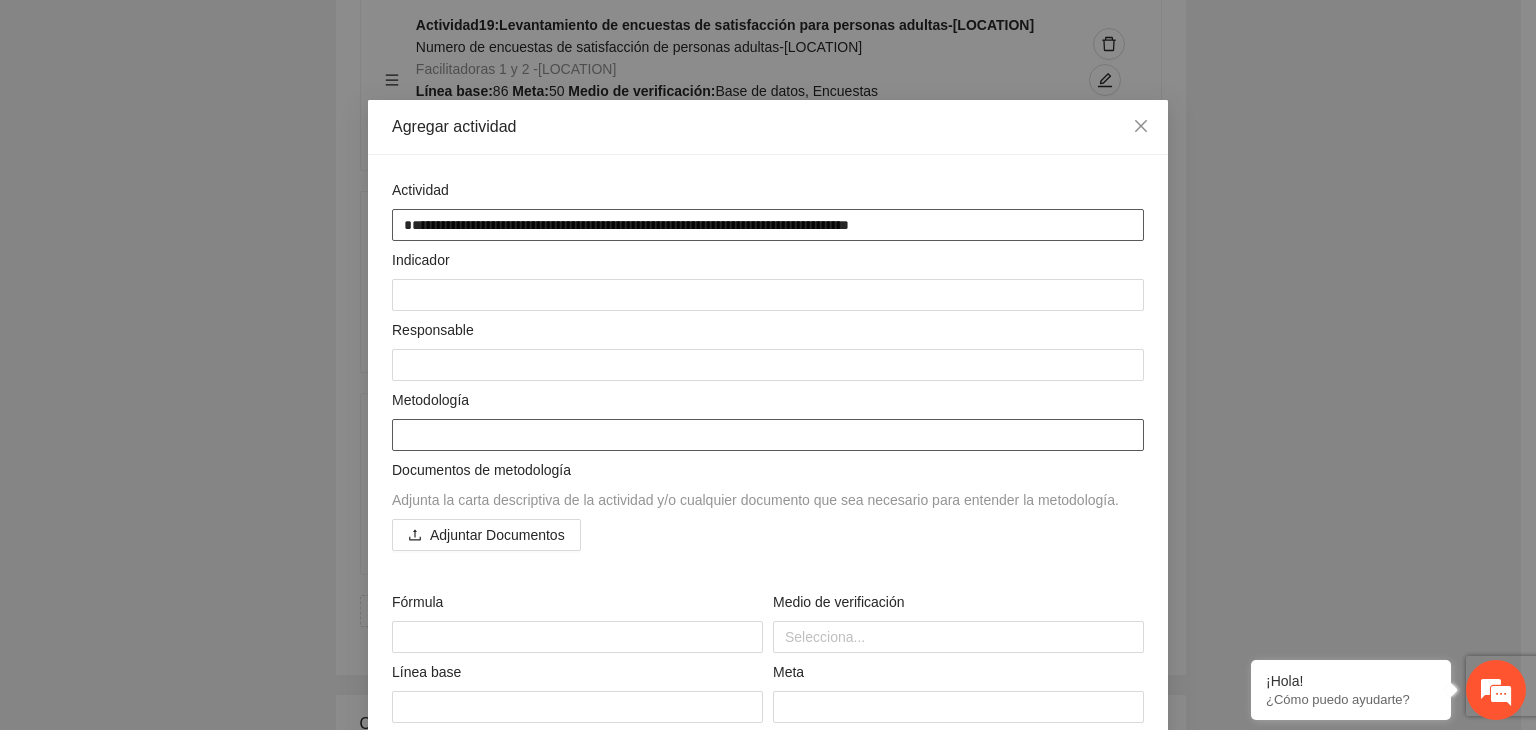 type on "**********" 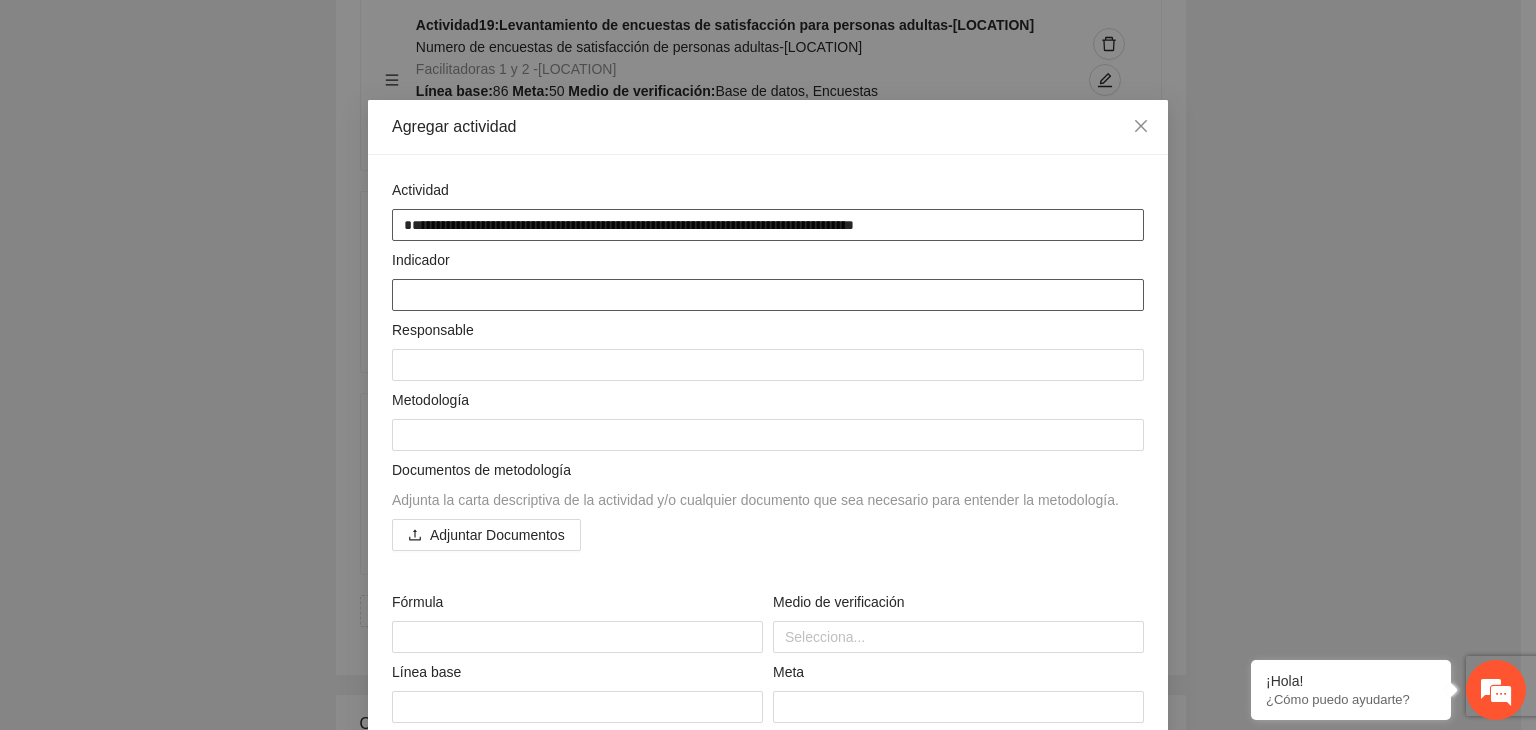 type on "**********" 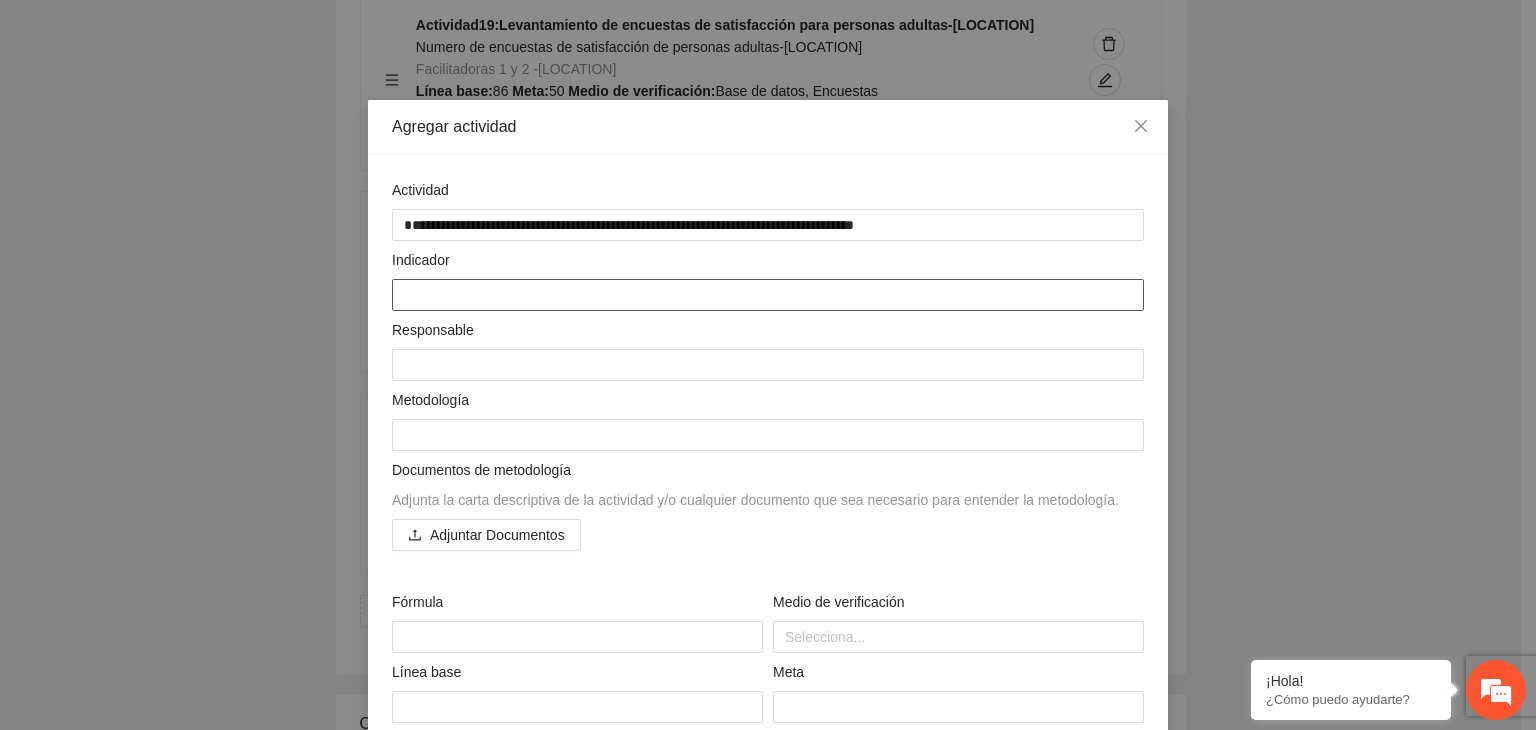 click at bounding box center [768, 295] 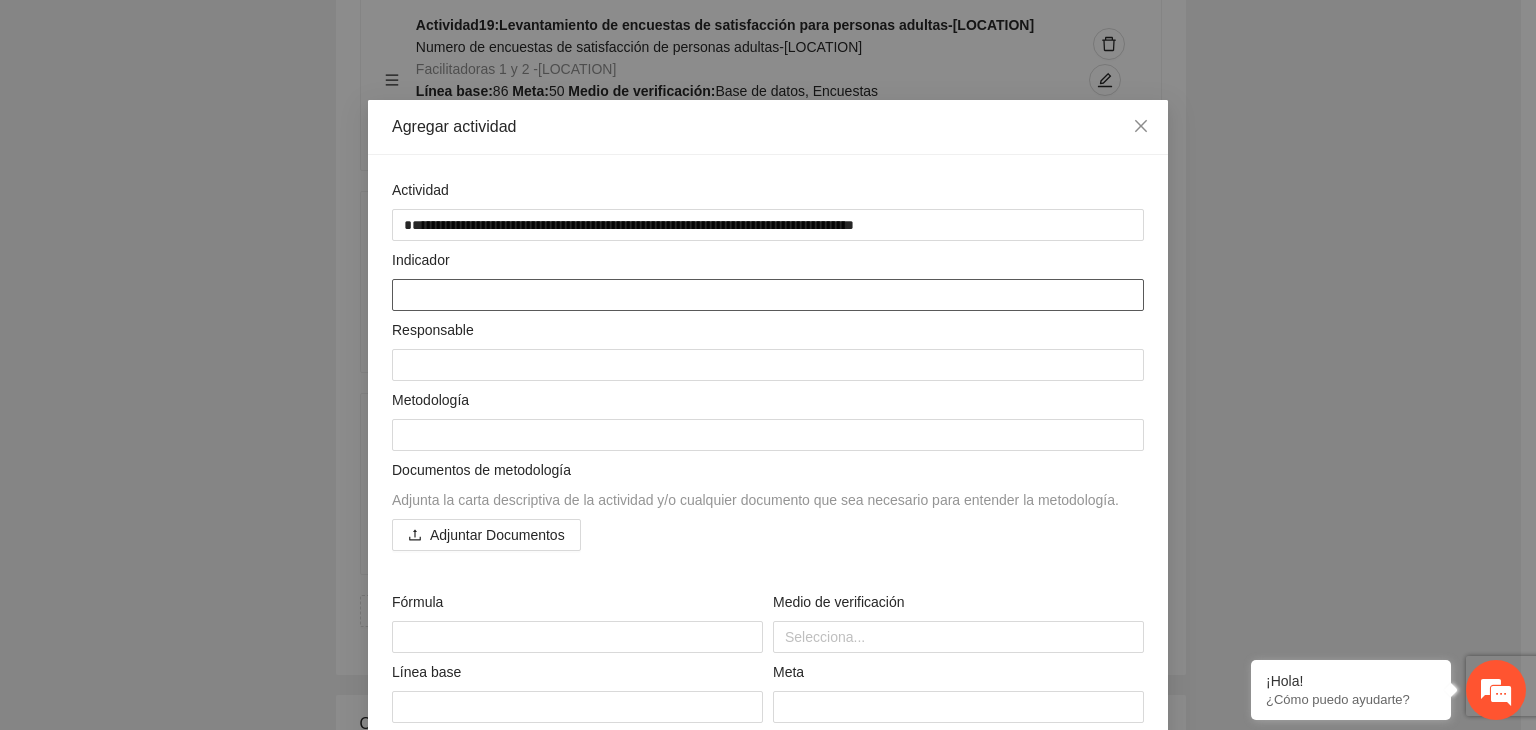 paste on "**********" 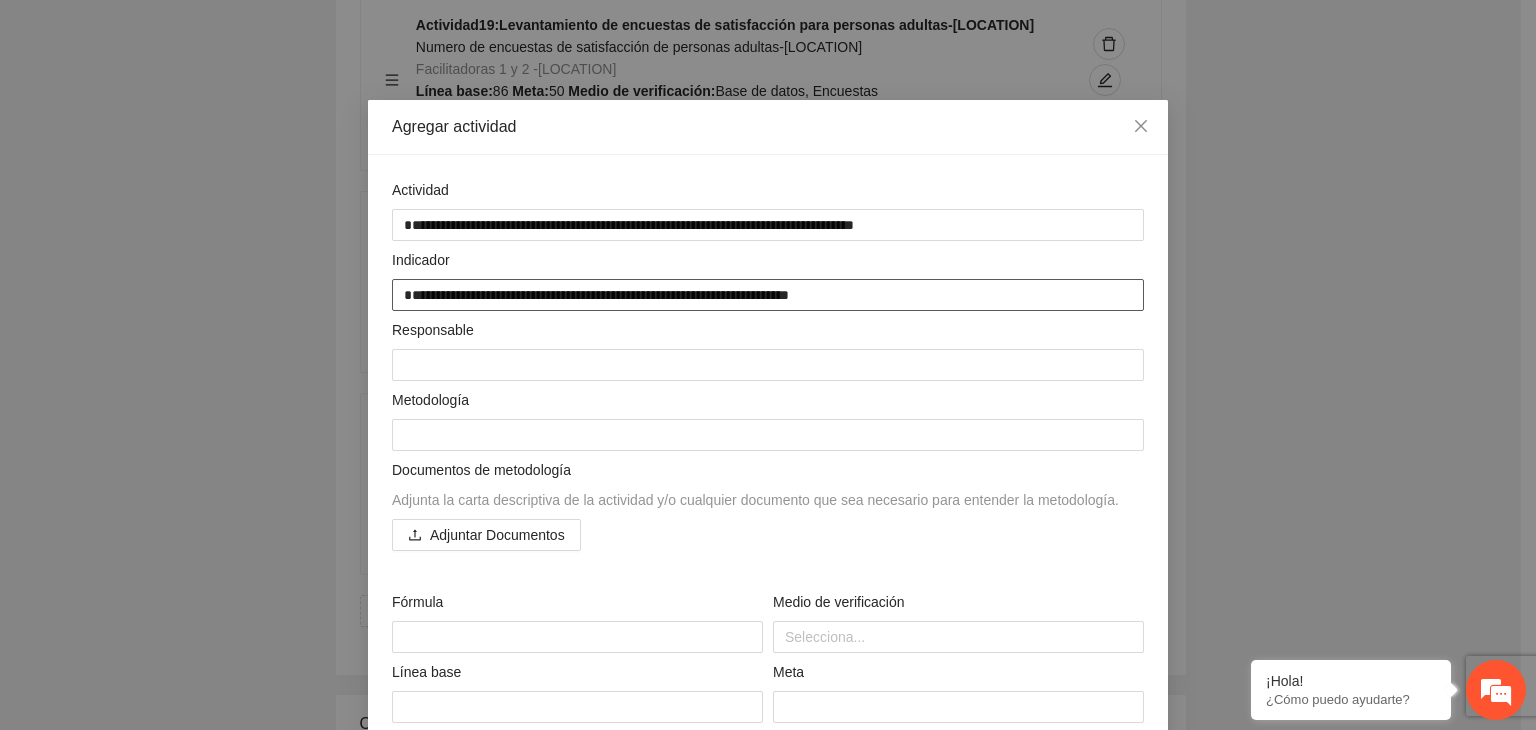click on "**********" at bounding box center [768, 295] 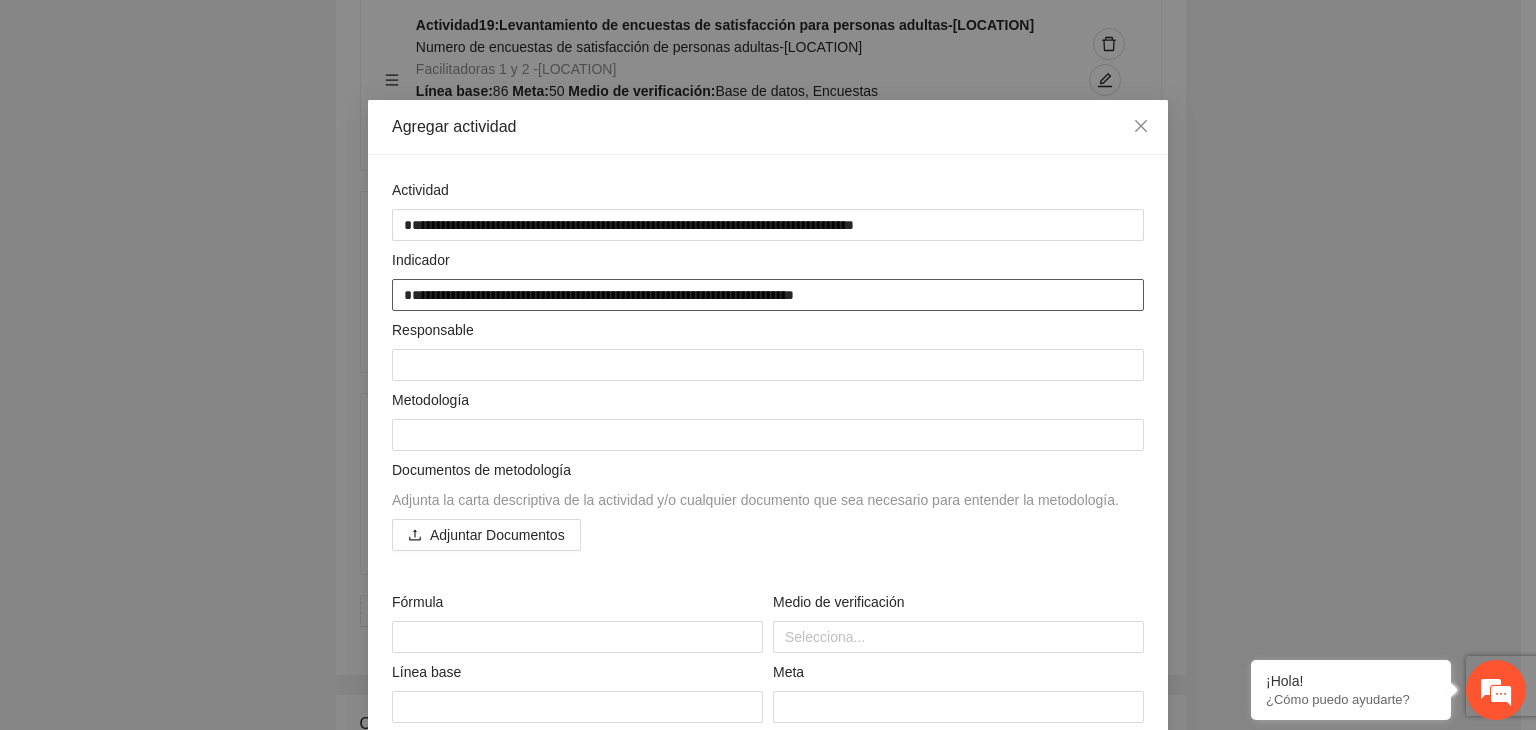 type on "**********" 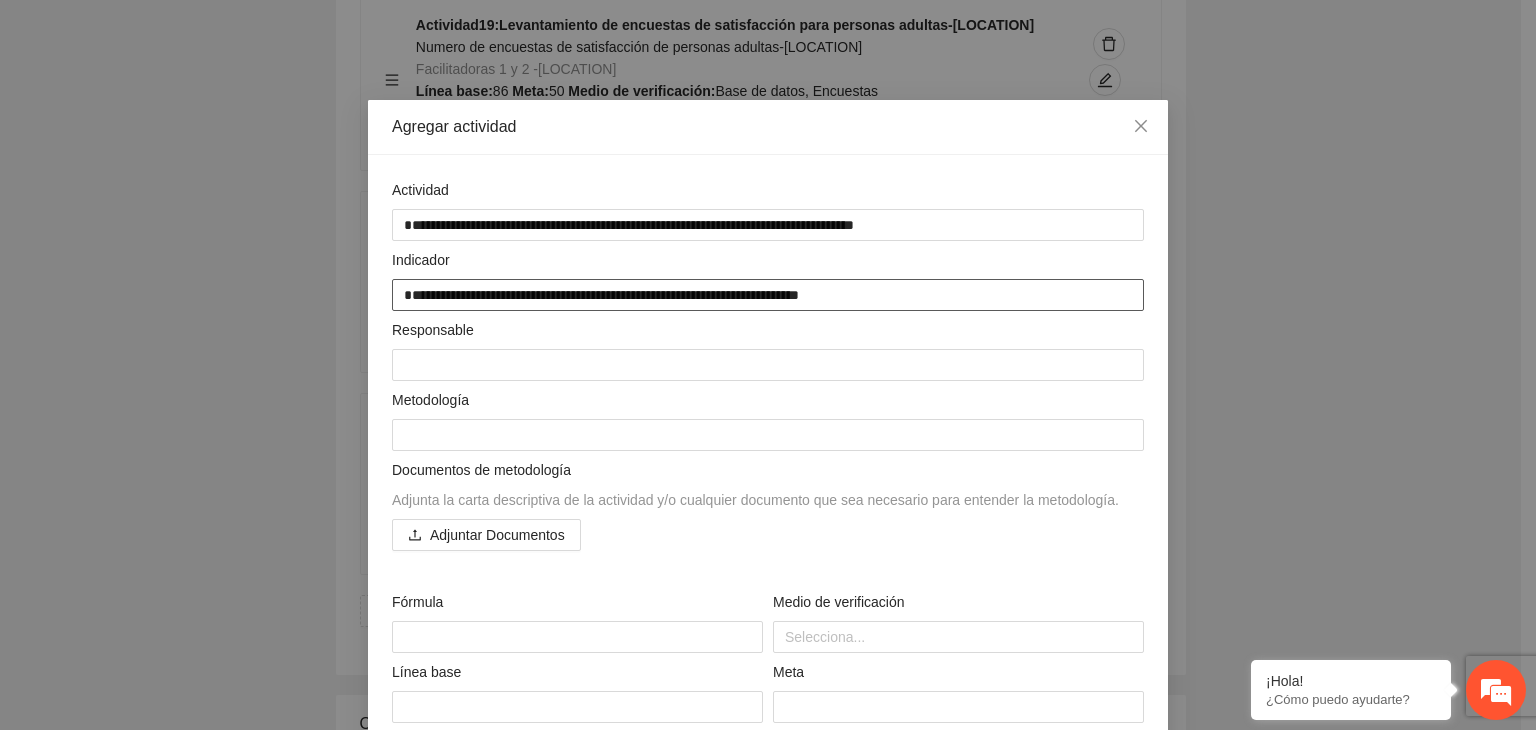 type on "**********" 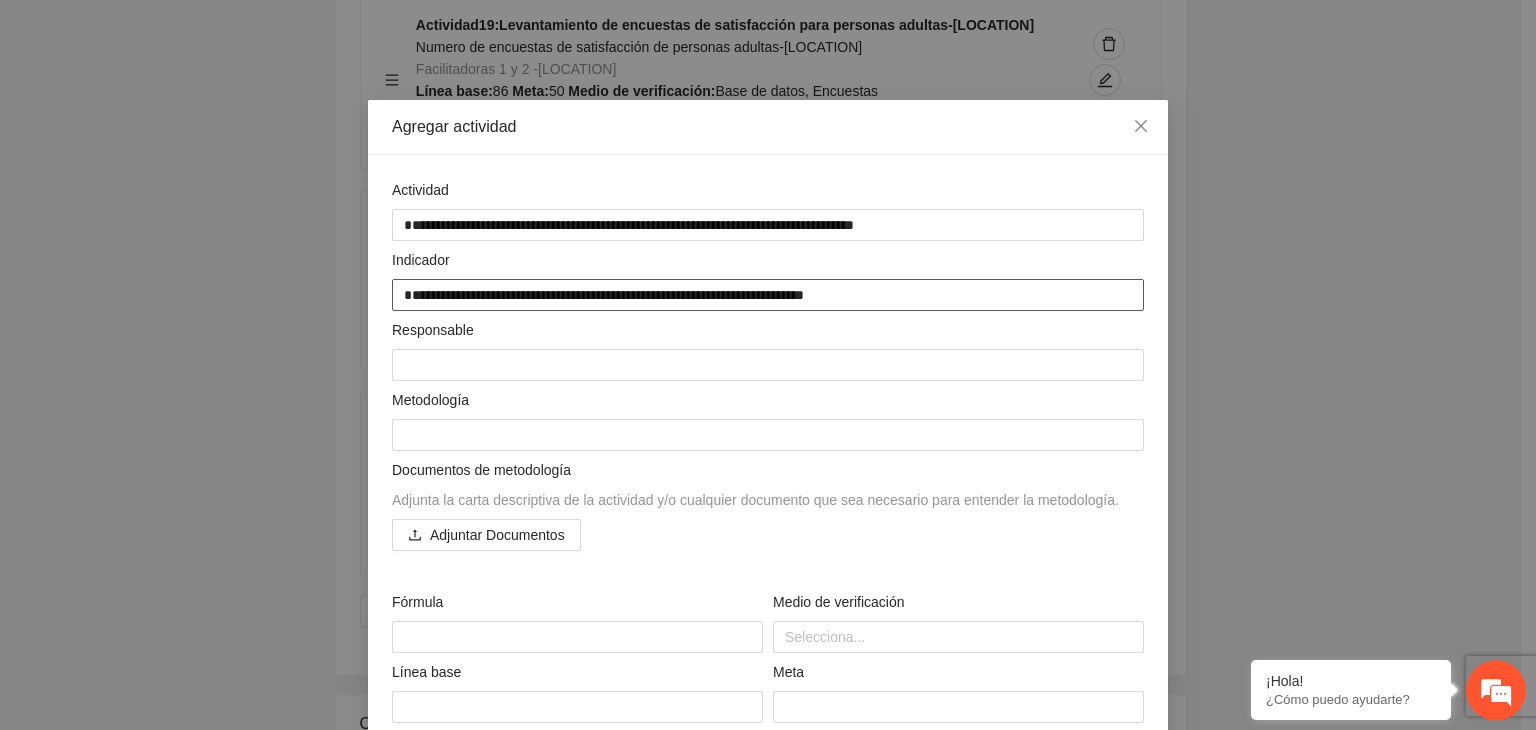 type on "**********" 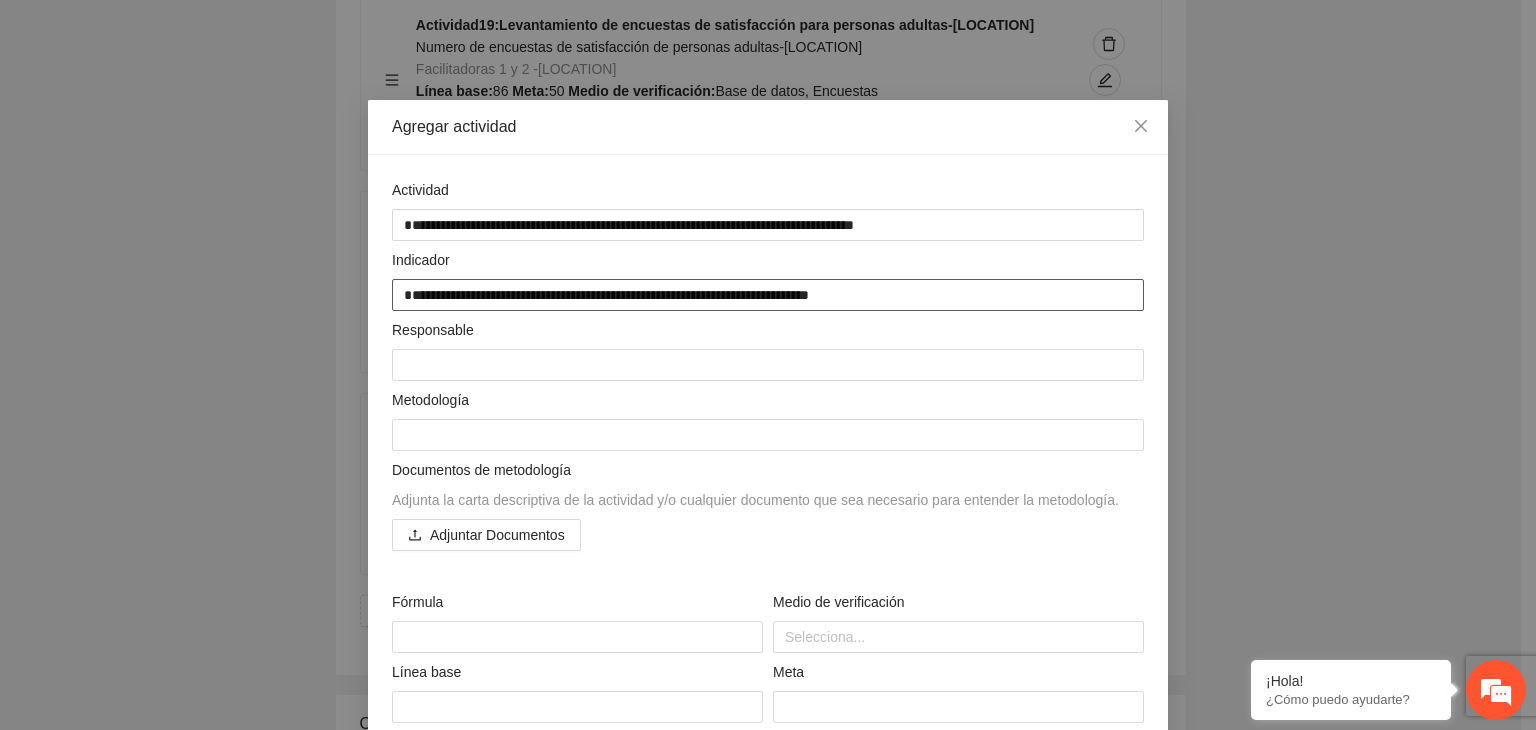 type on "**********" 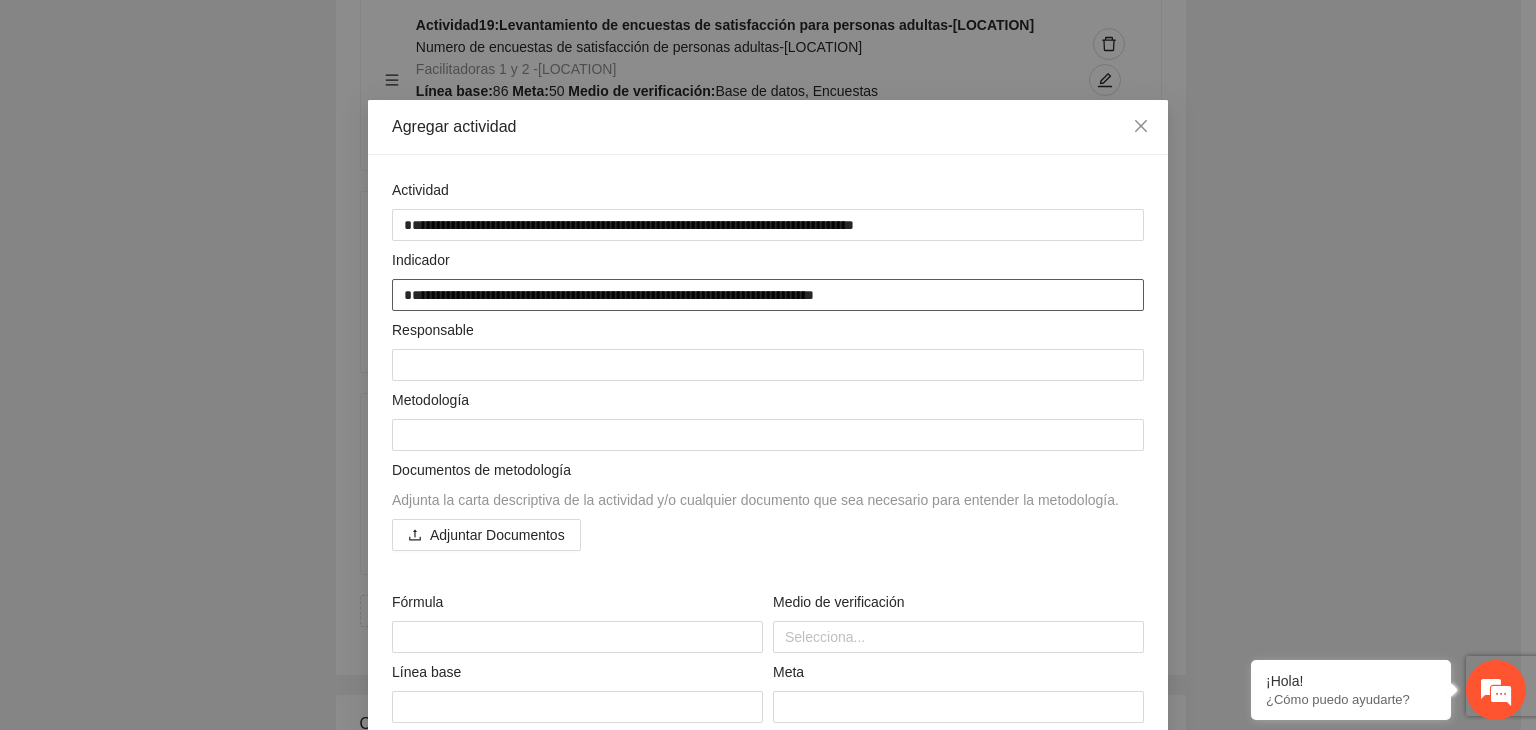 type on "**********" 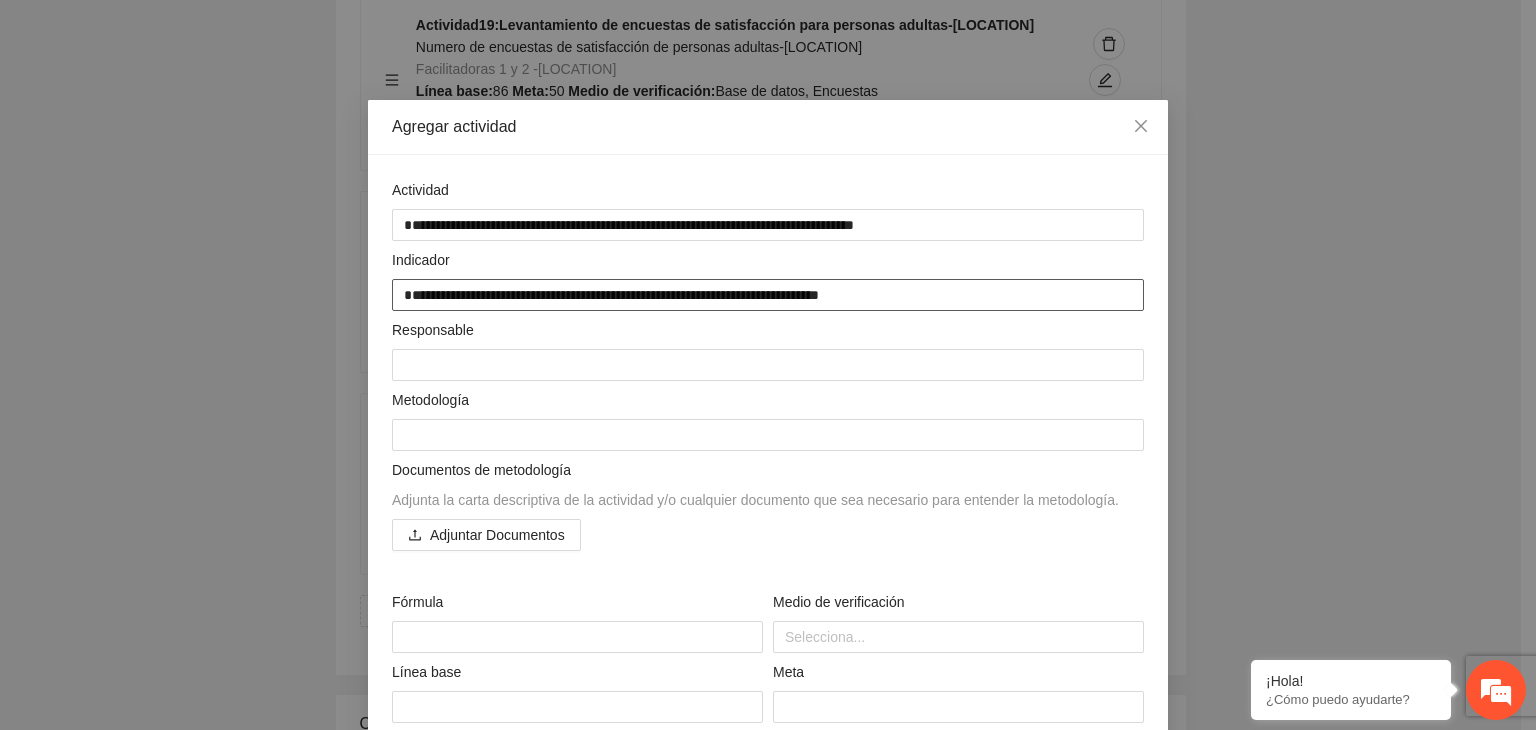 type on "**********" 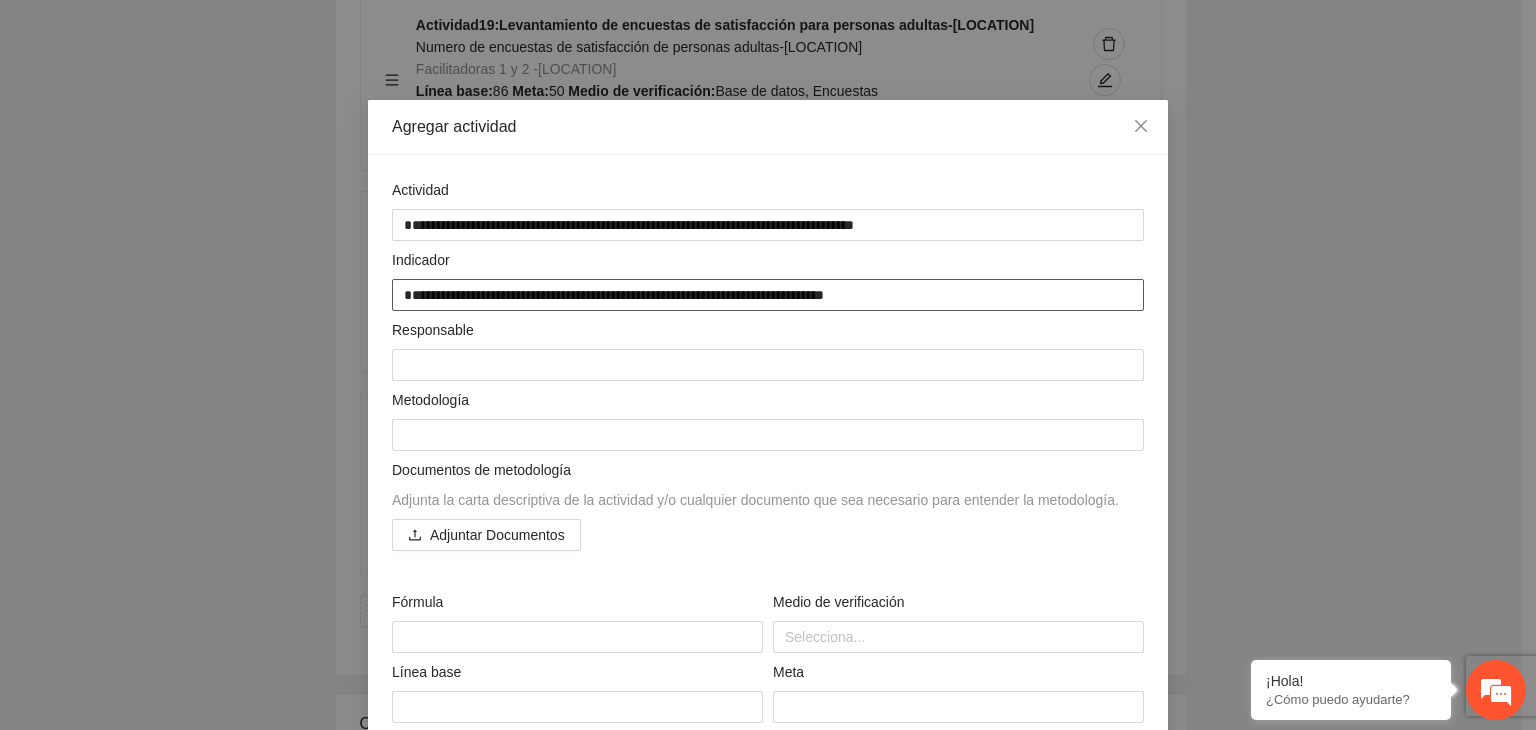 type on "**********" 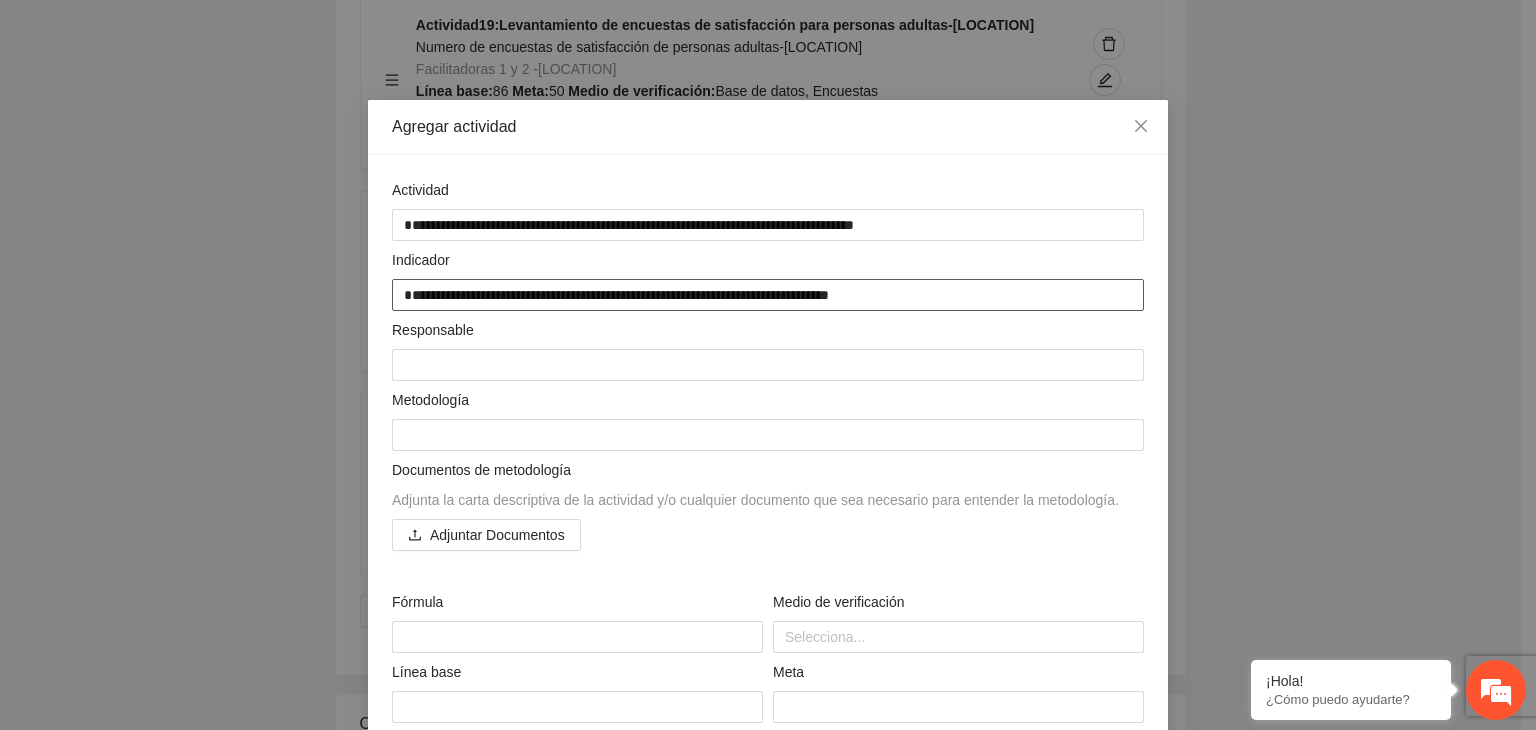 type on "**********" 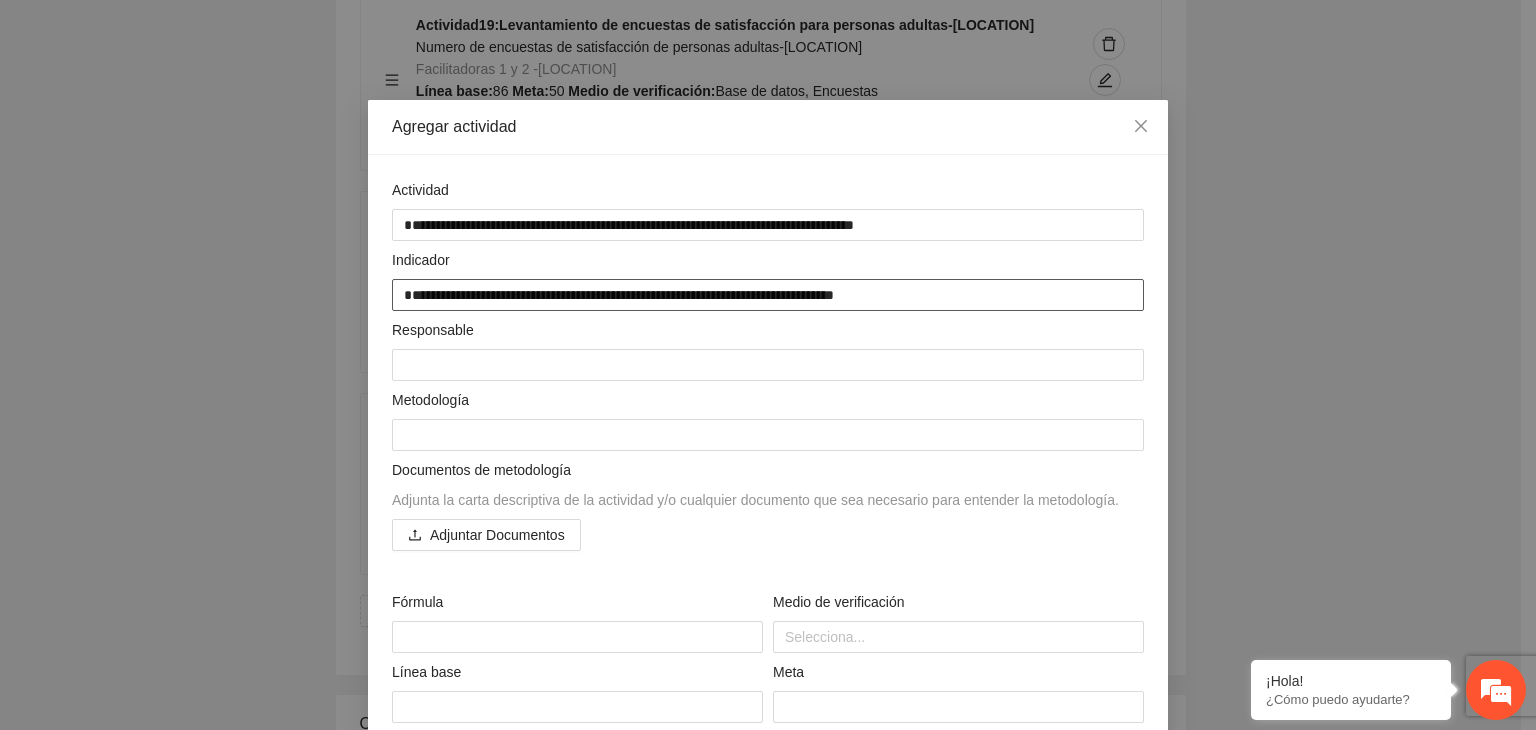 type on "**********" 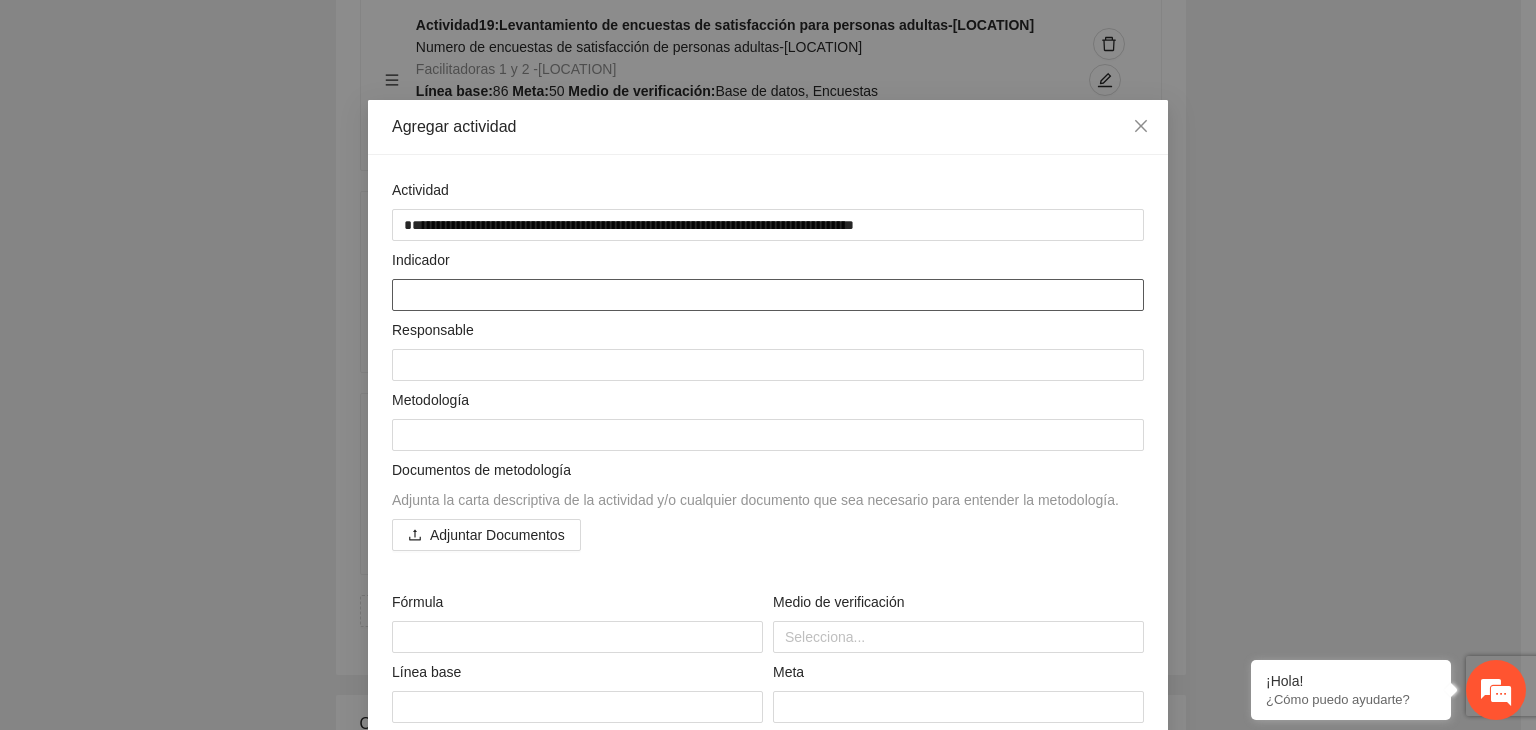 paste on "**********" 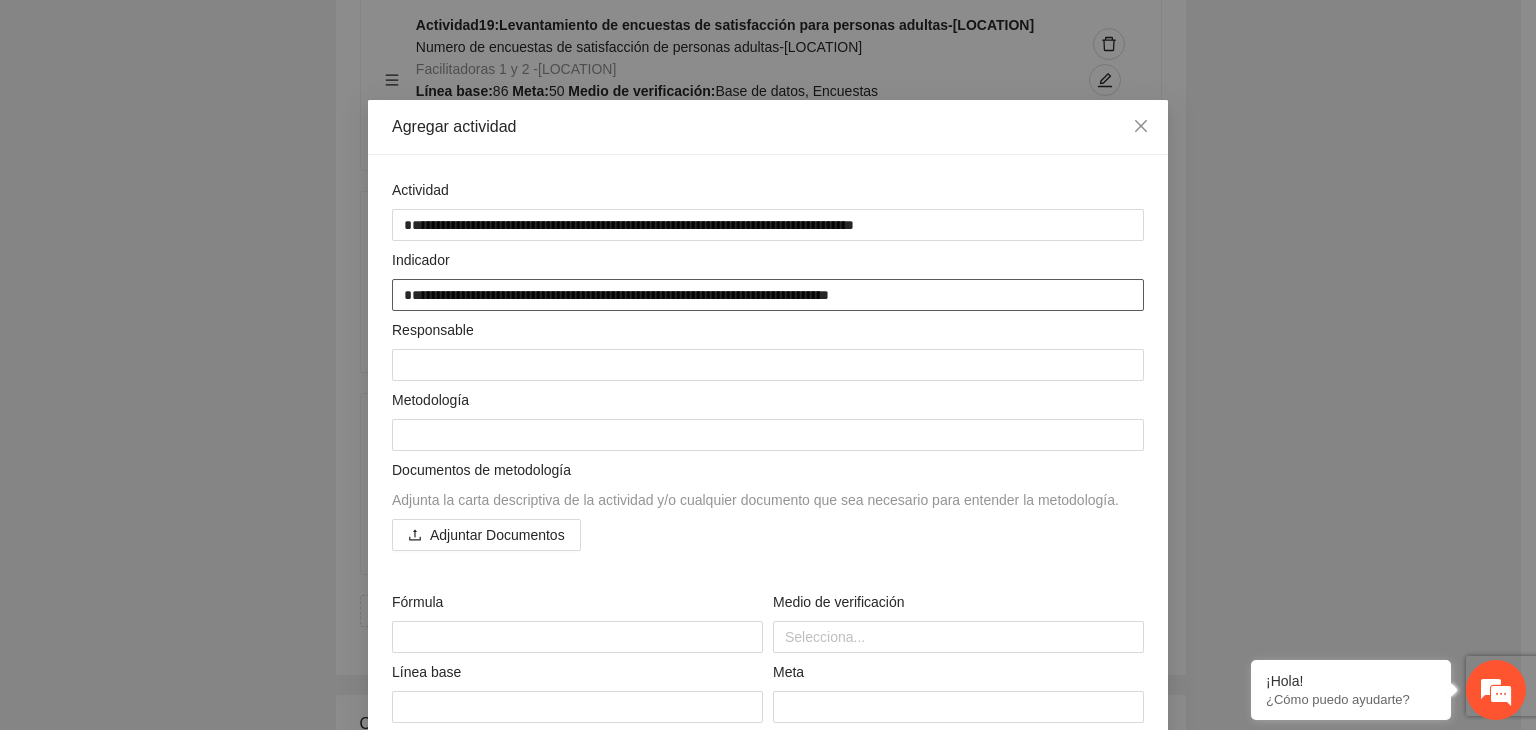 type on "**********" 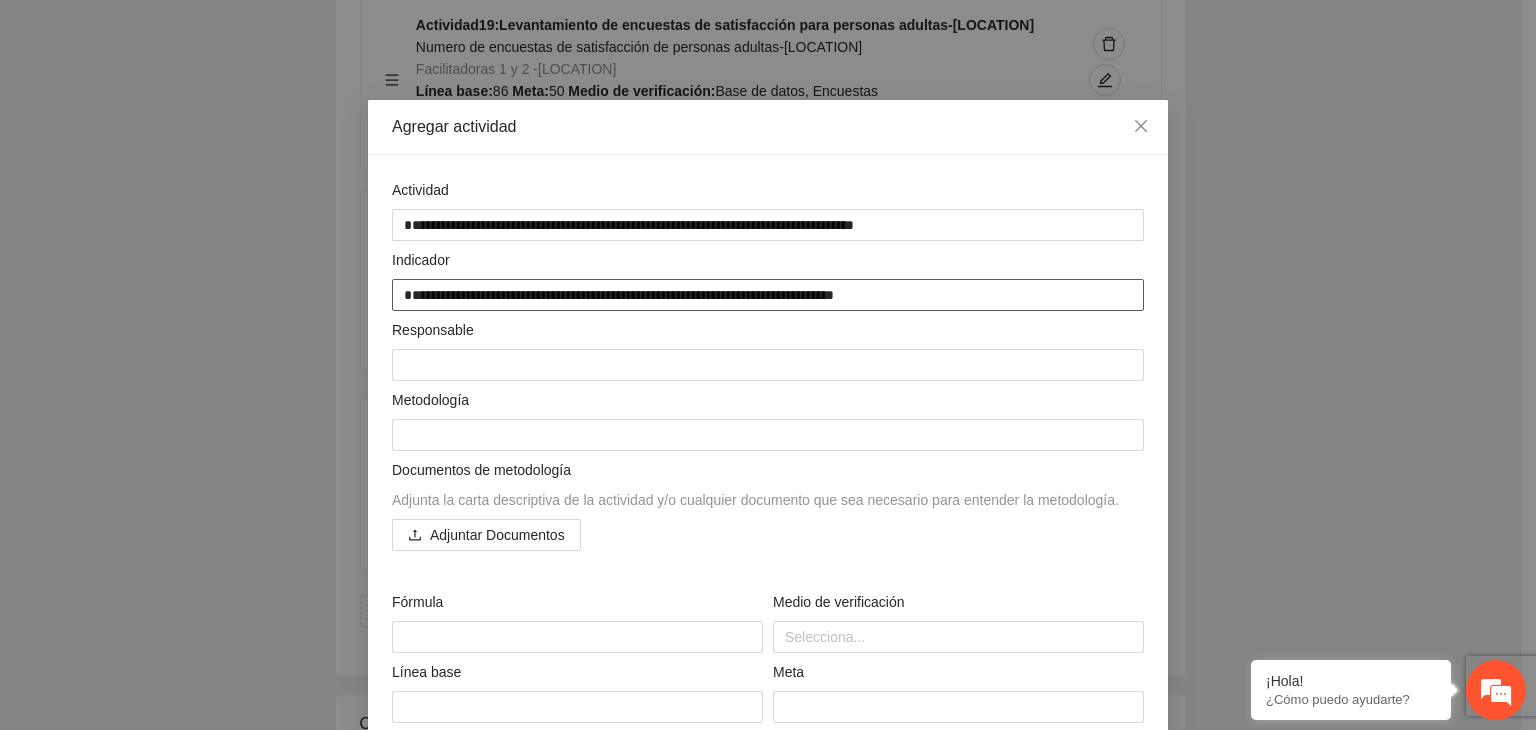 type on "**********" 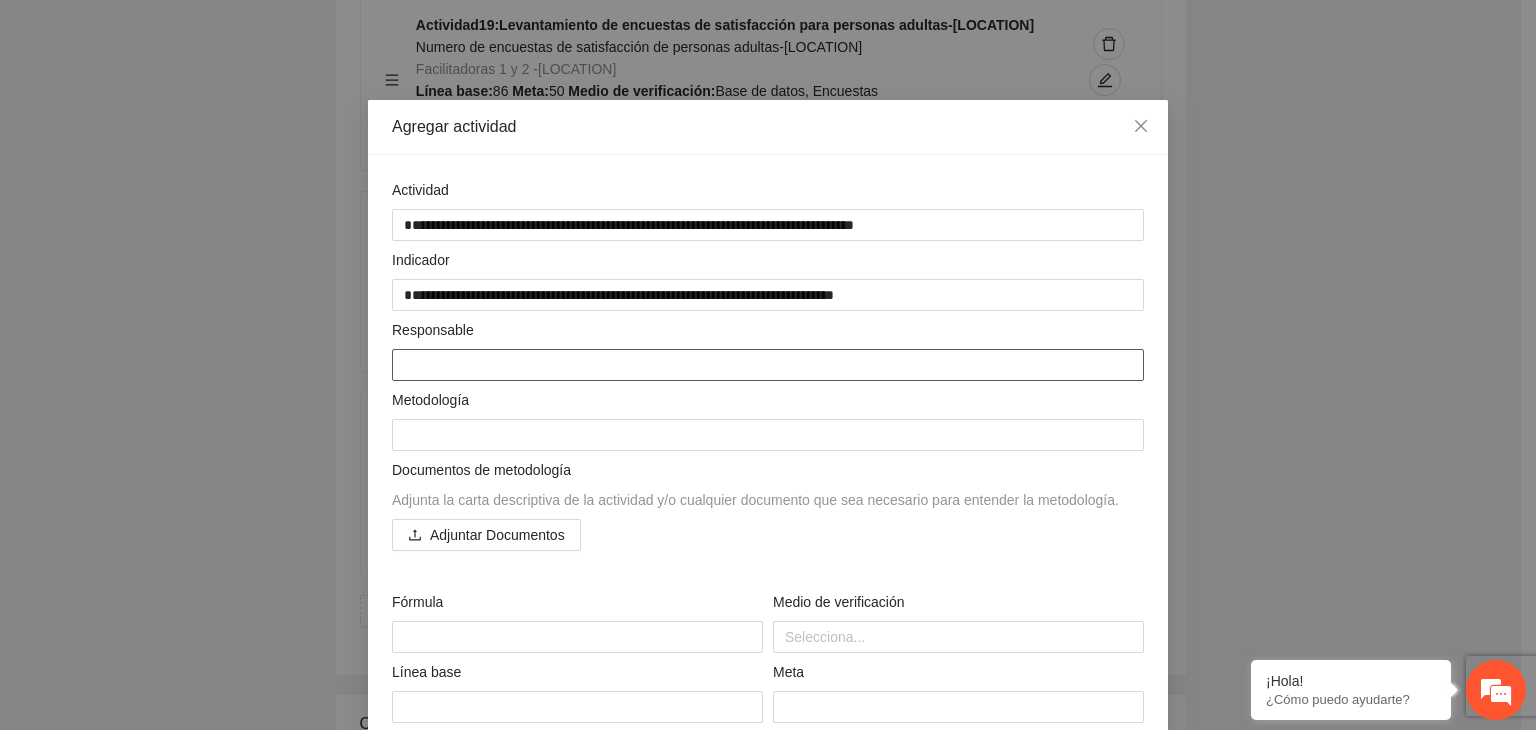 type on "*" 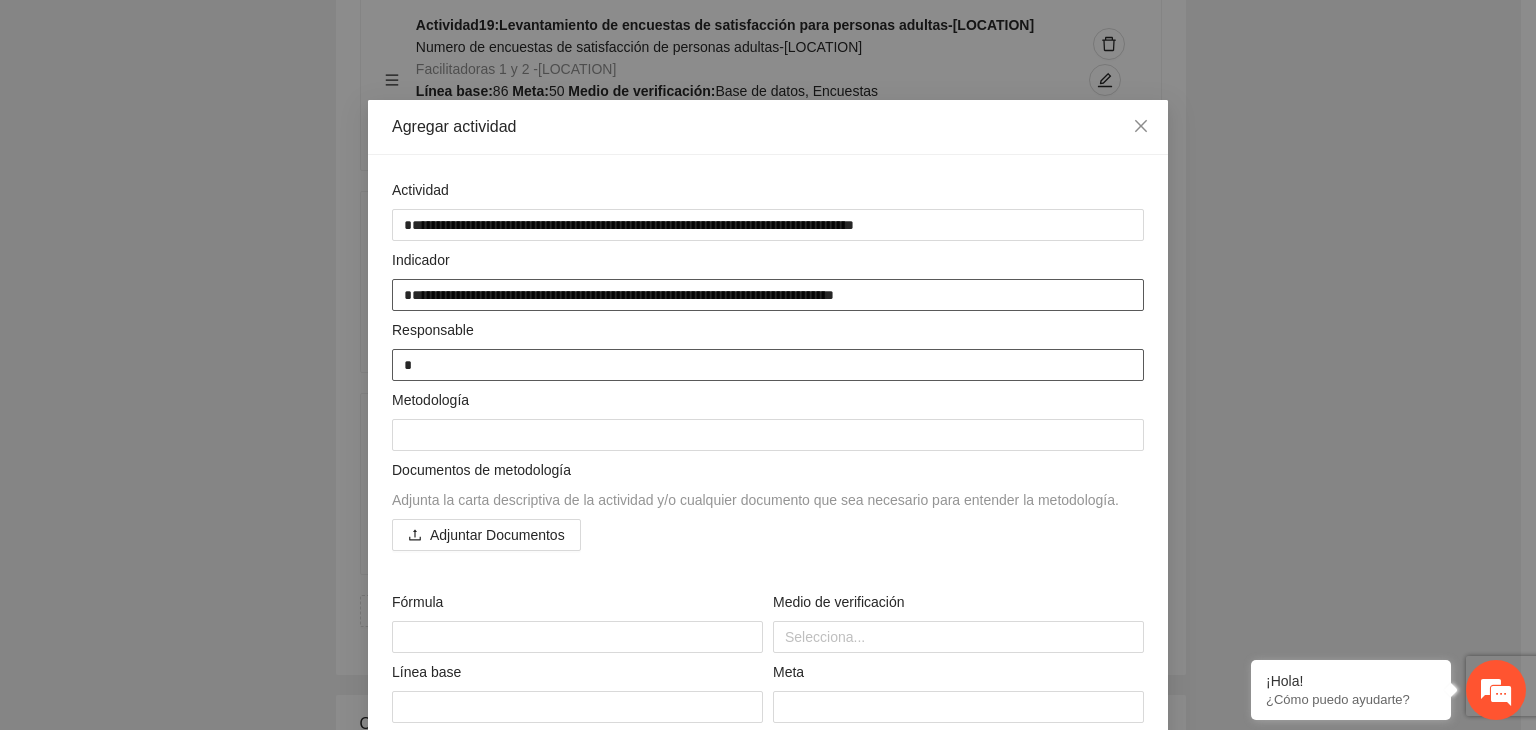 type on "*" 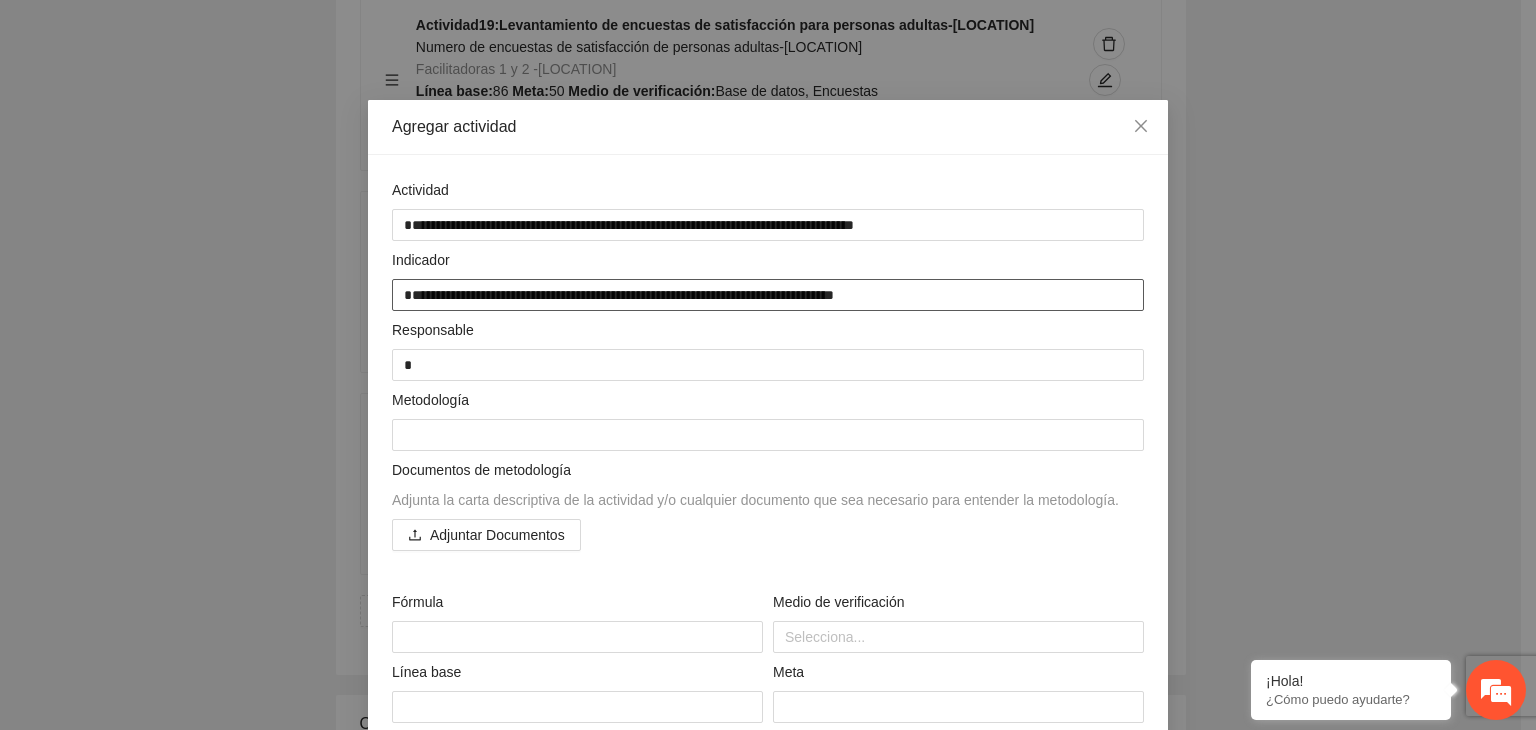 click on "**********" at bounding box center (768, 295) 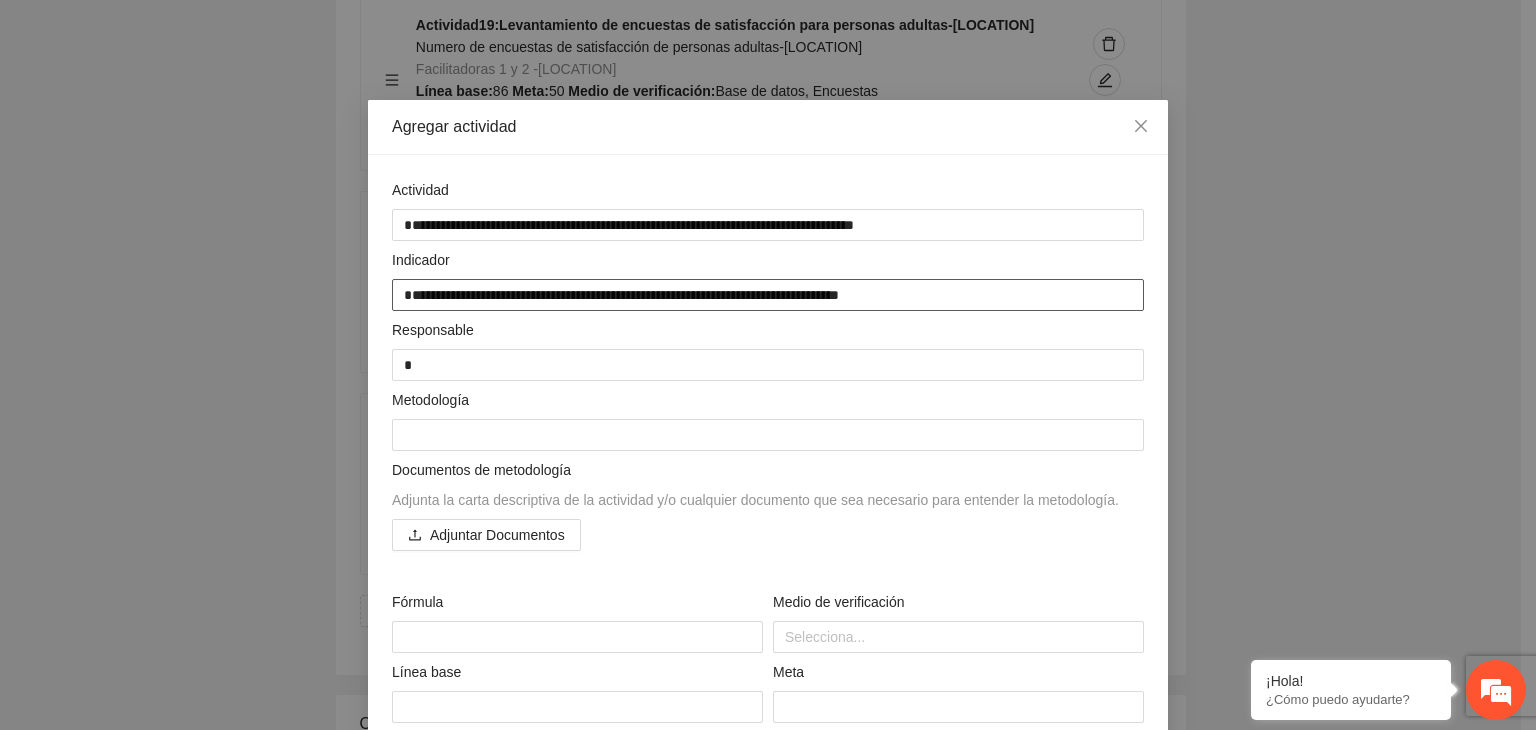 type on "**********" 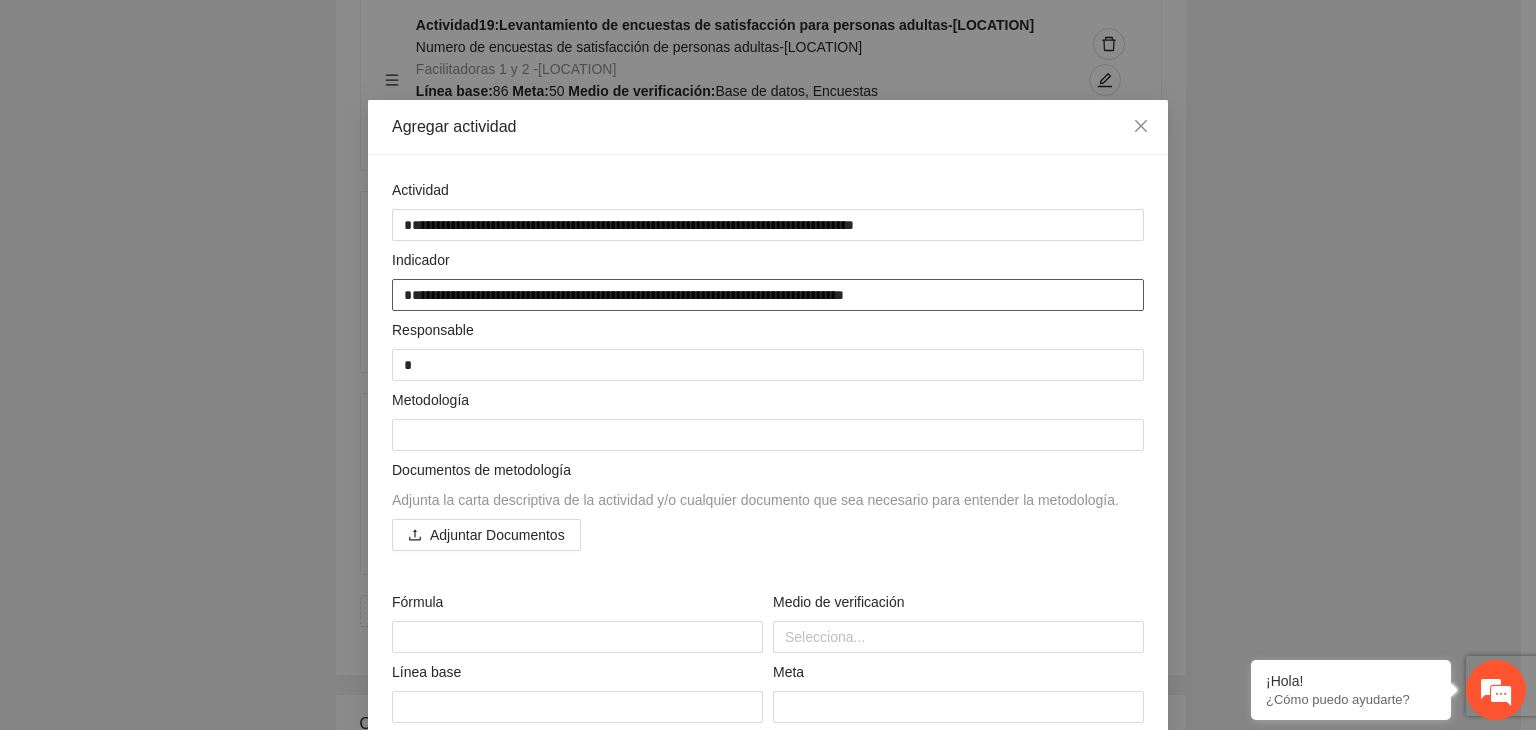 type on "**********" 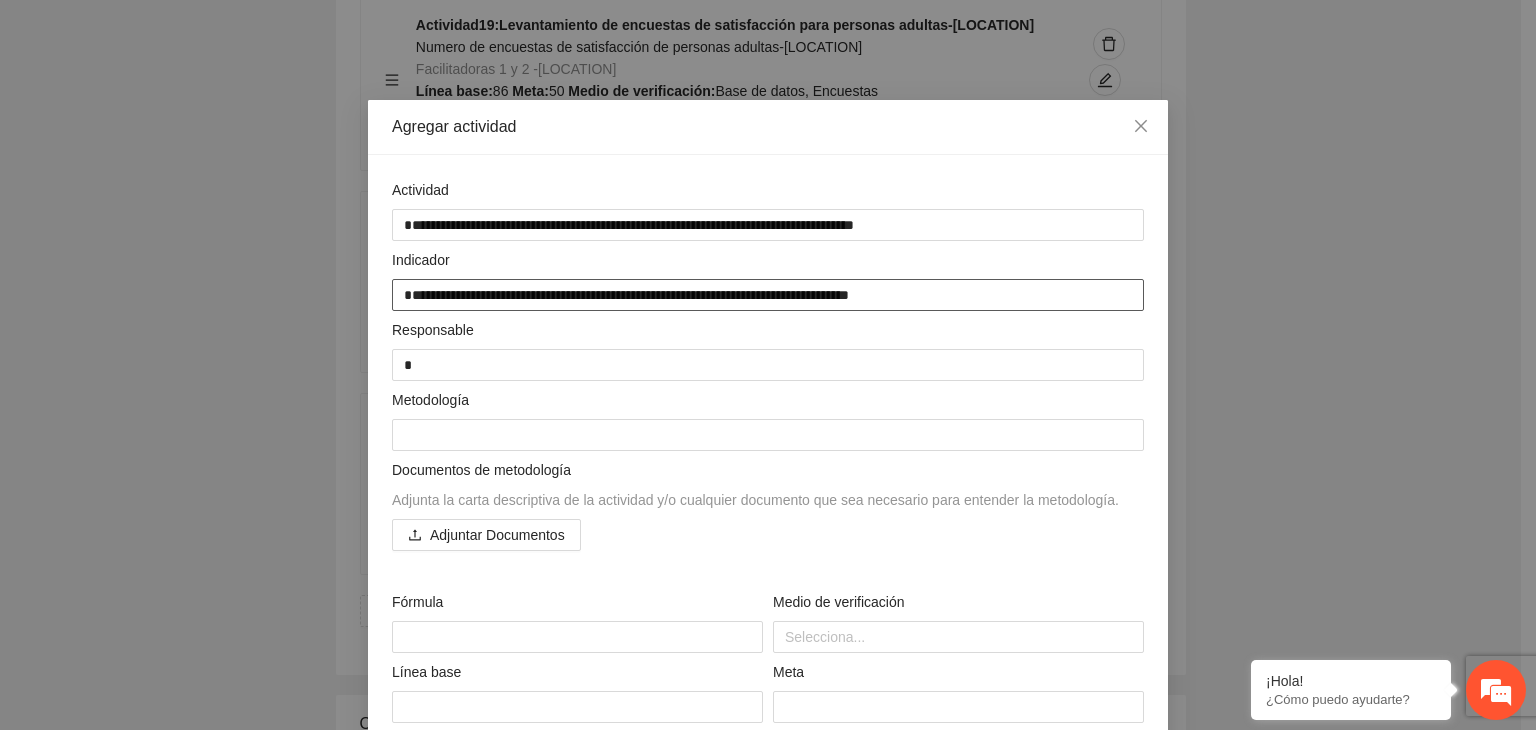 type on "**********" 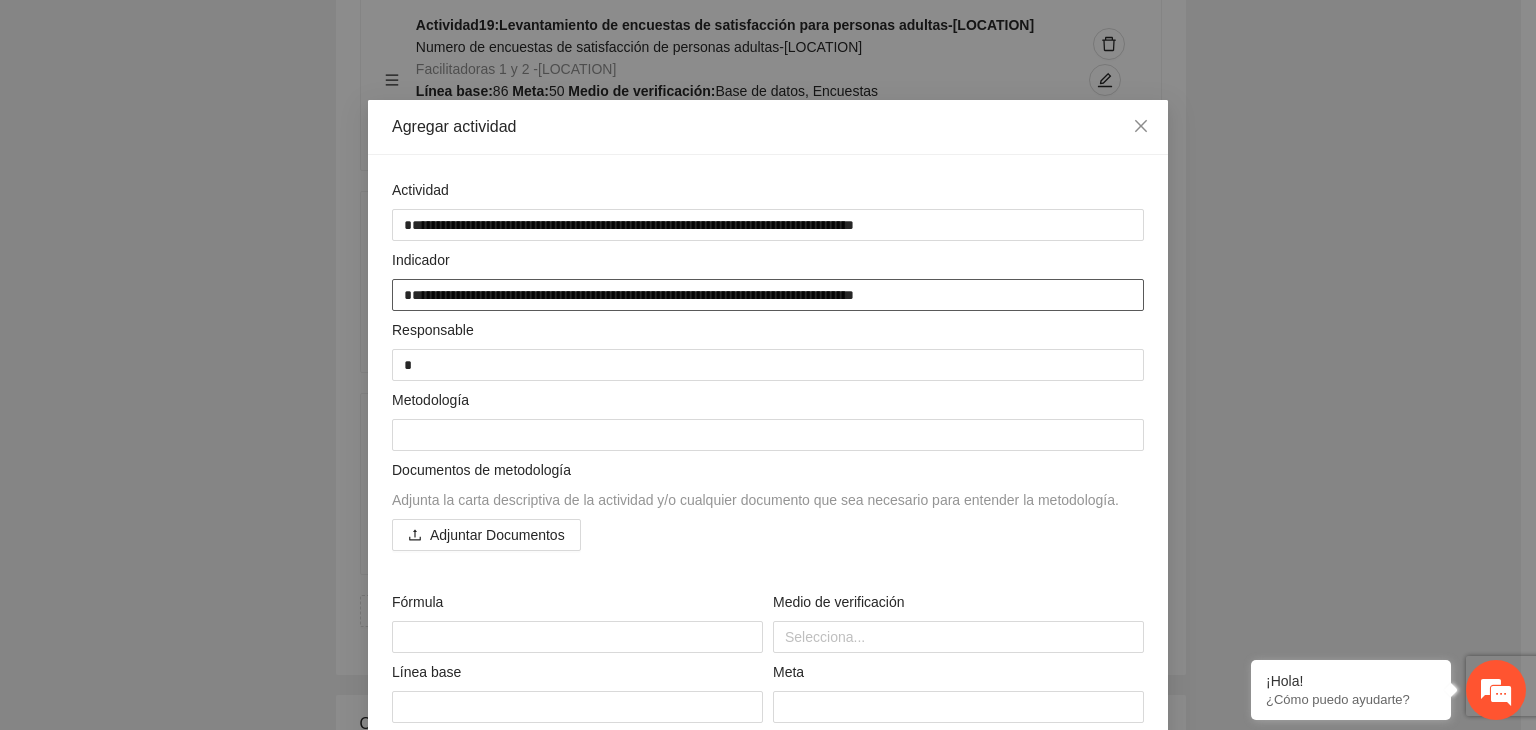 type on "**********" 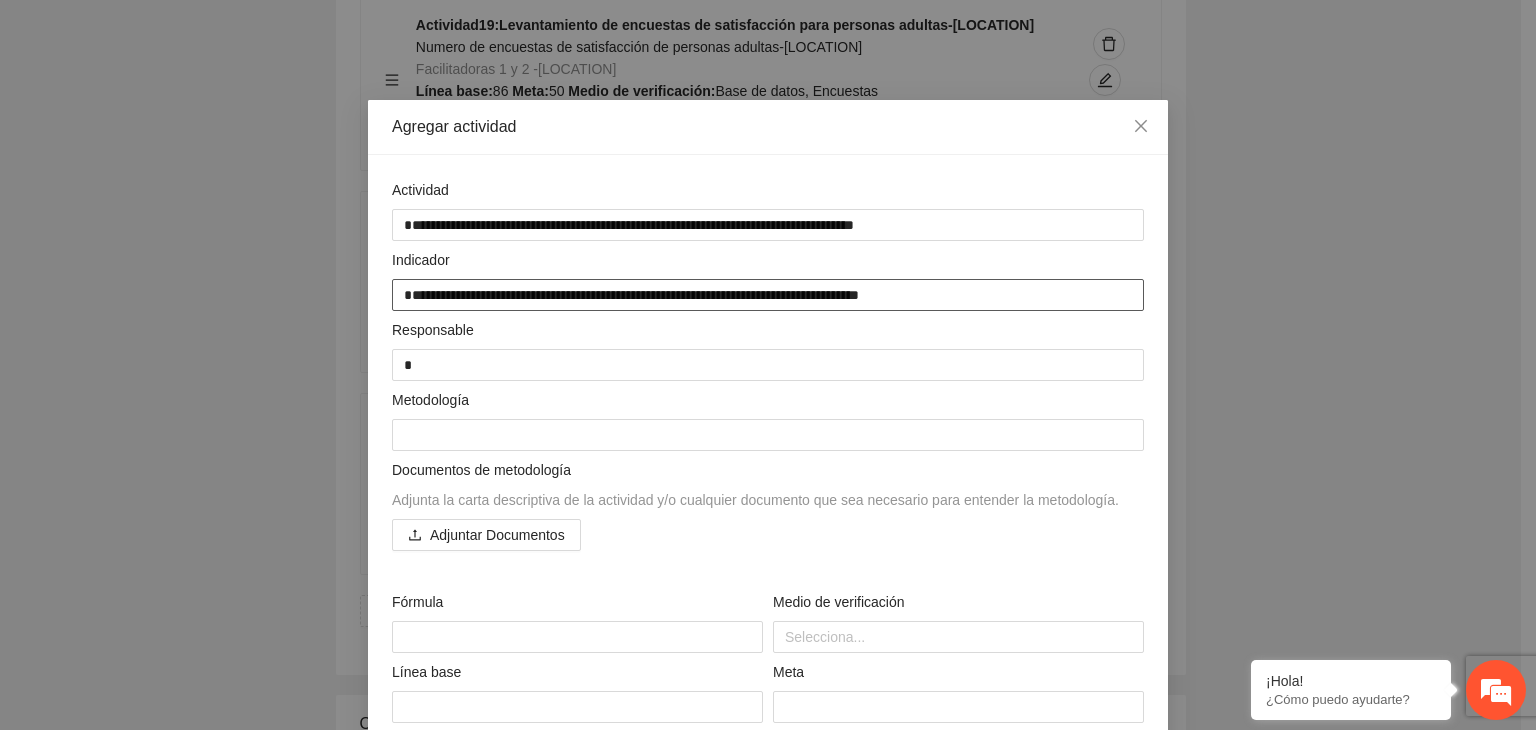 type on "**********" 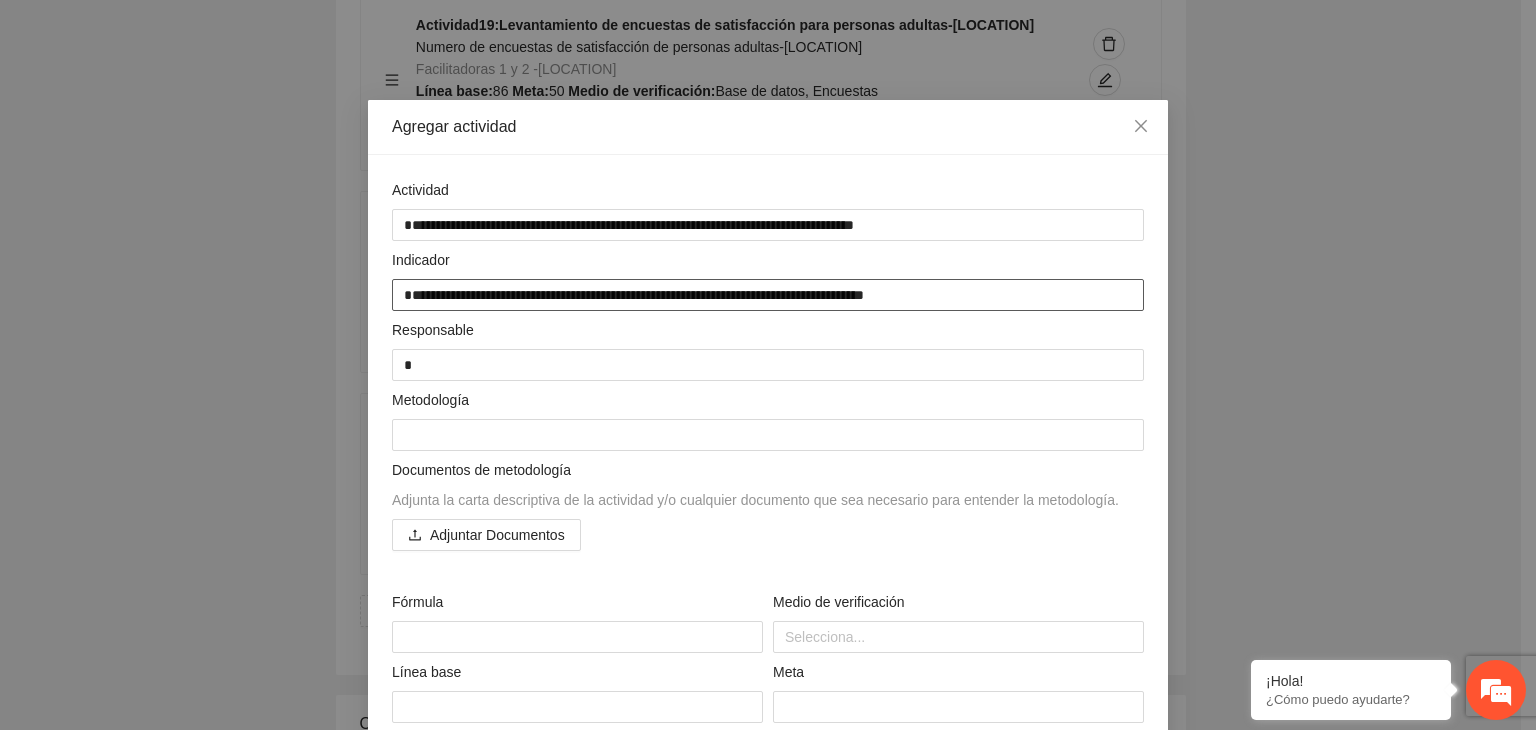 type on "**********" 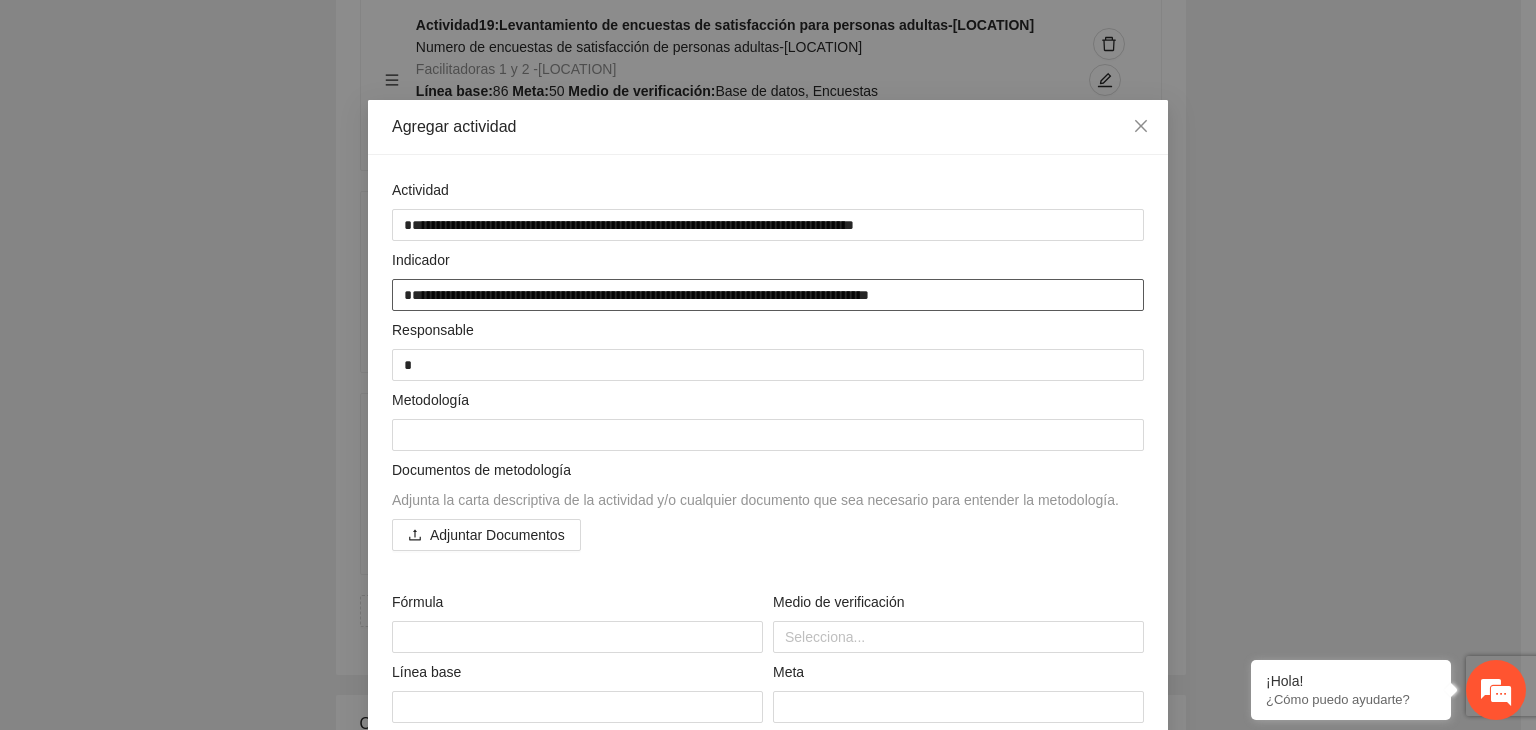 type on "**********" 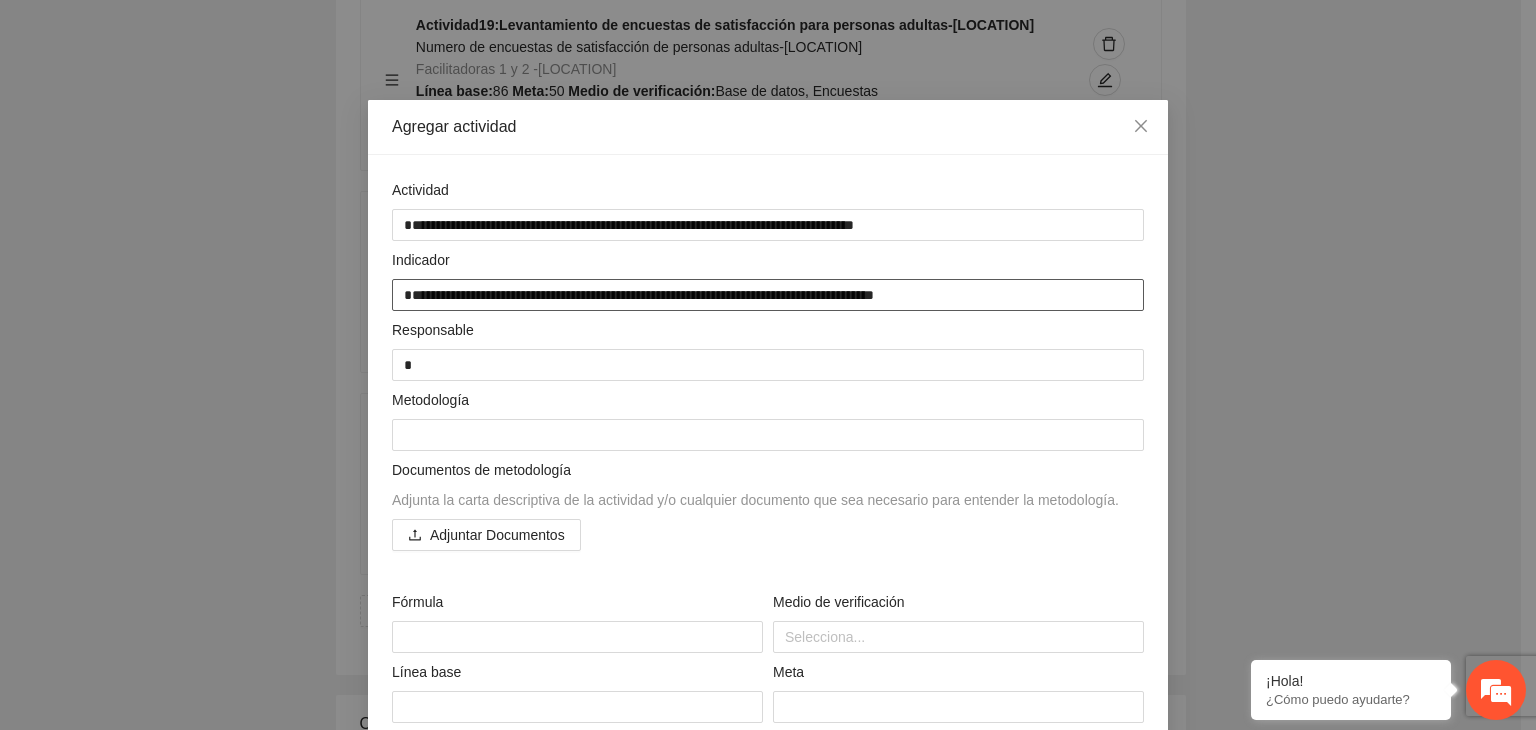 type on "**********" 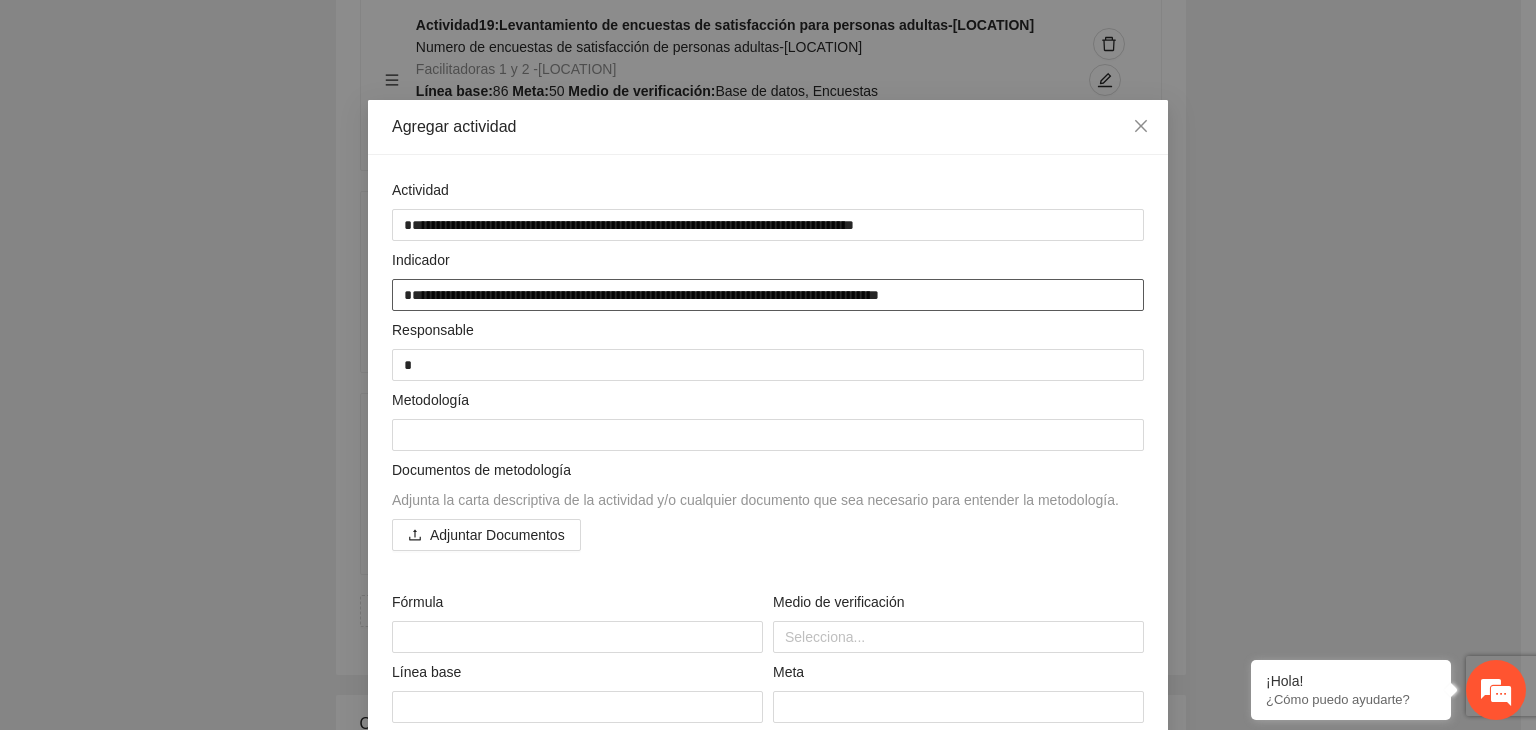 type on "**********" 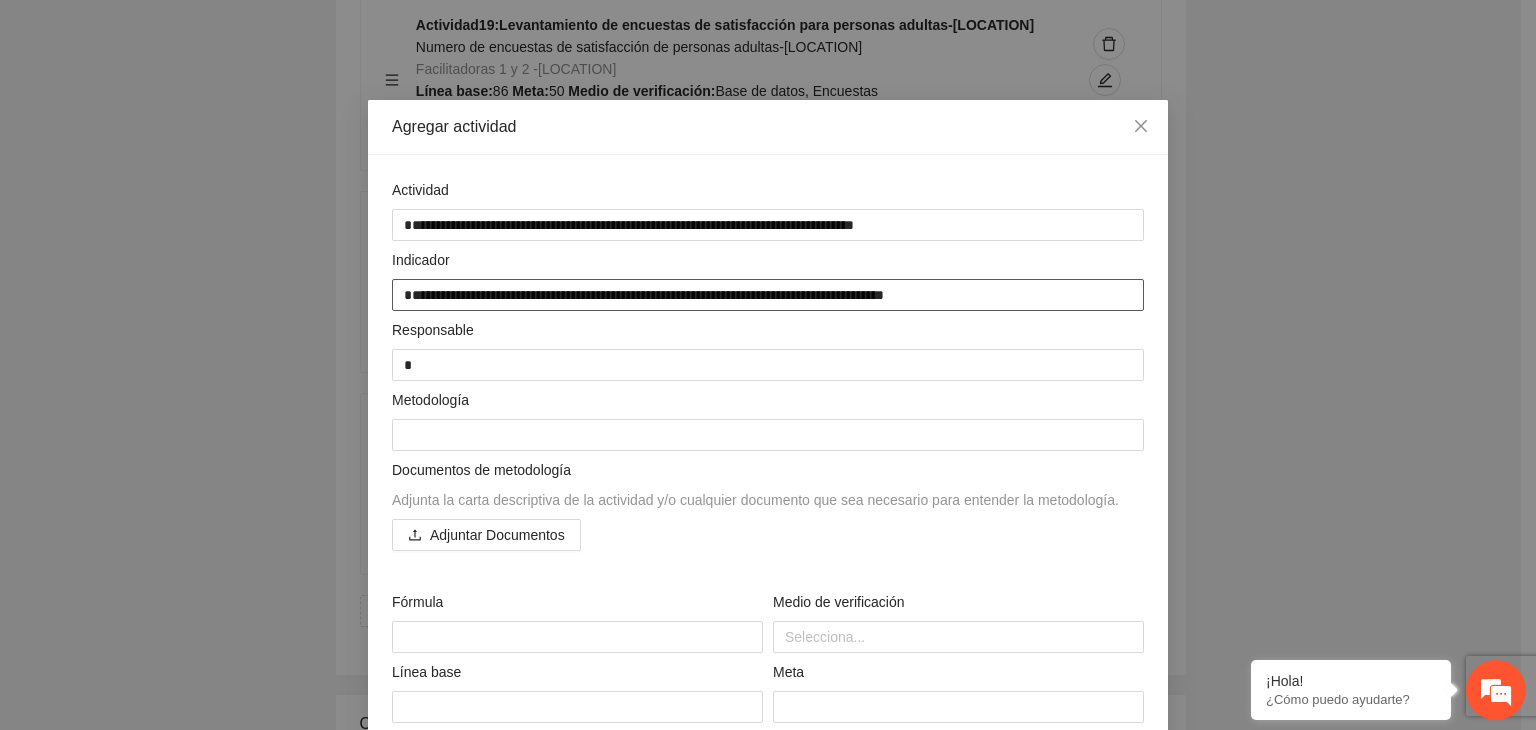 type on "**********" 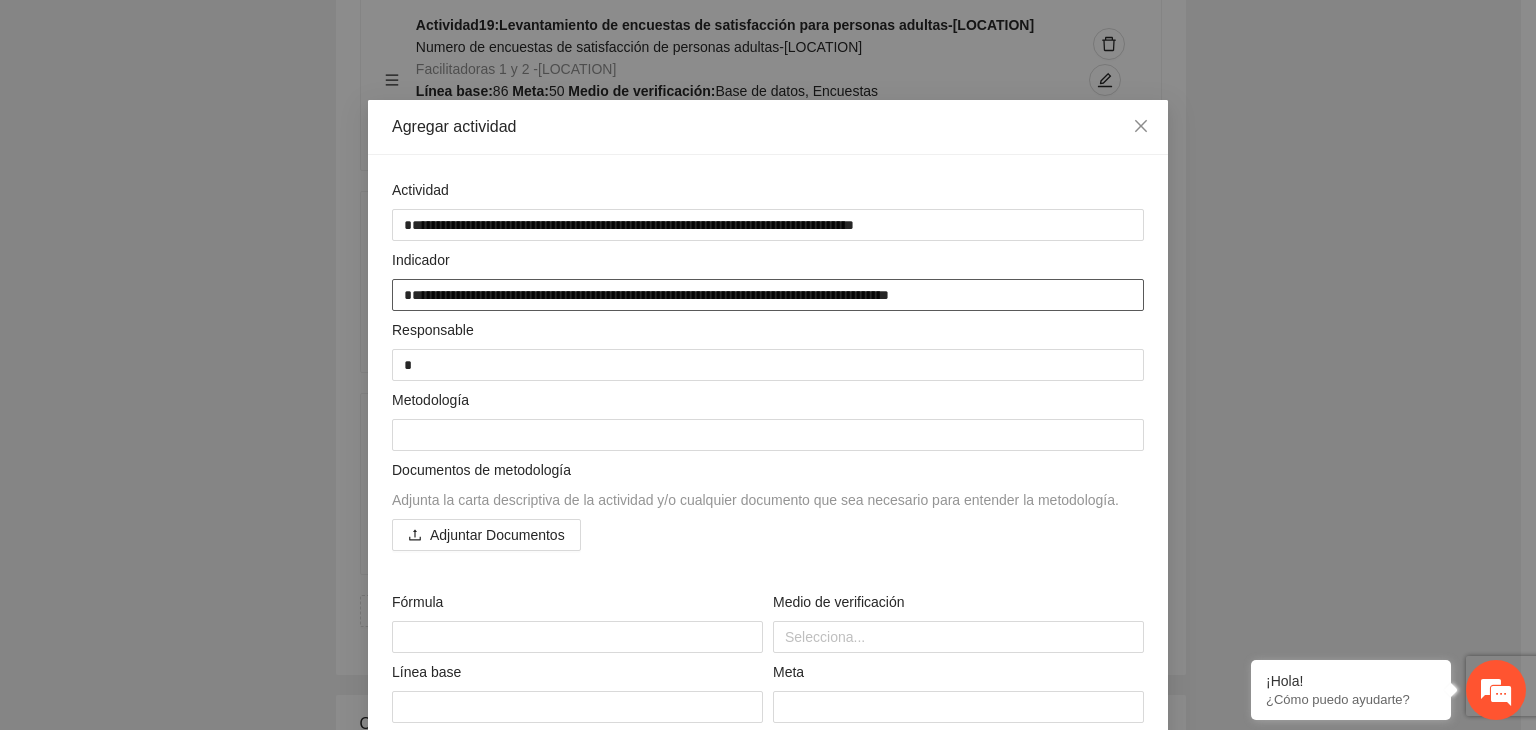 type on "**********" 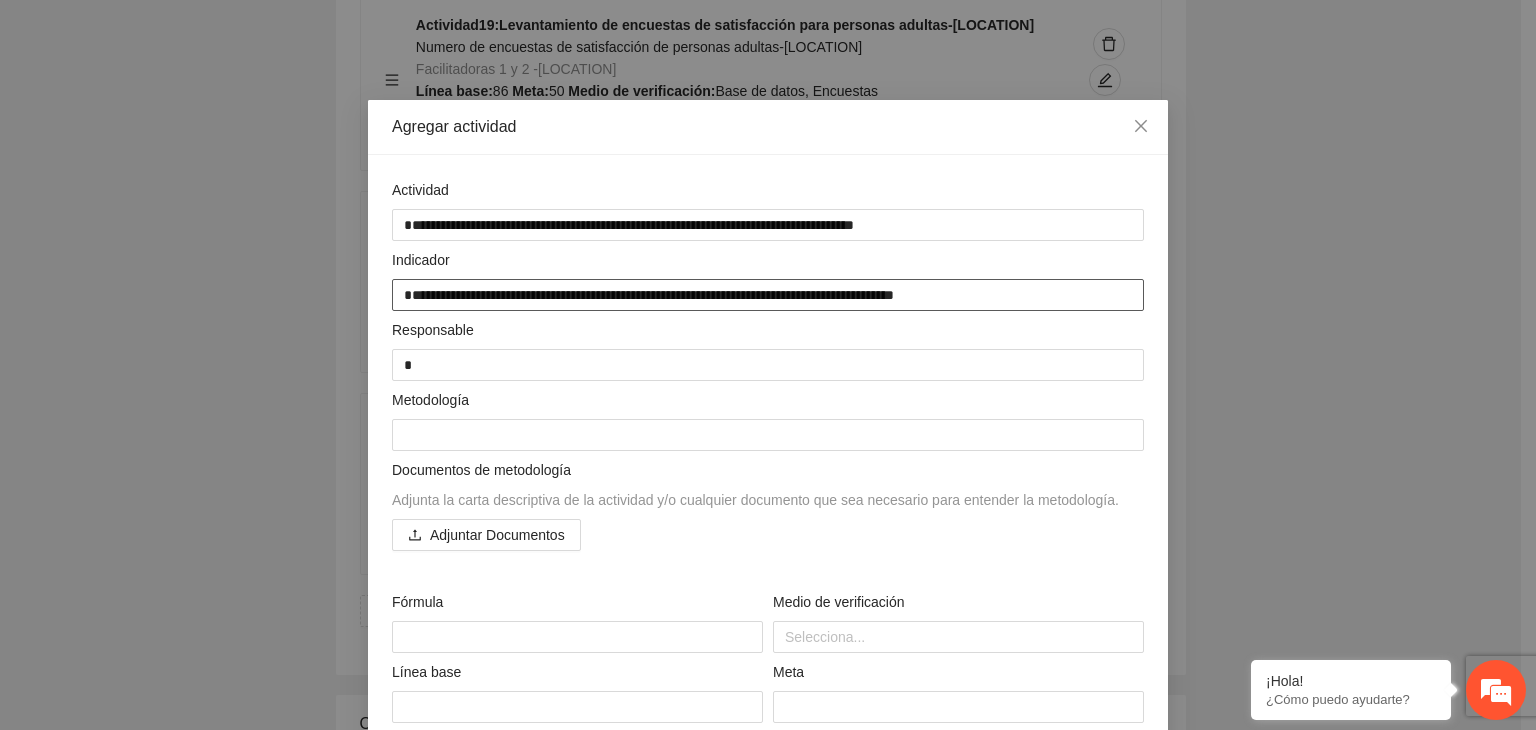 type on "**********" 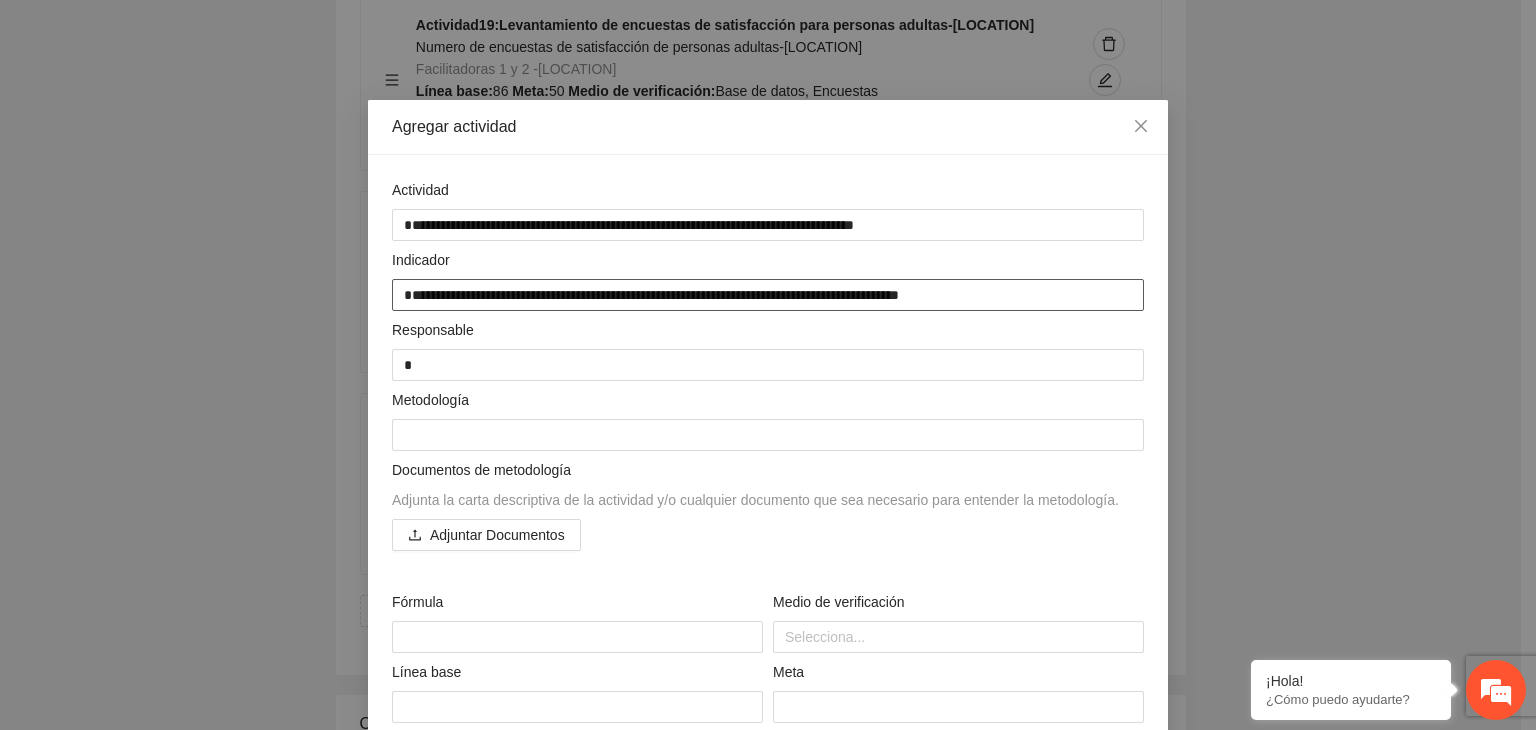 type on "**********" 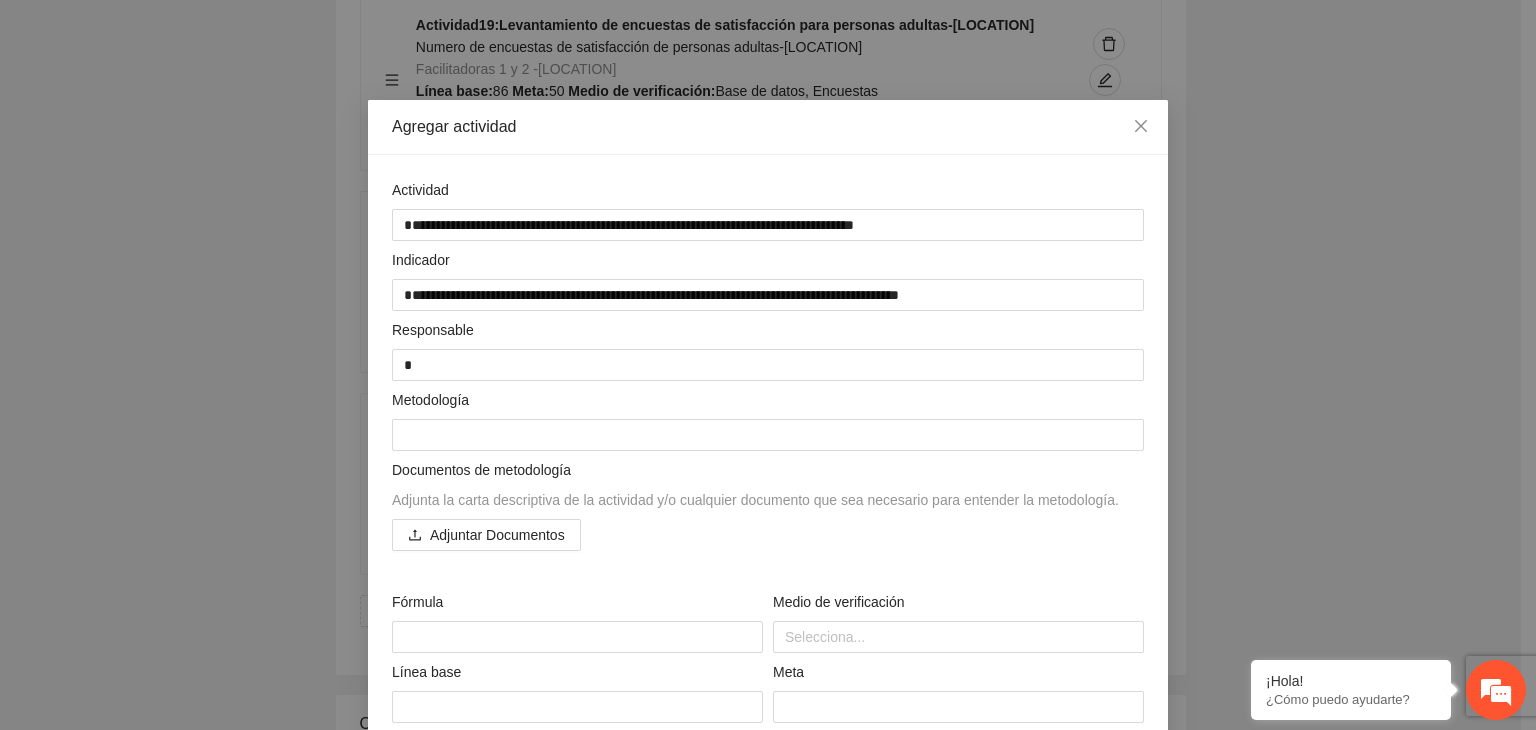 click on "**********" at bounding box center [768, 365] 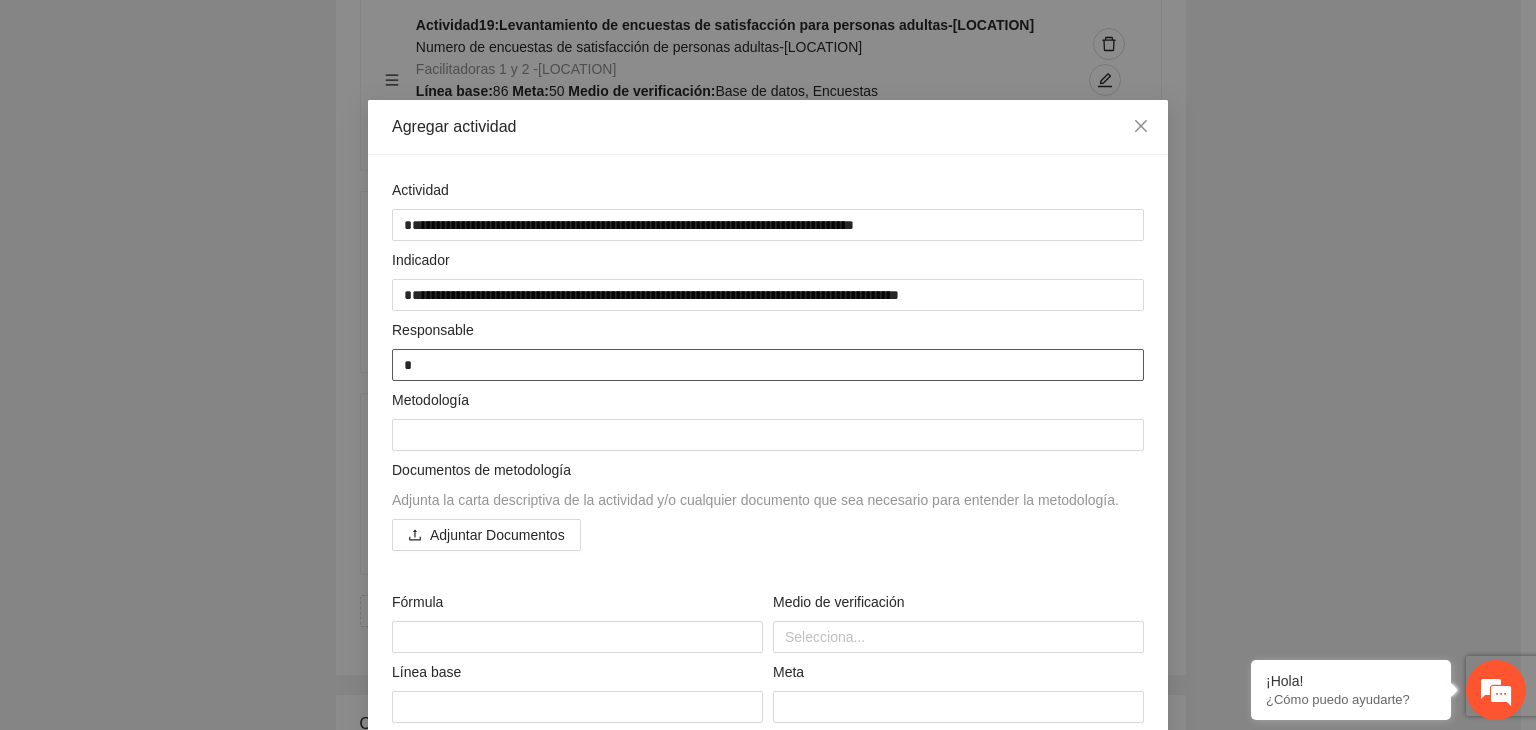 click on "*" at bounding box center [768, 365] 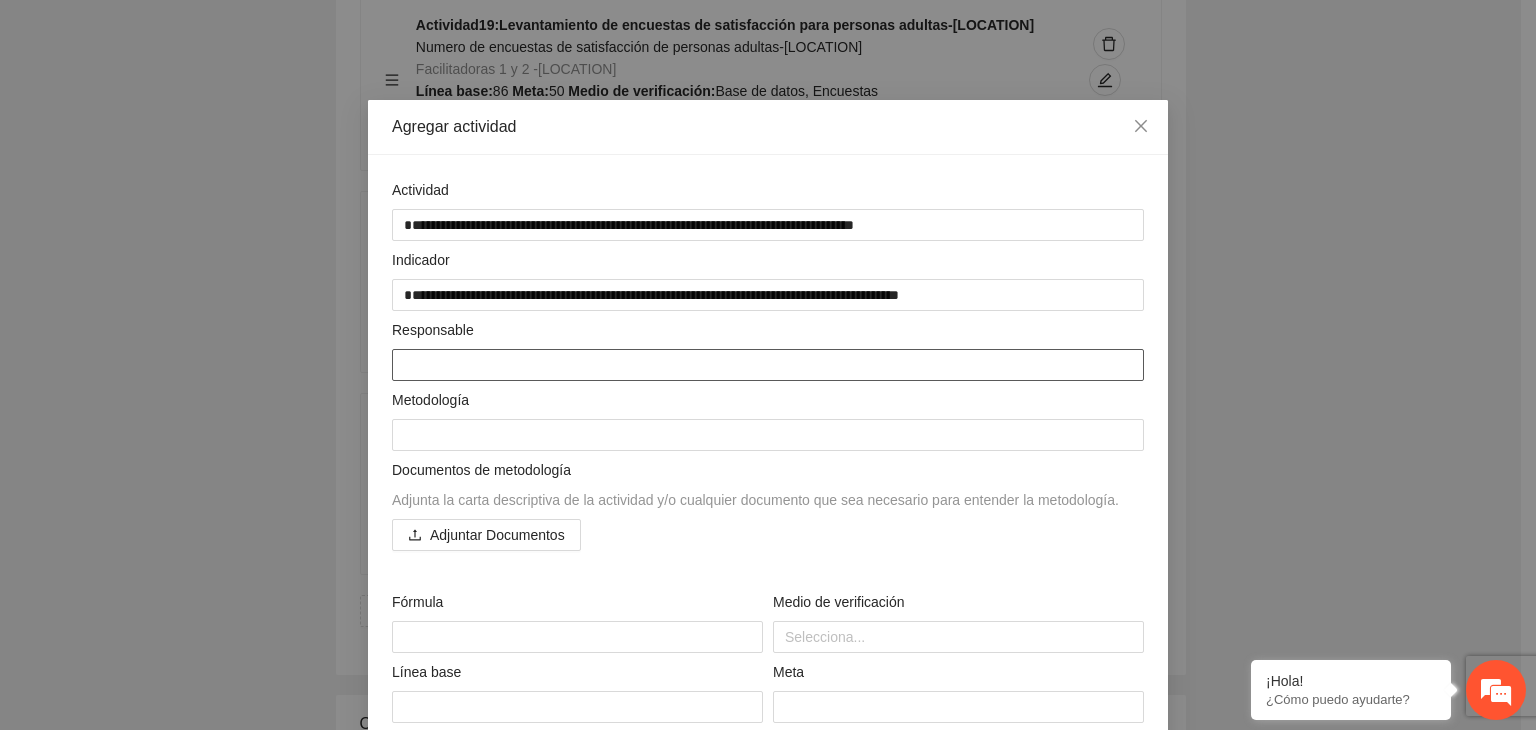 type on "*" 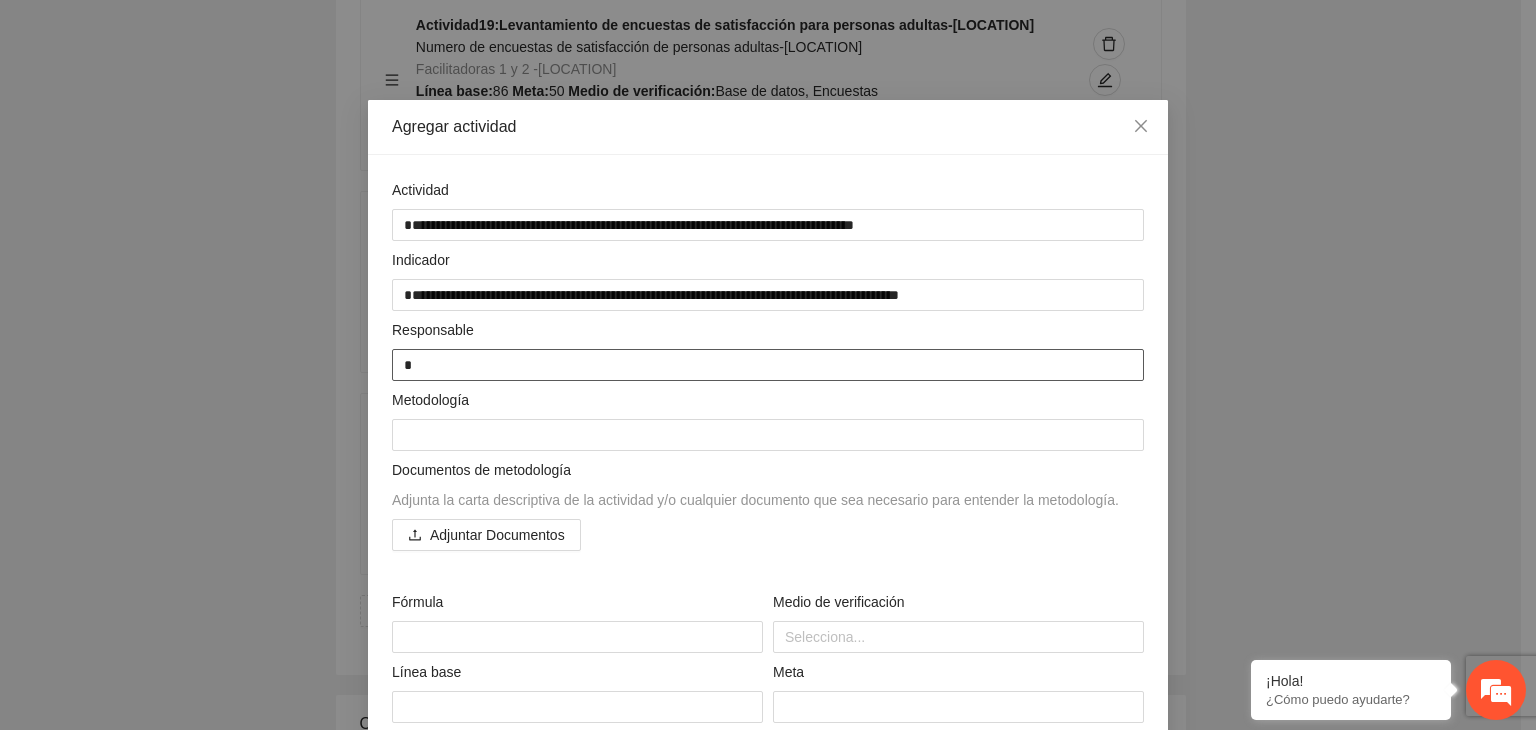 type on "**" 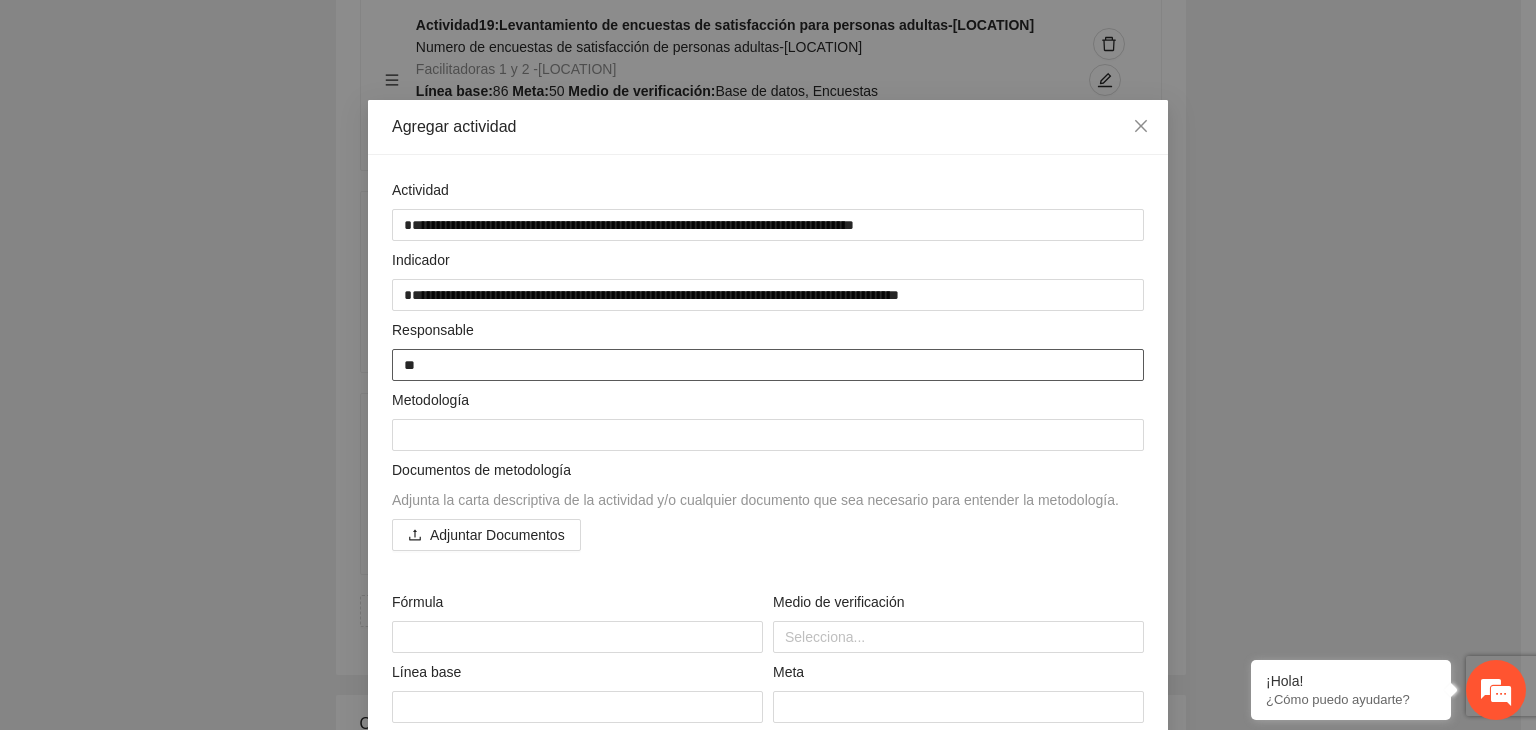 type on "***" 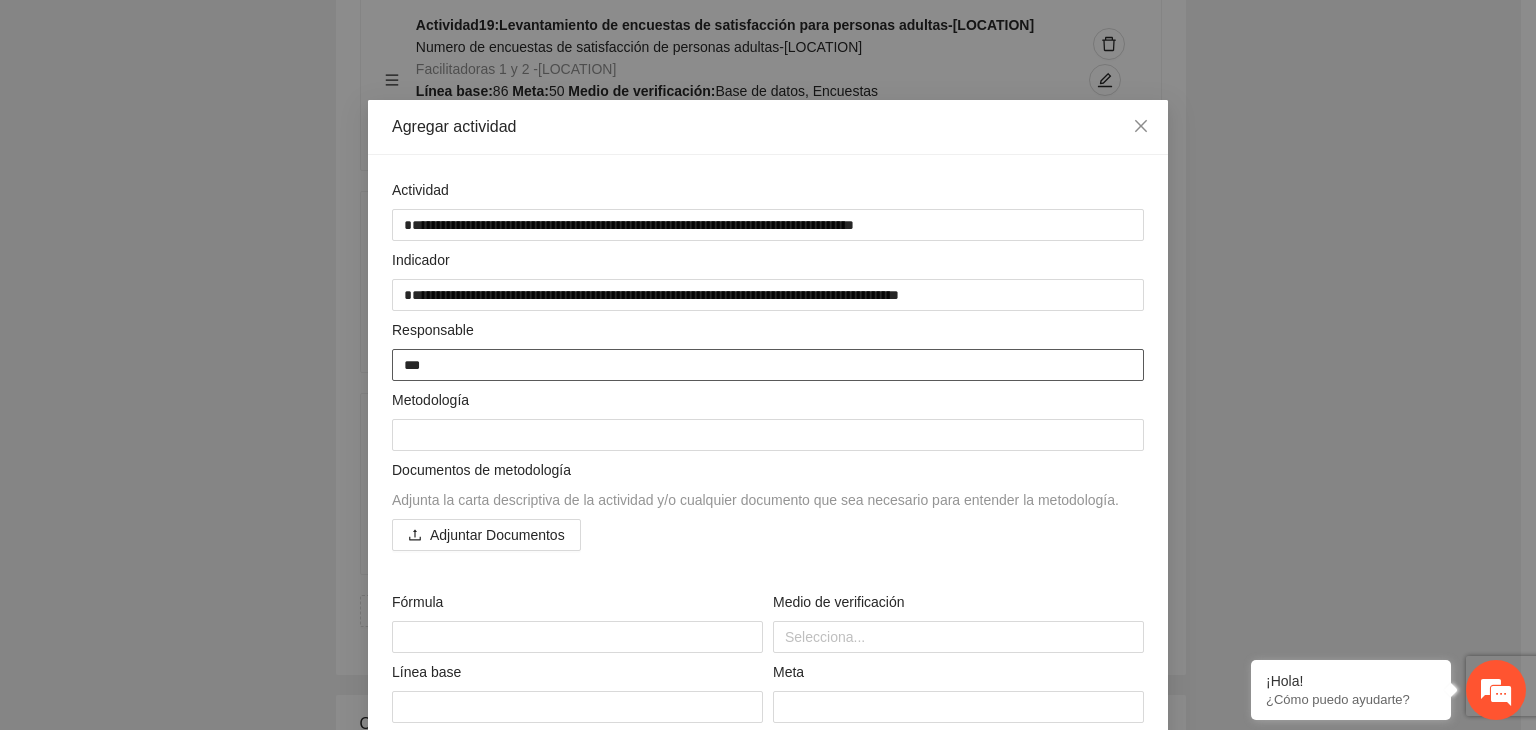 type on "****" 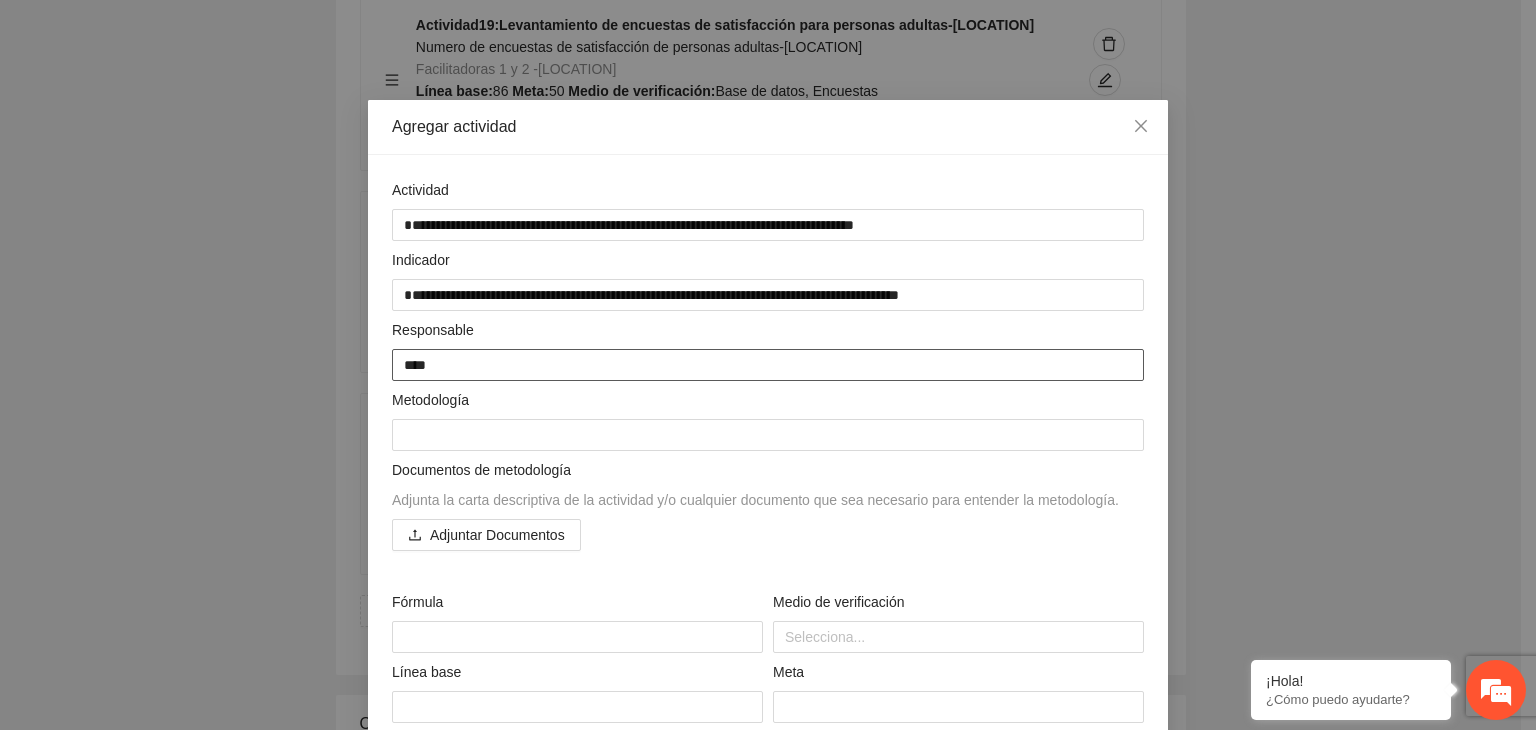 type on "*****" 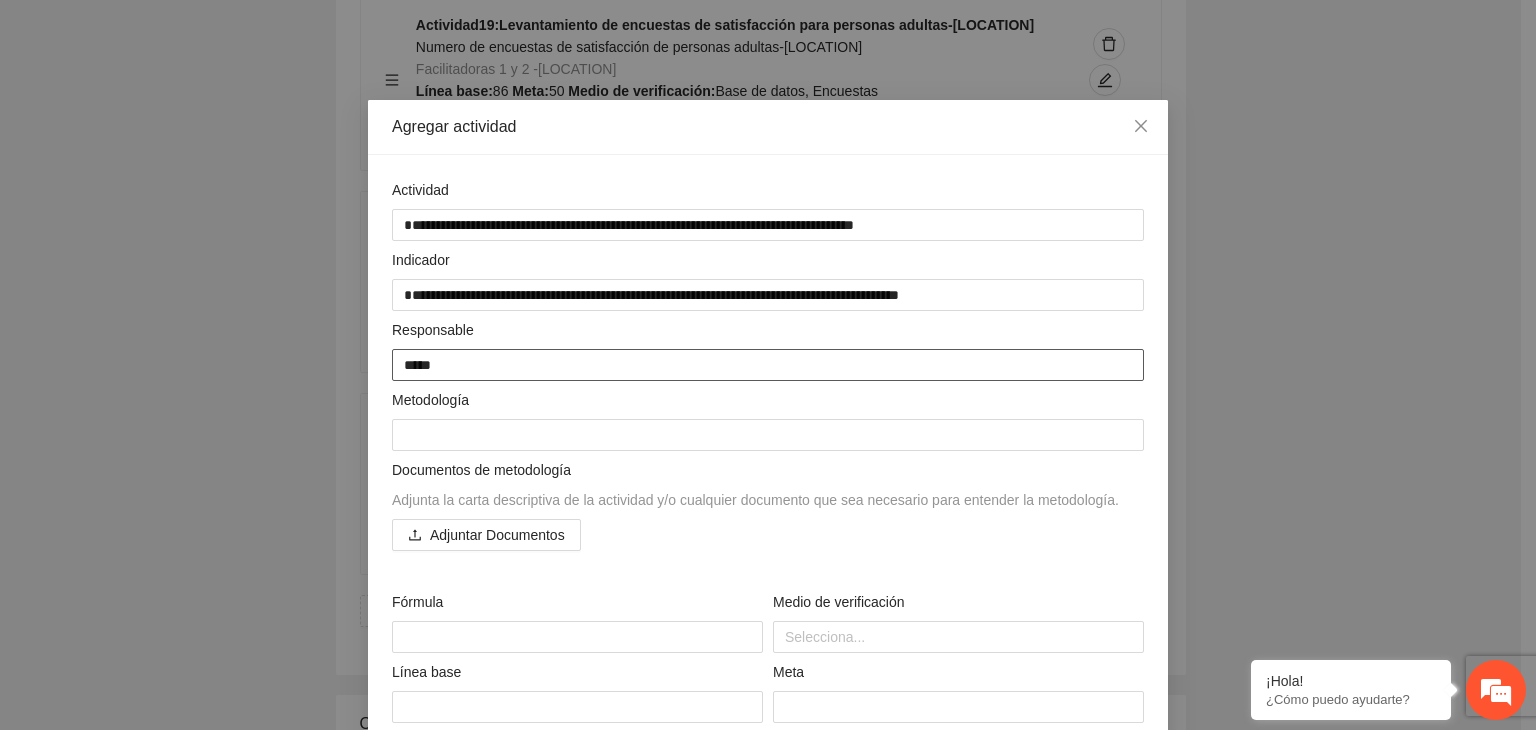 type on "******" 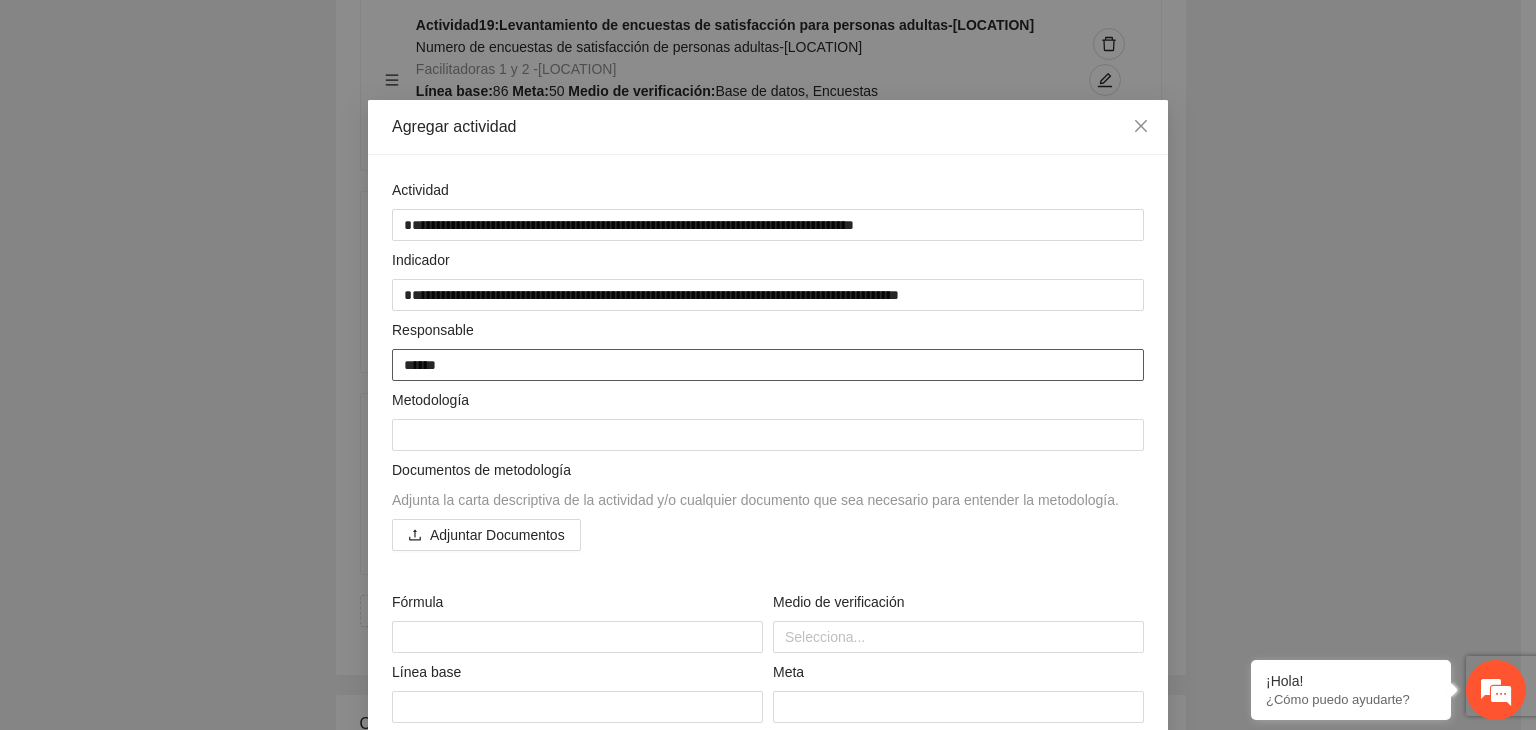 type on "*******" 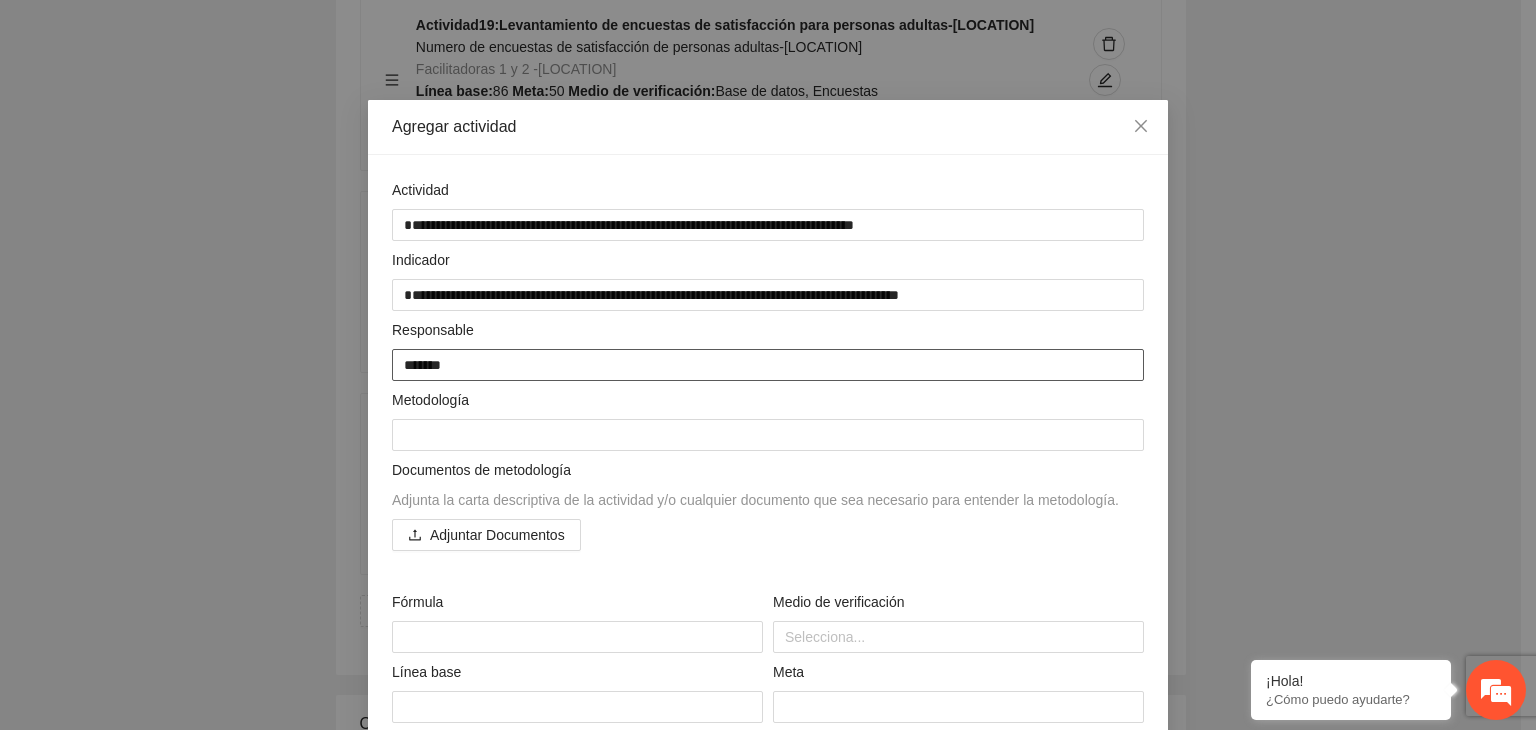 type on "********" 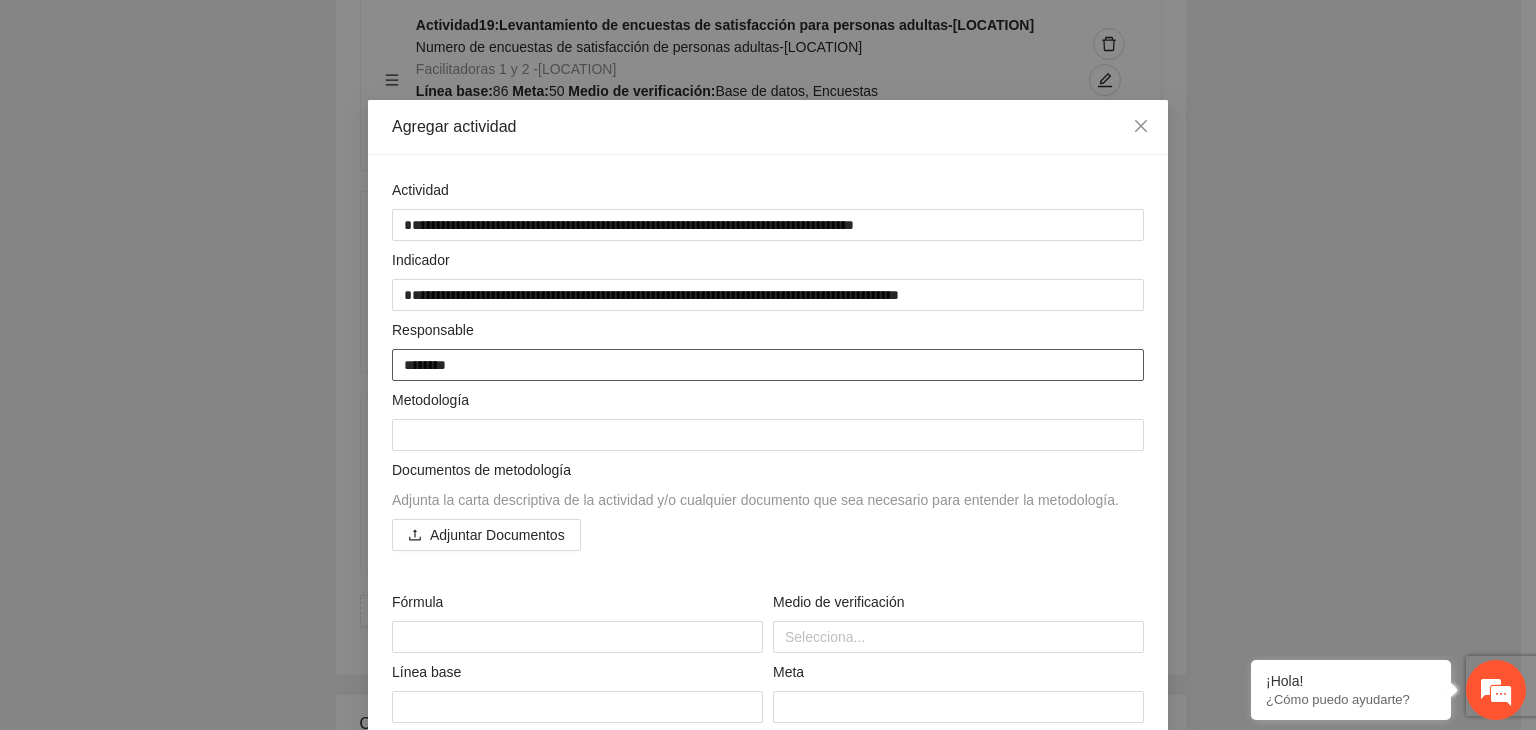 type on "*********" 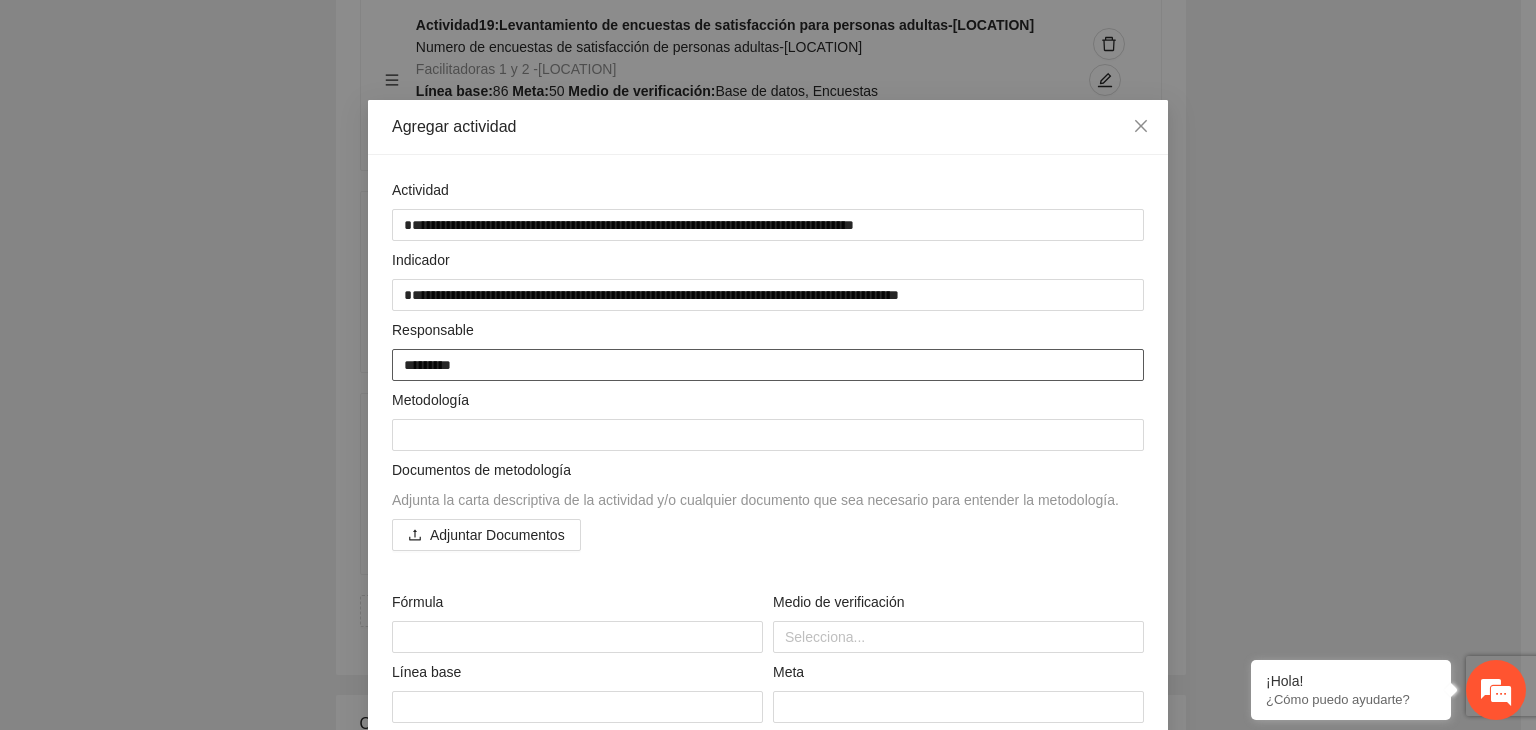 type on "*********" 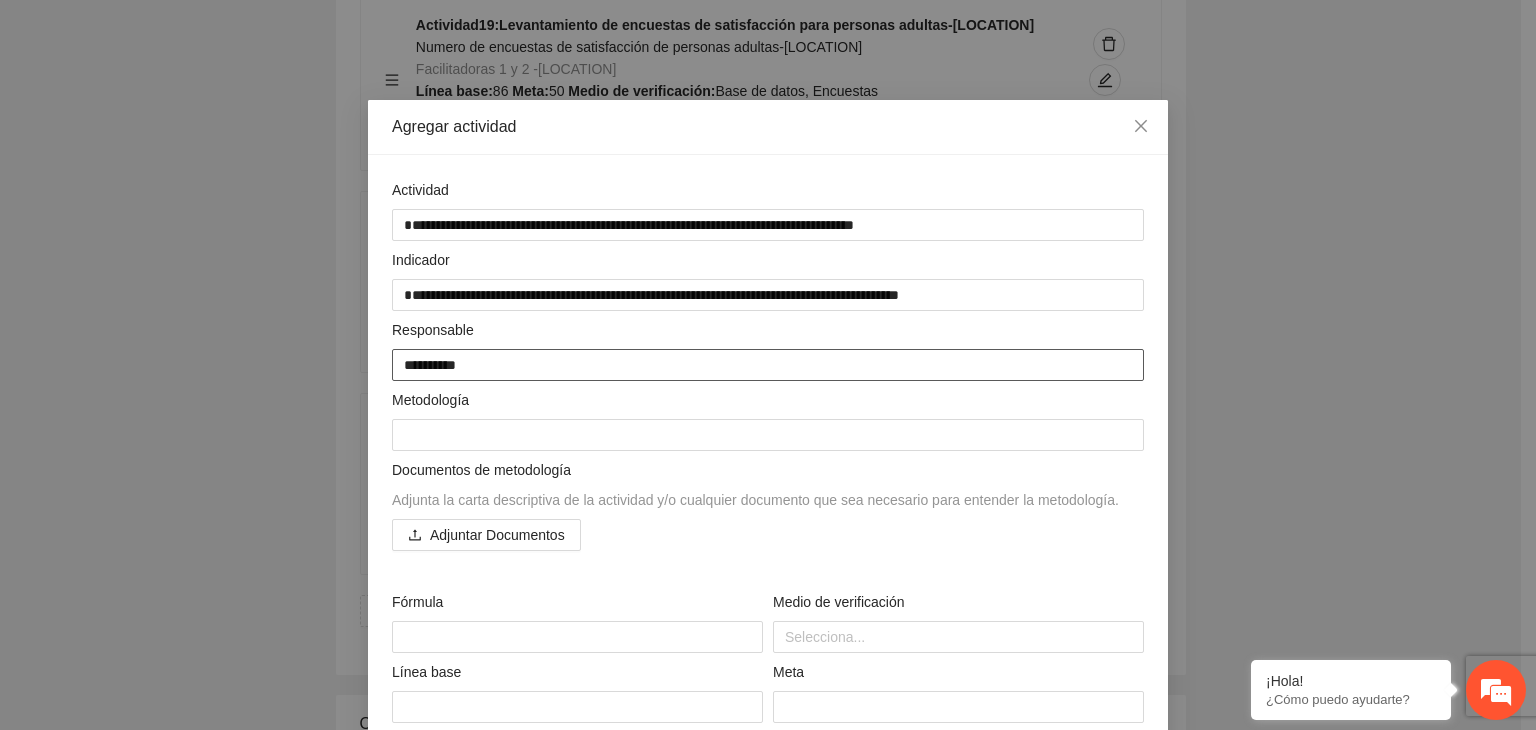 type on "**********" 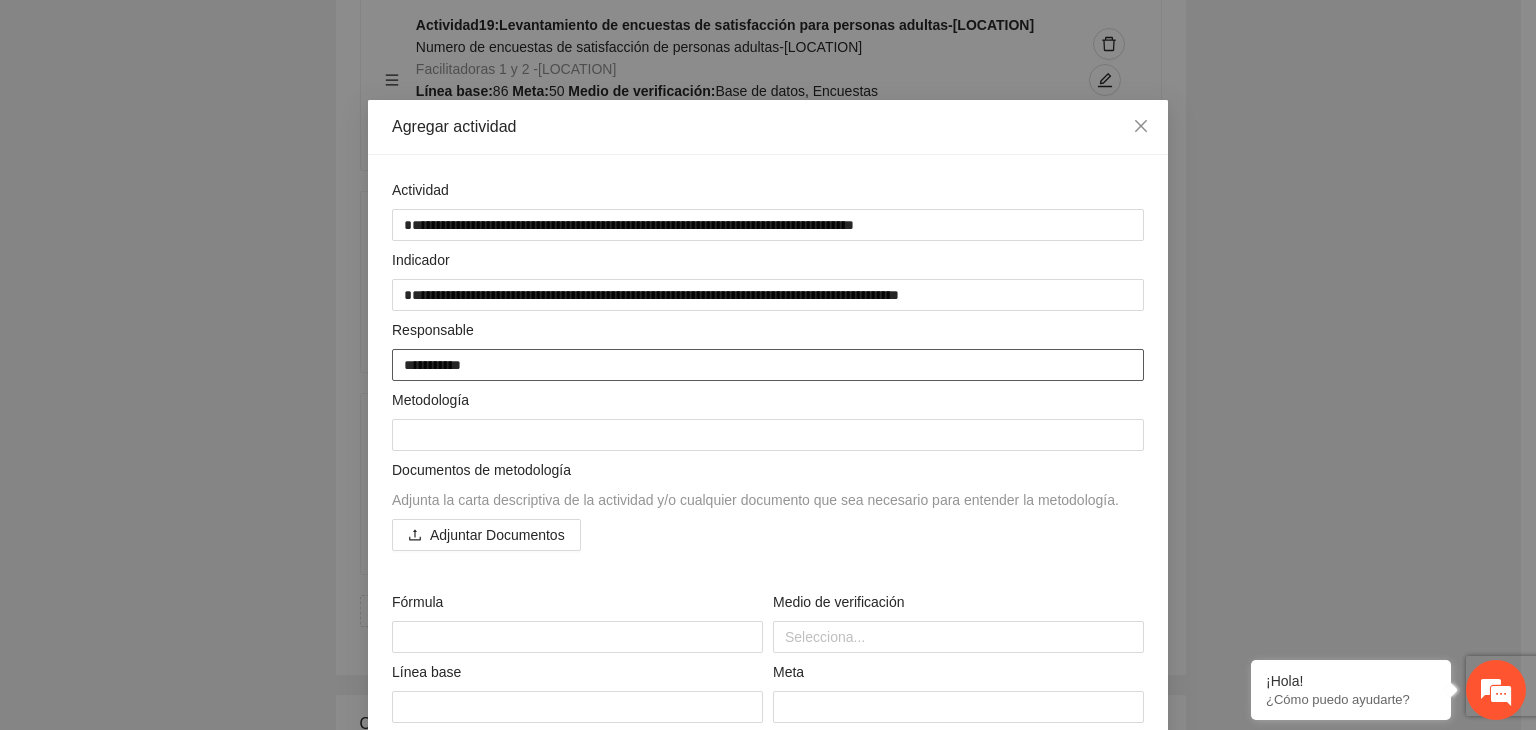 type on "**********" 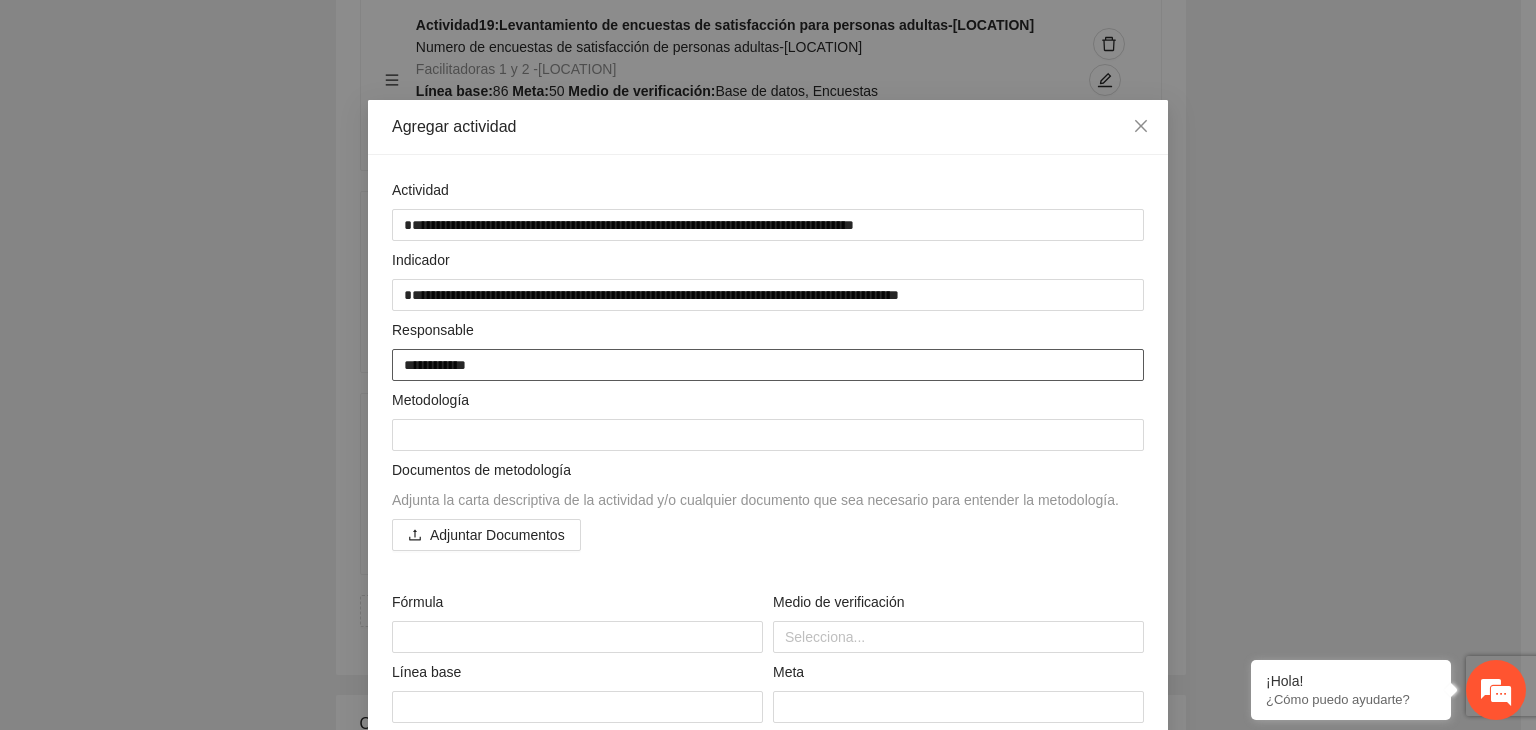 type on "**********" 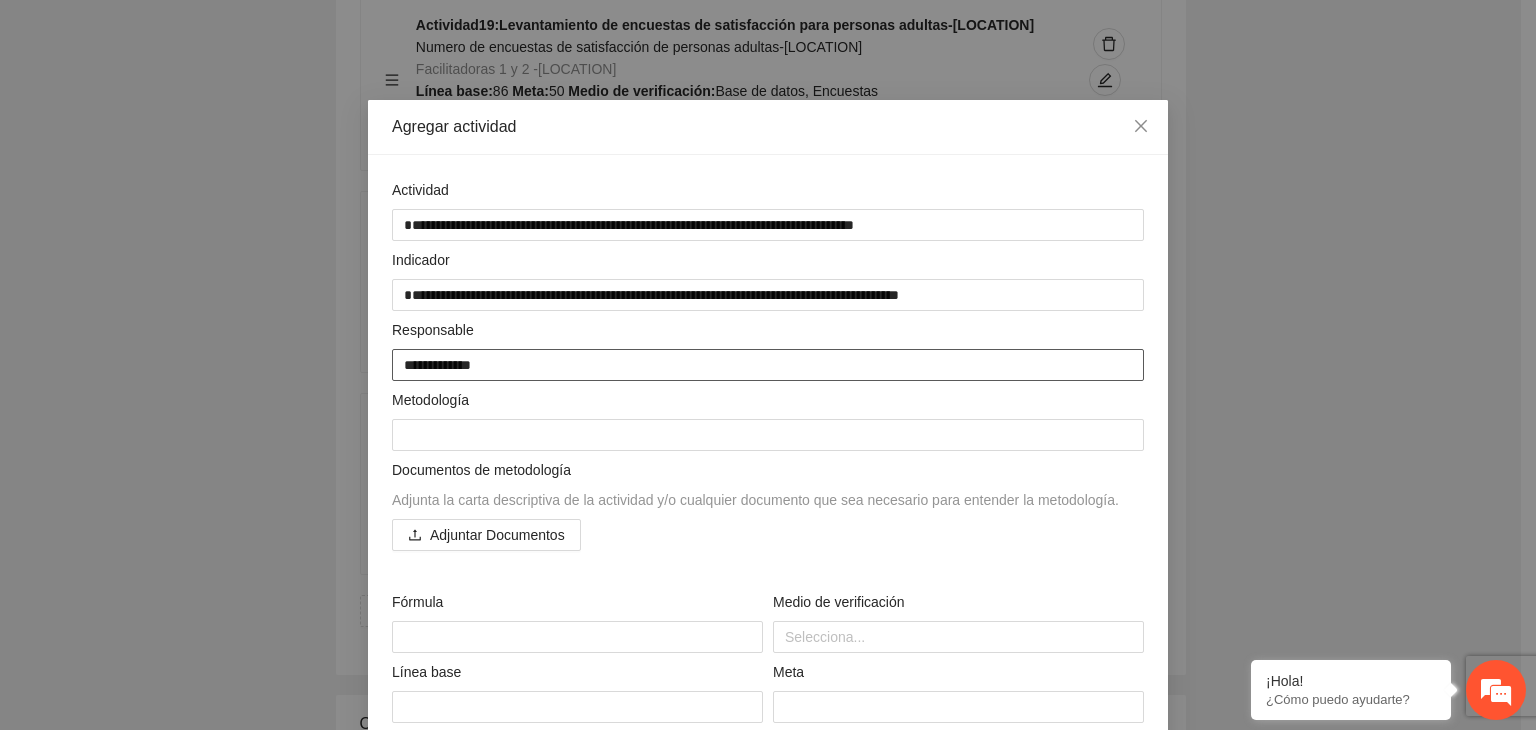 type on "**********" 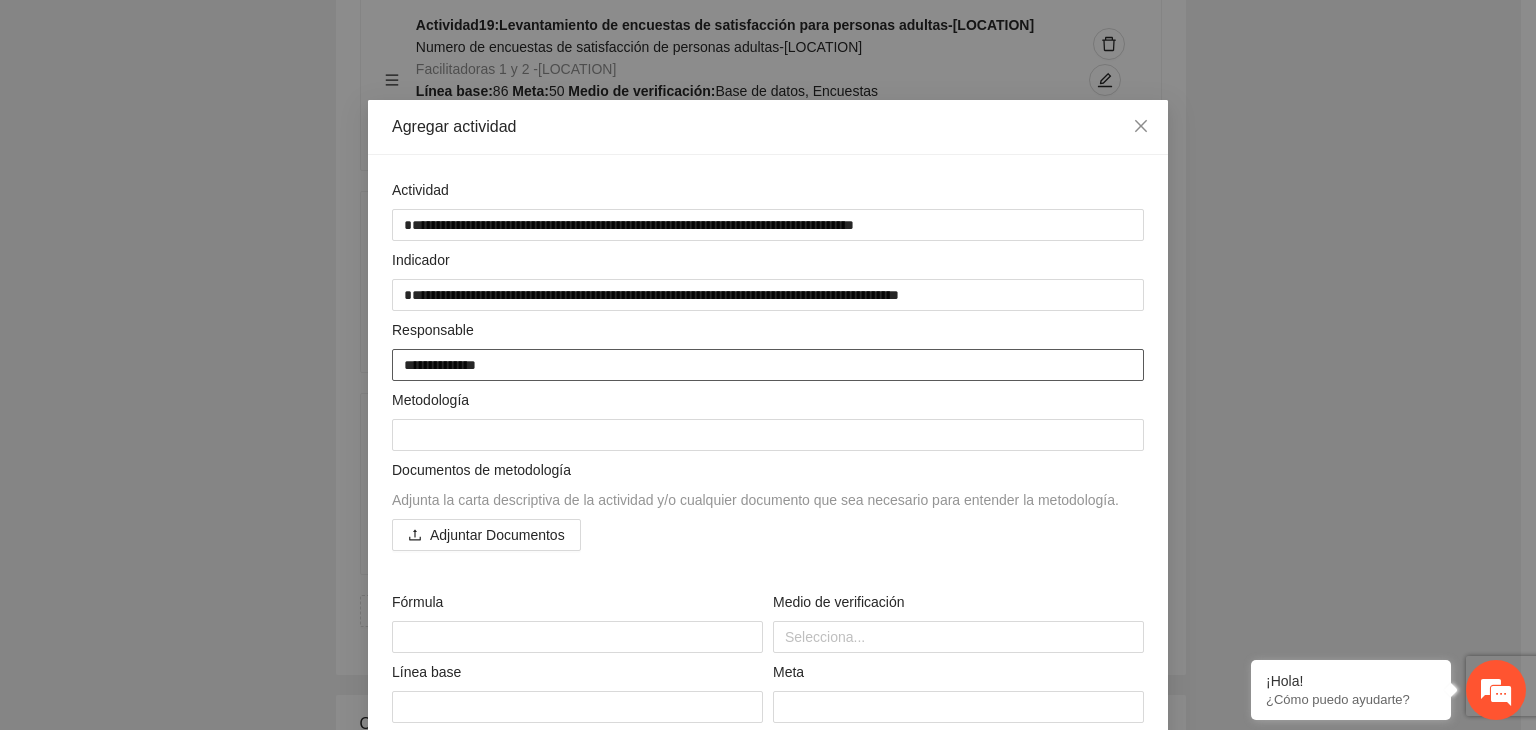 type on "**********" 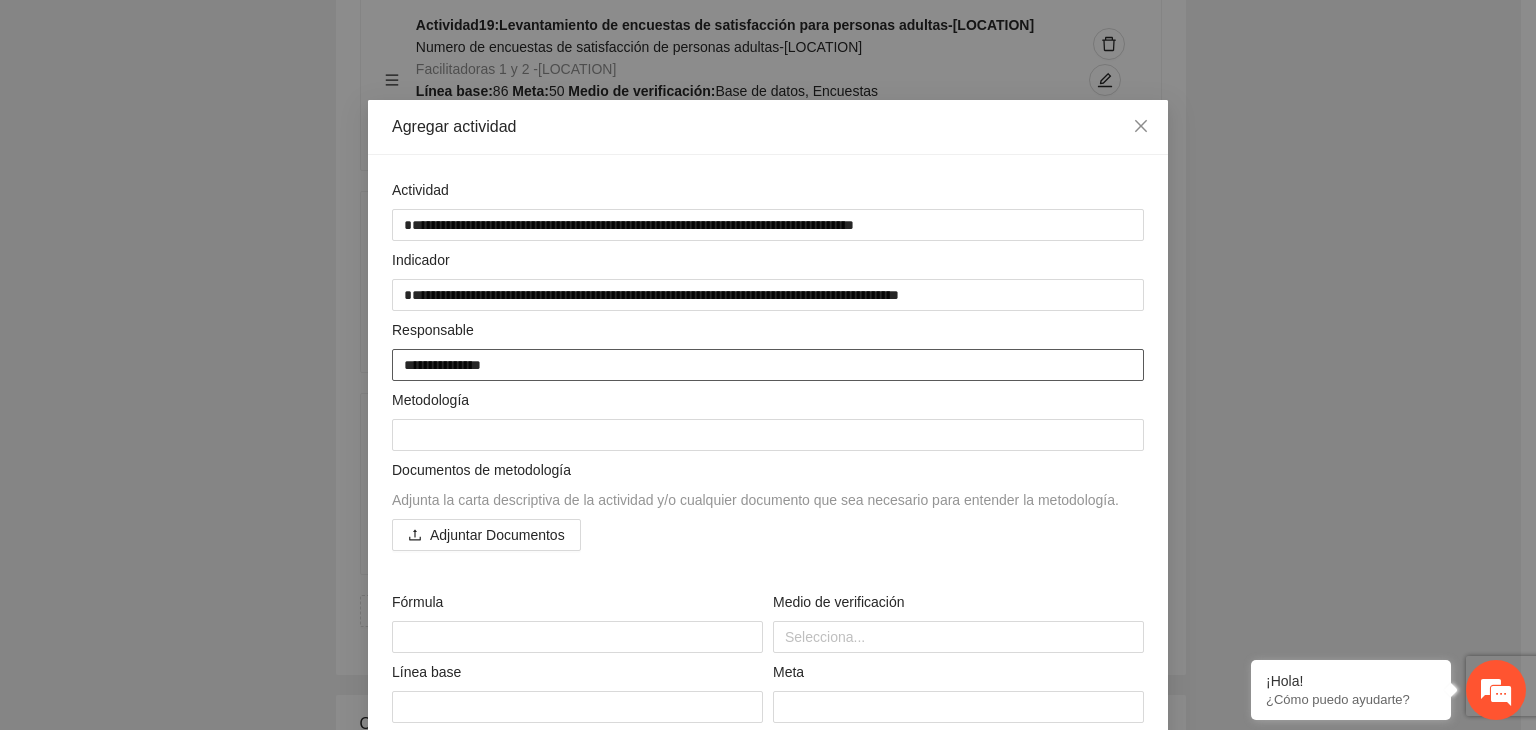 type on "**********" 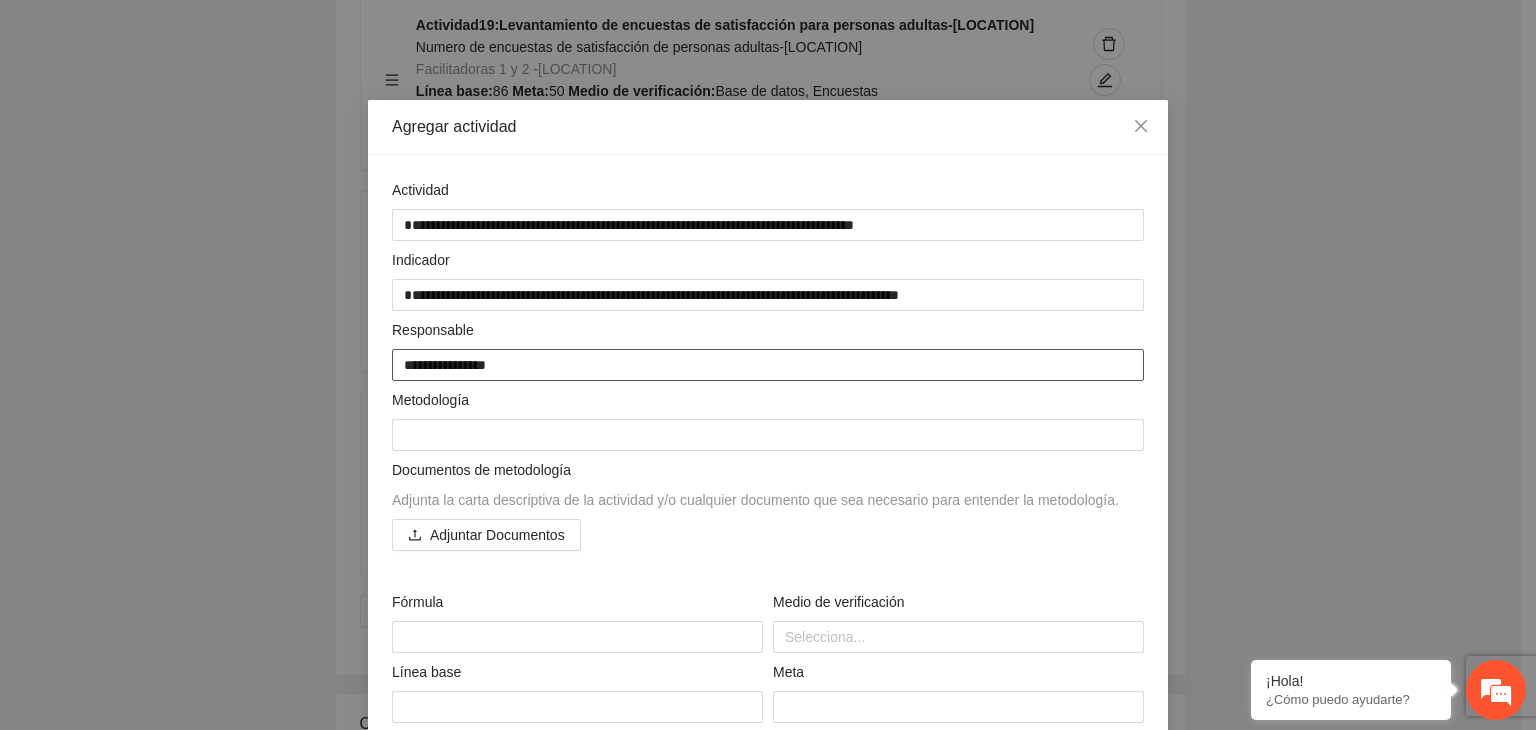 type on "**********" 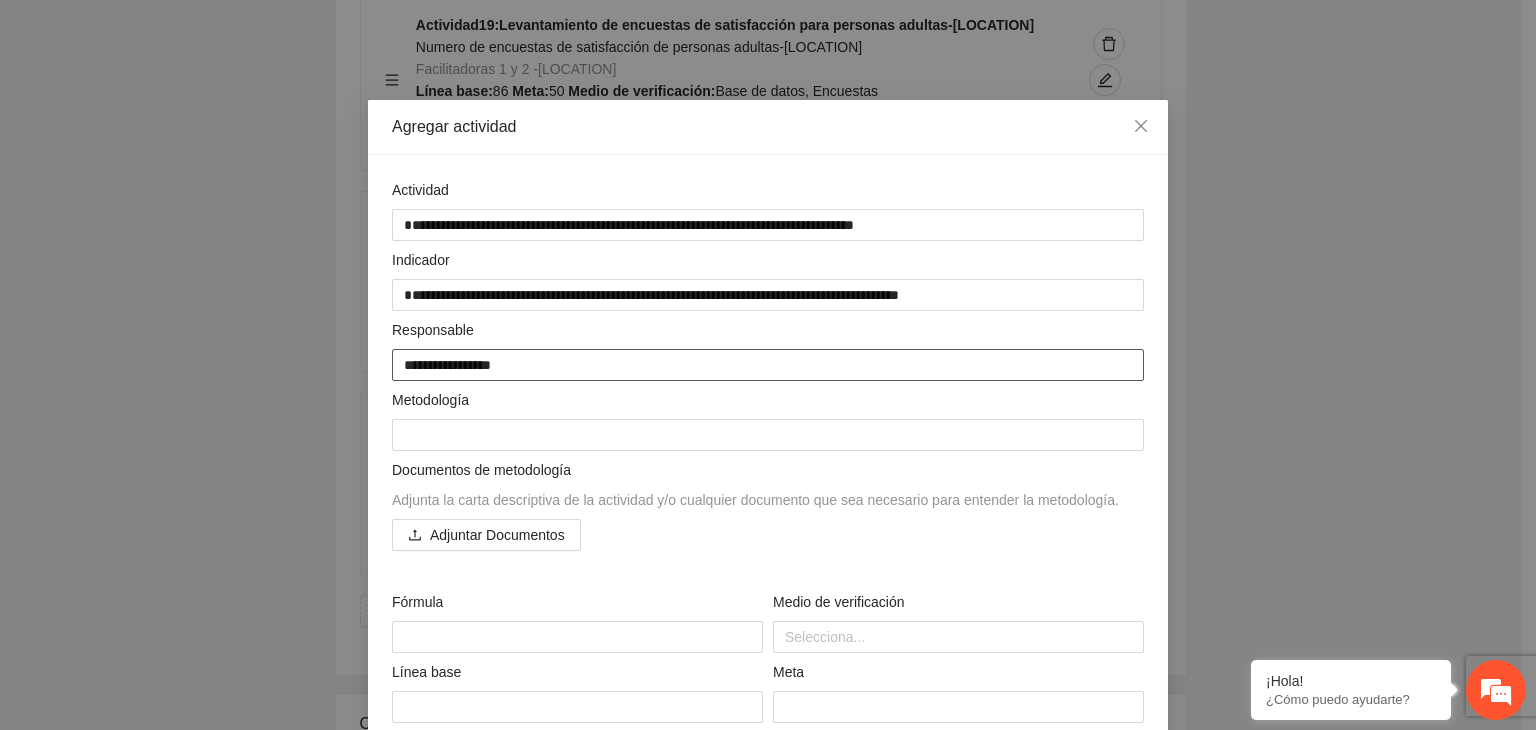 type on "**********" 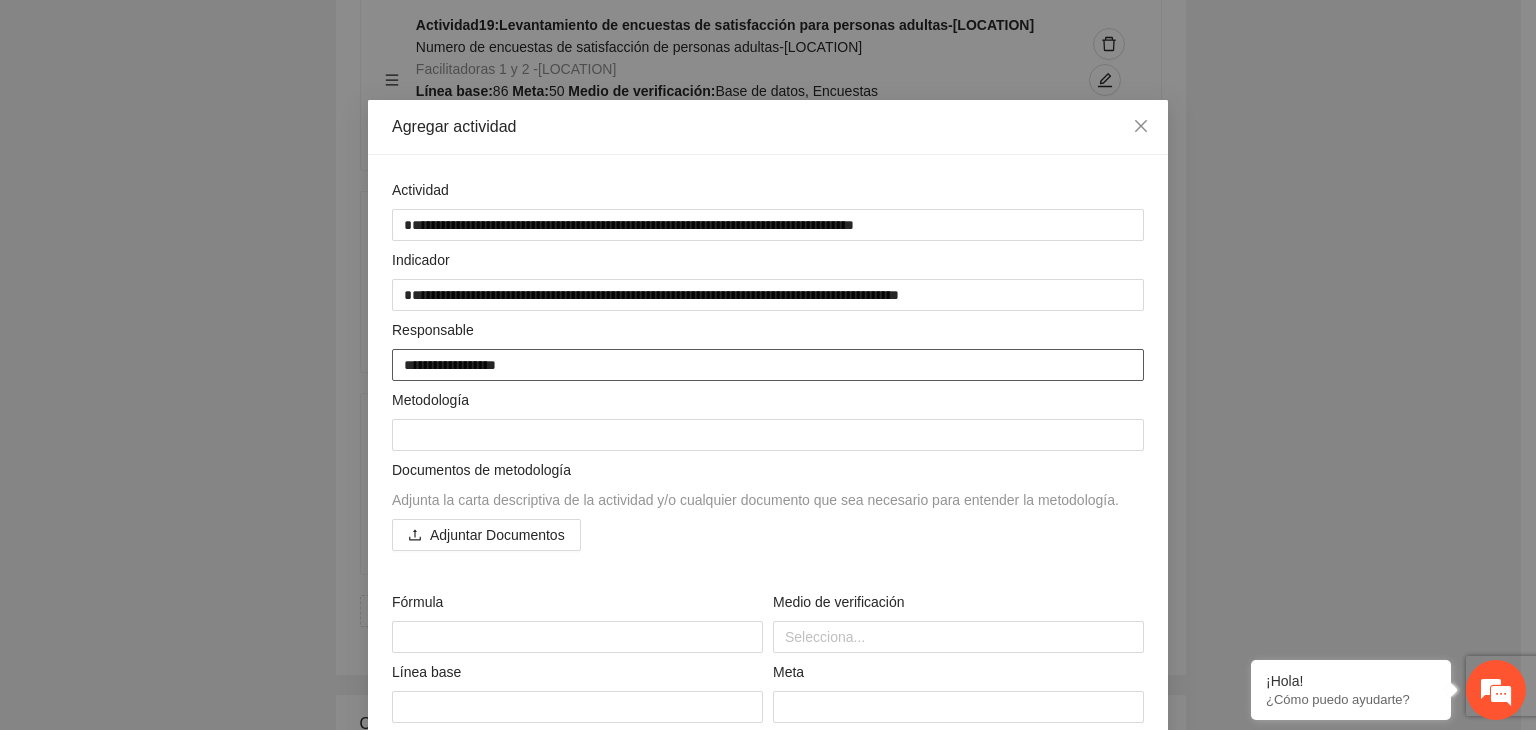 type on "**********" 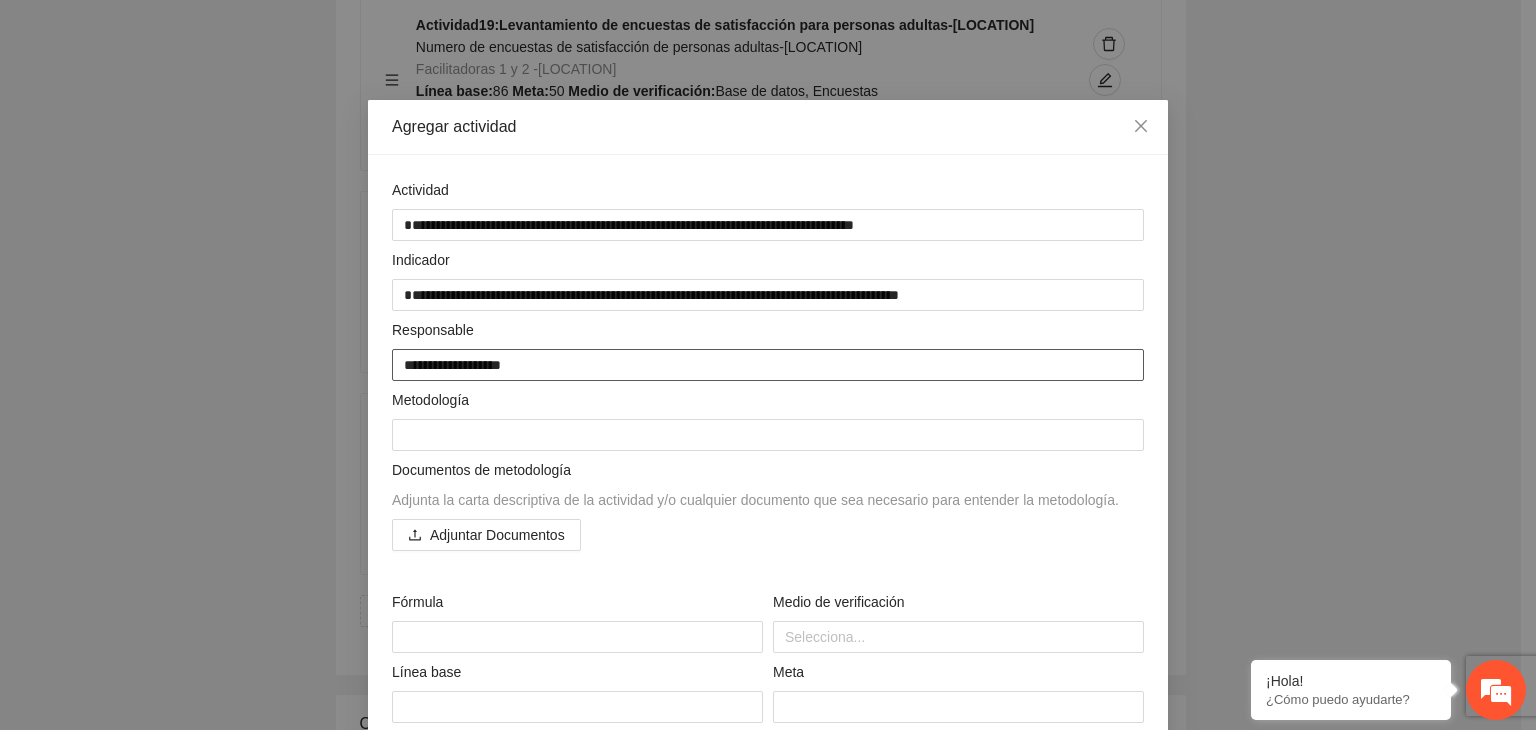 type on "**********" 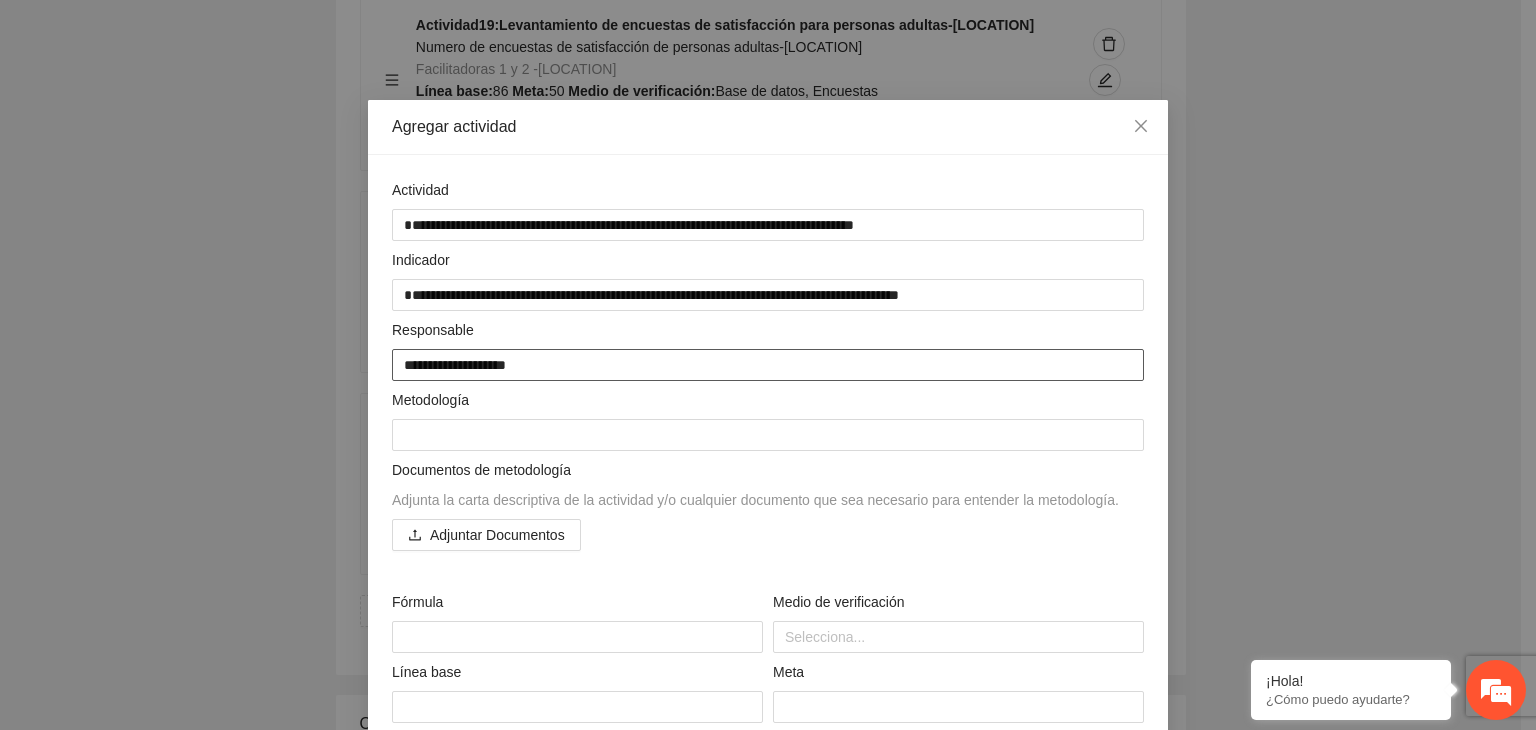 type on "**********" 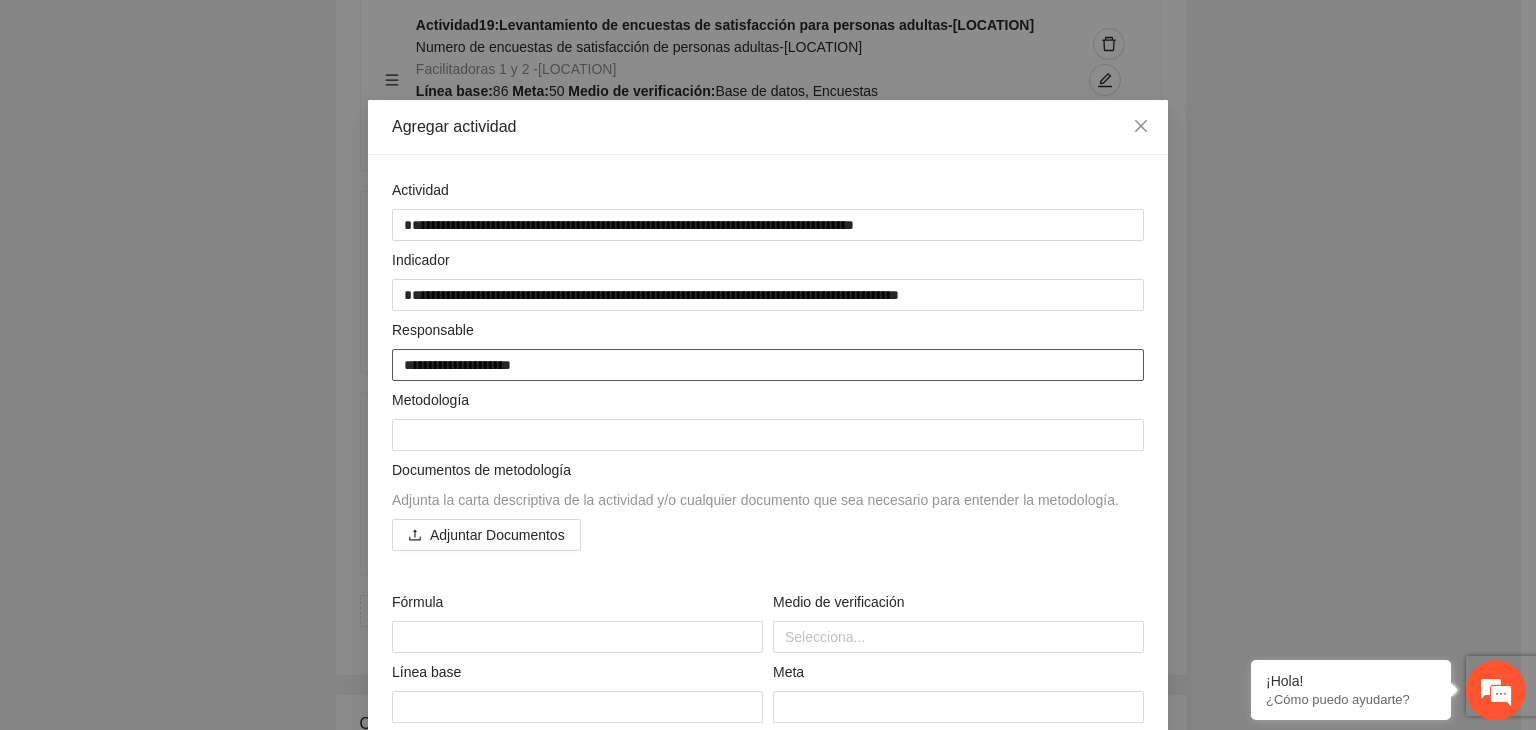 type on "**********" 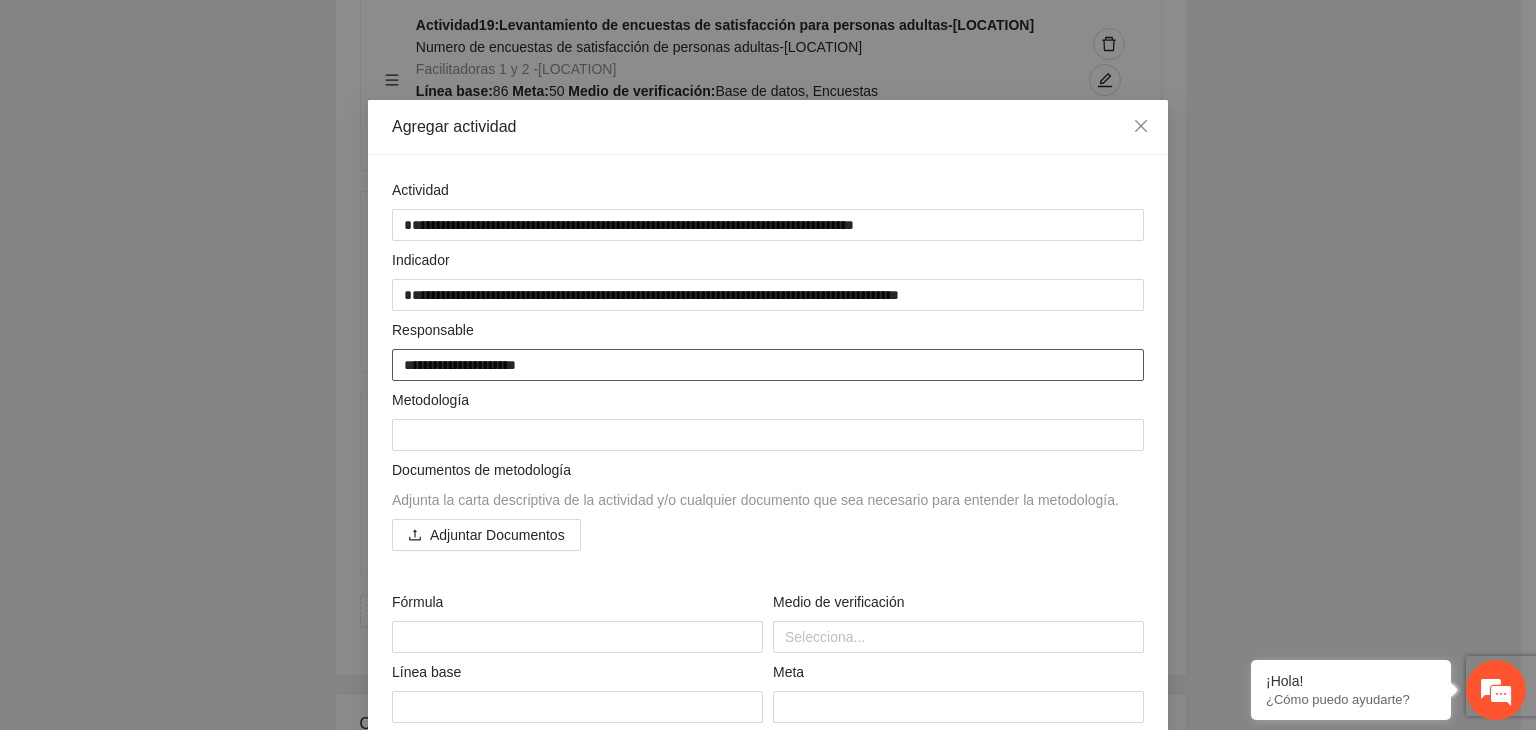 type on "**********" 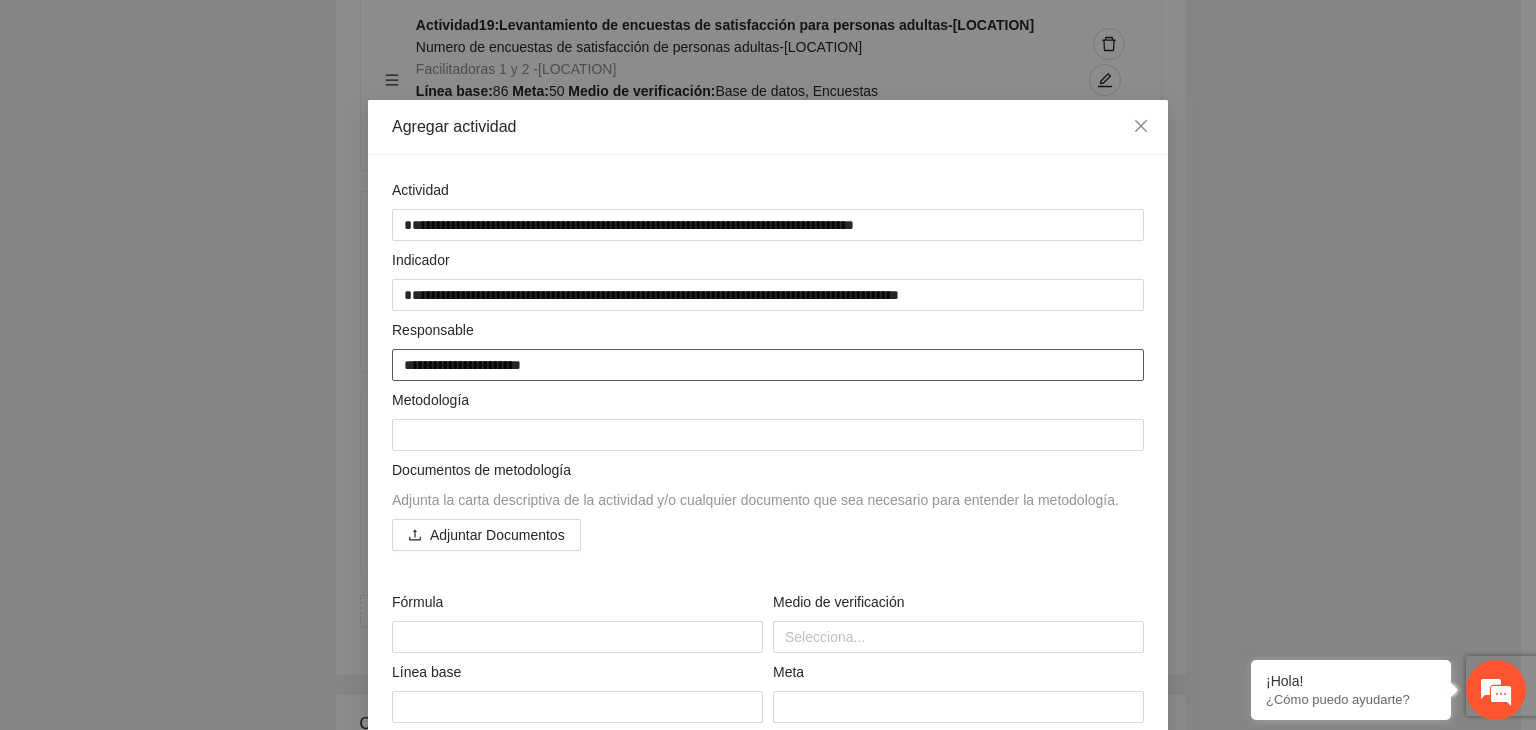 type on "**********" 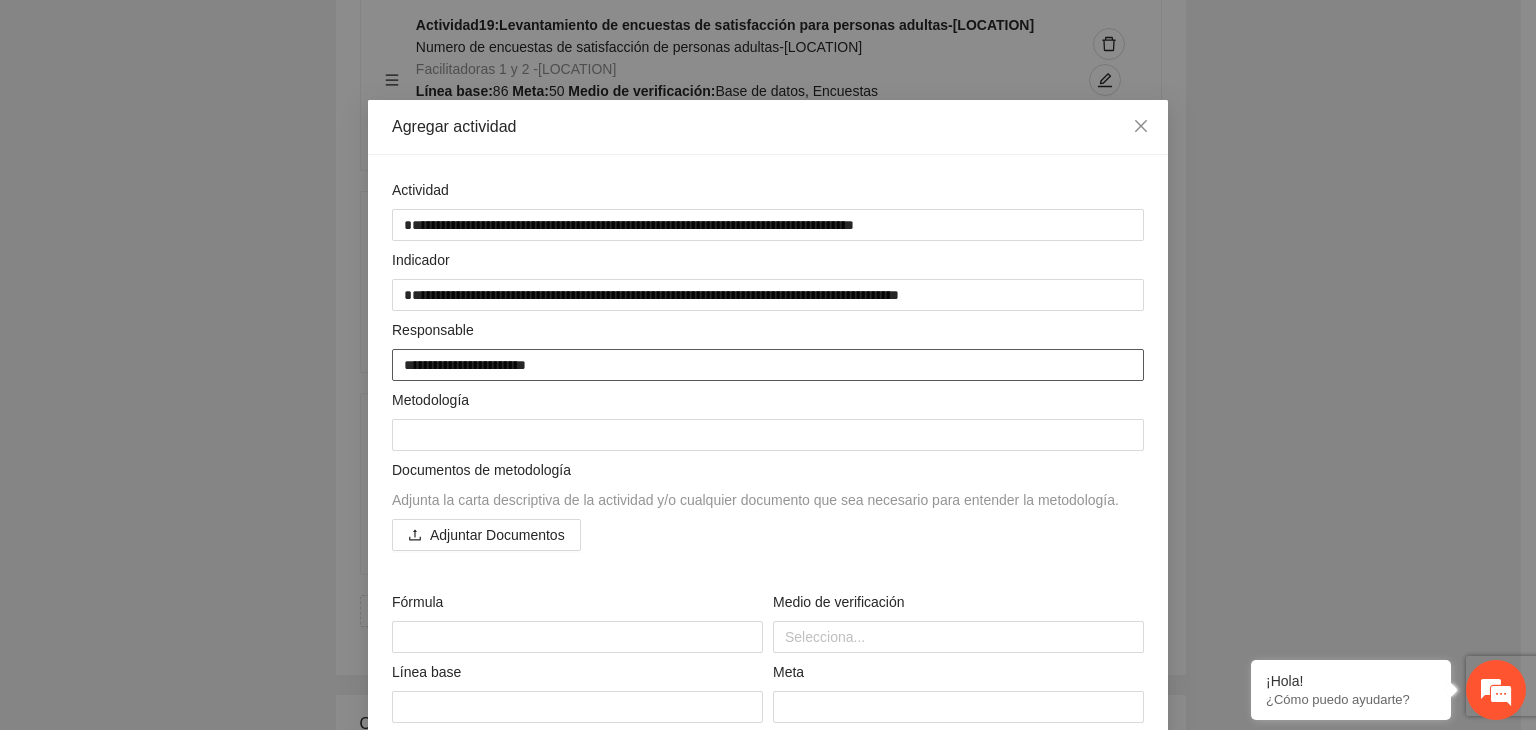 type on "**********" 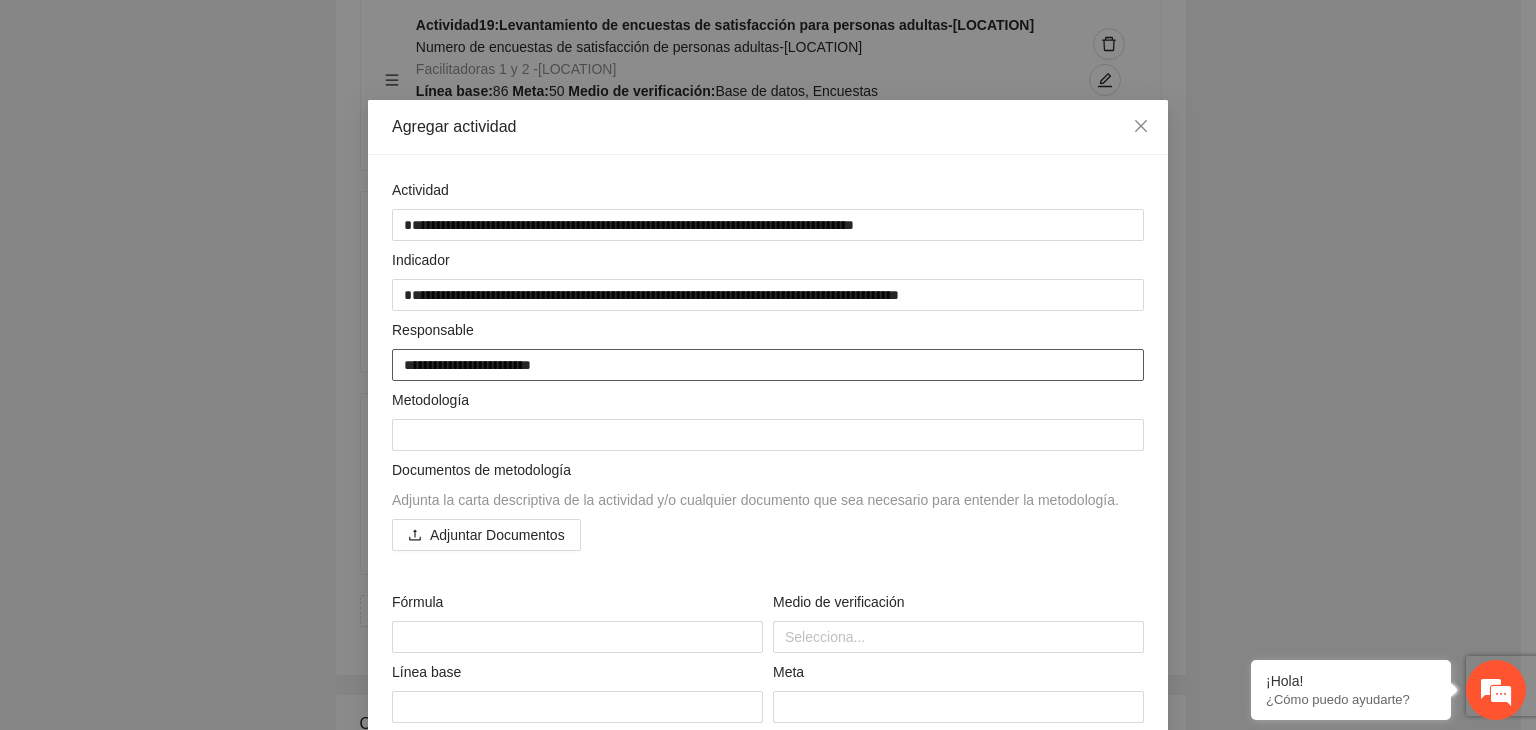 type on "**********" 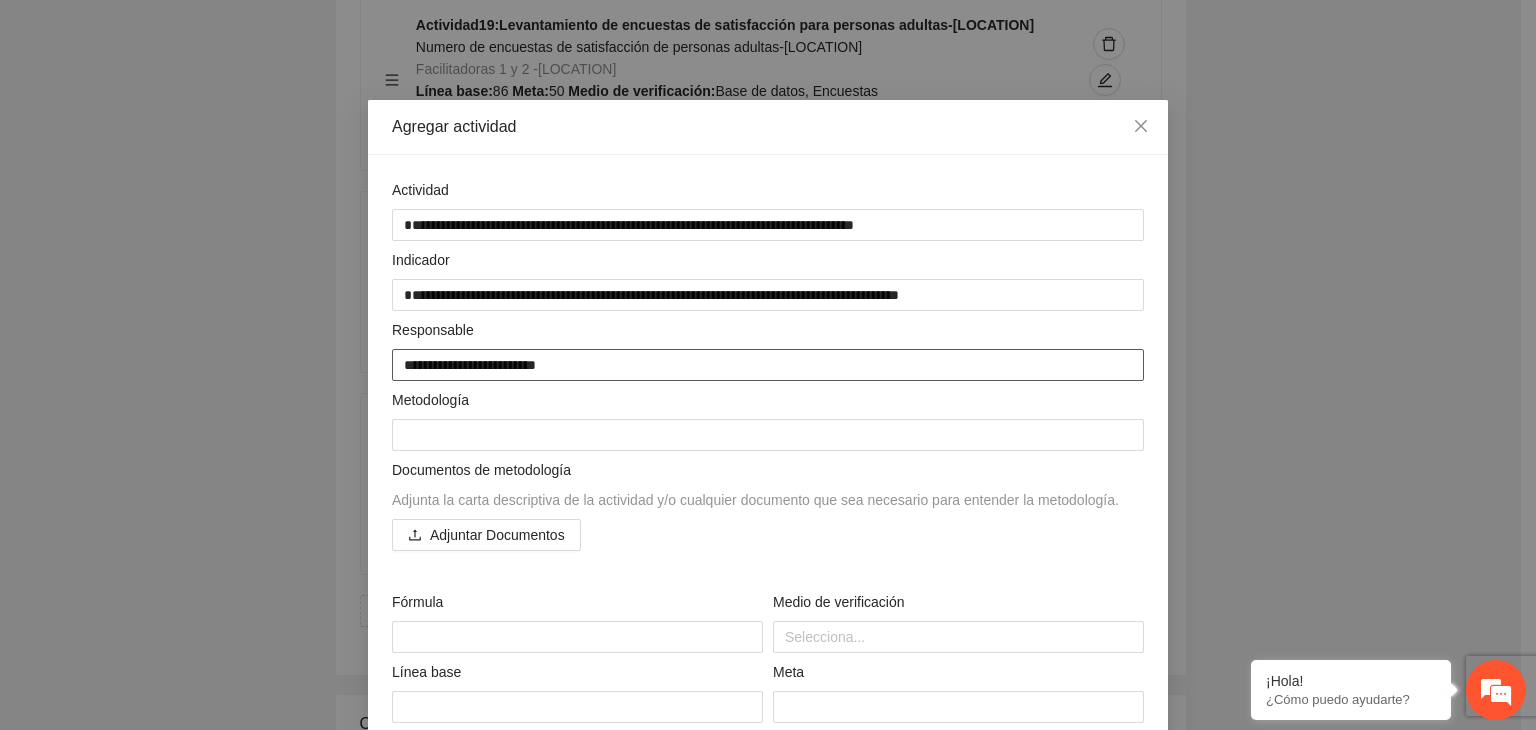 type on "**********" 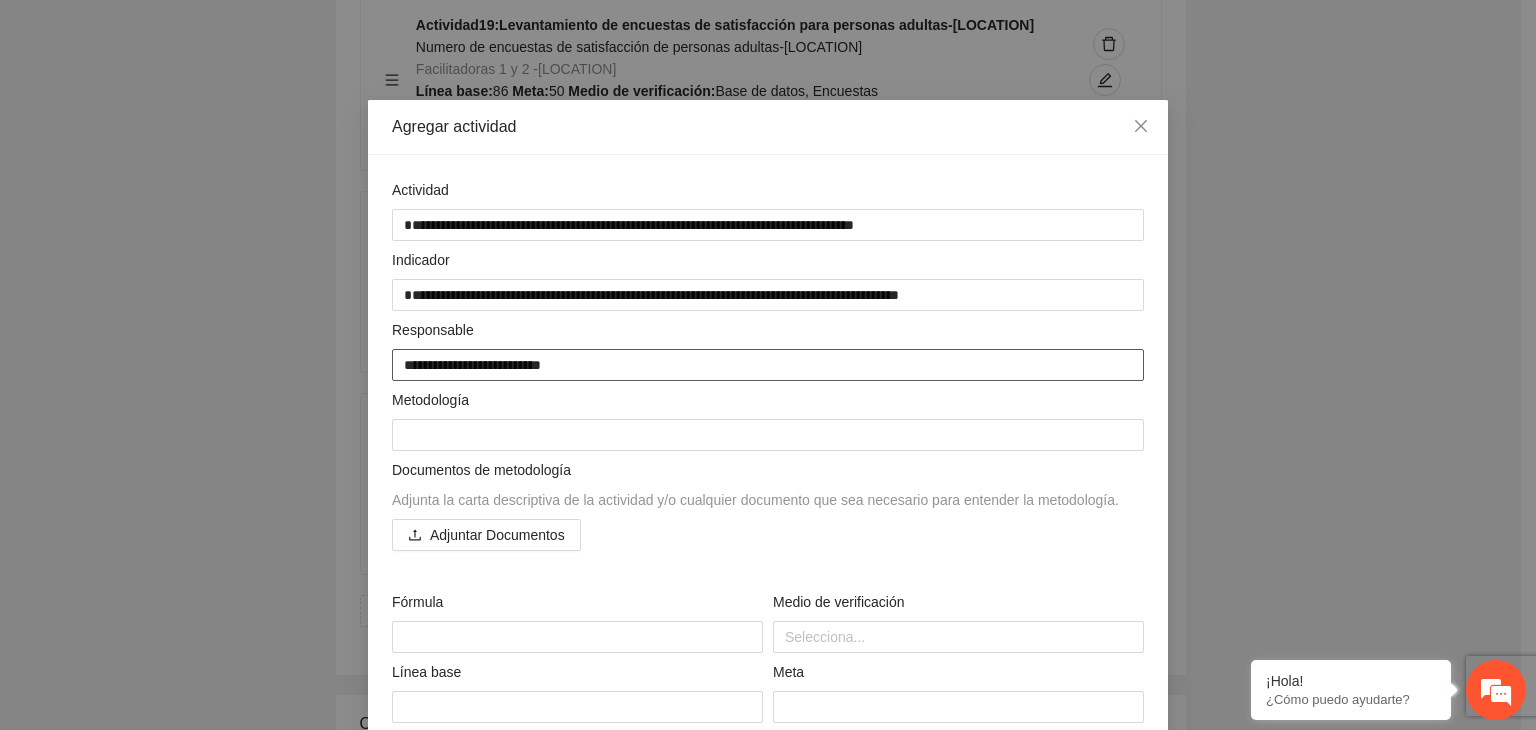 type on "**********" 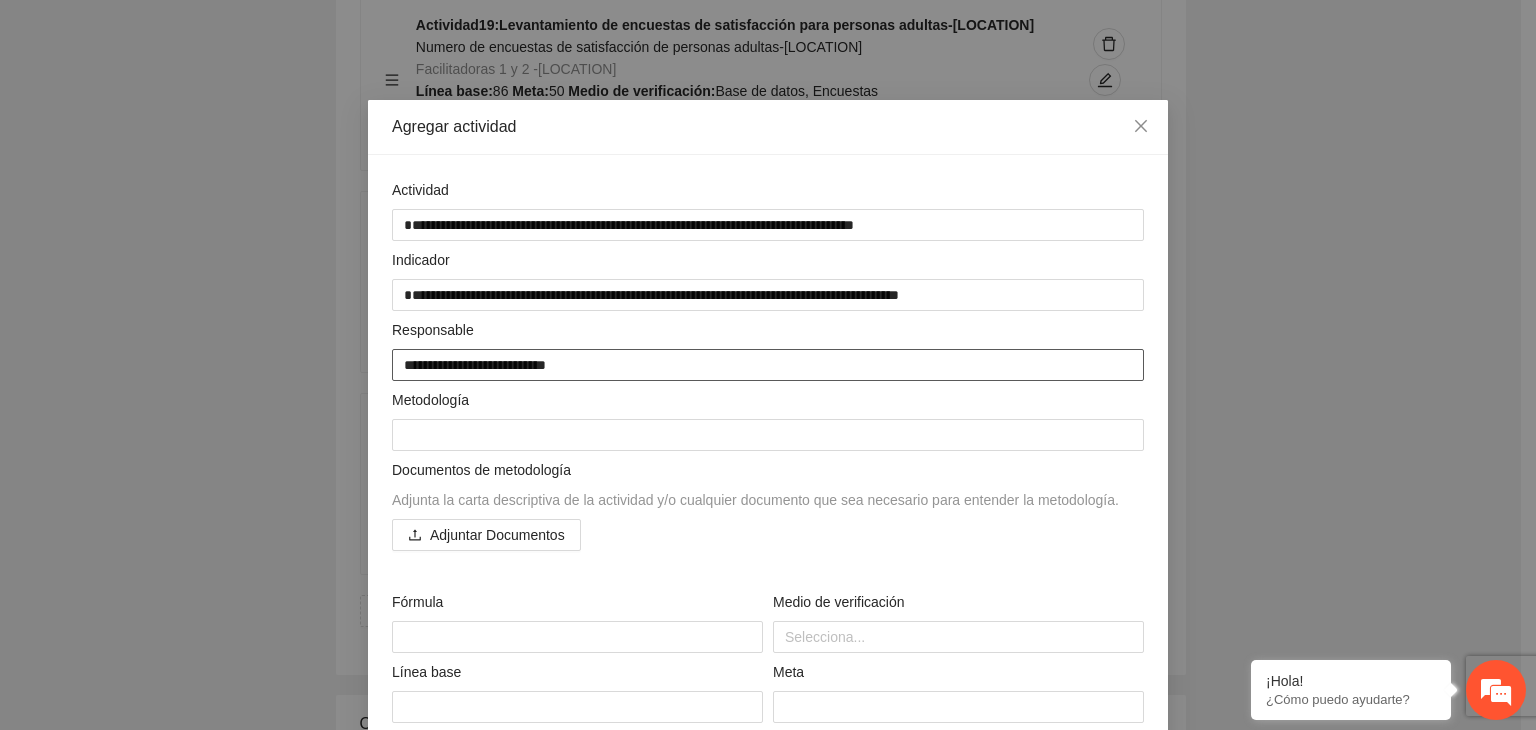 type on "**********" 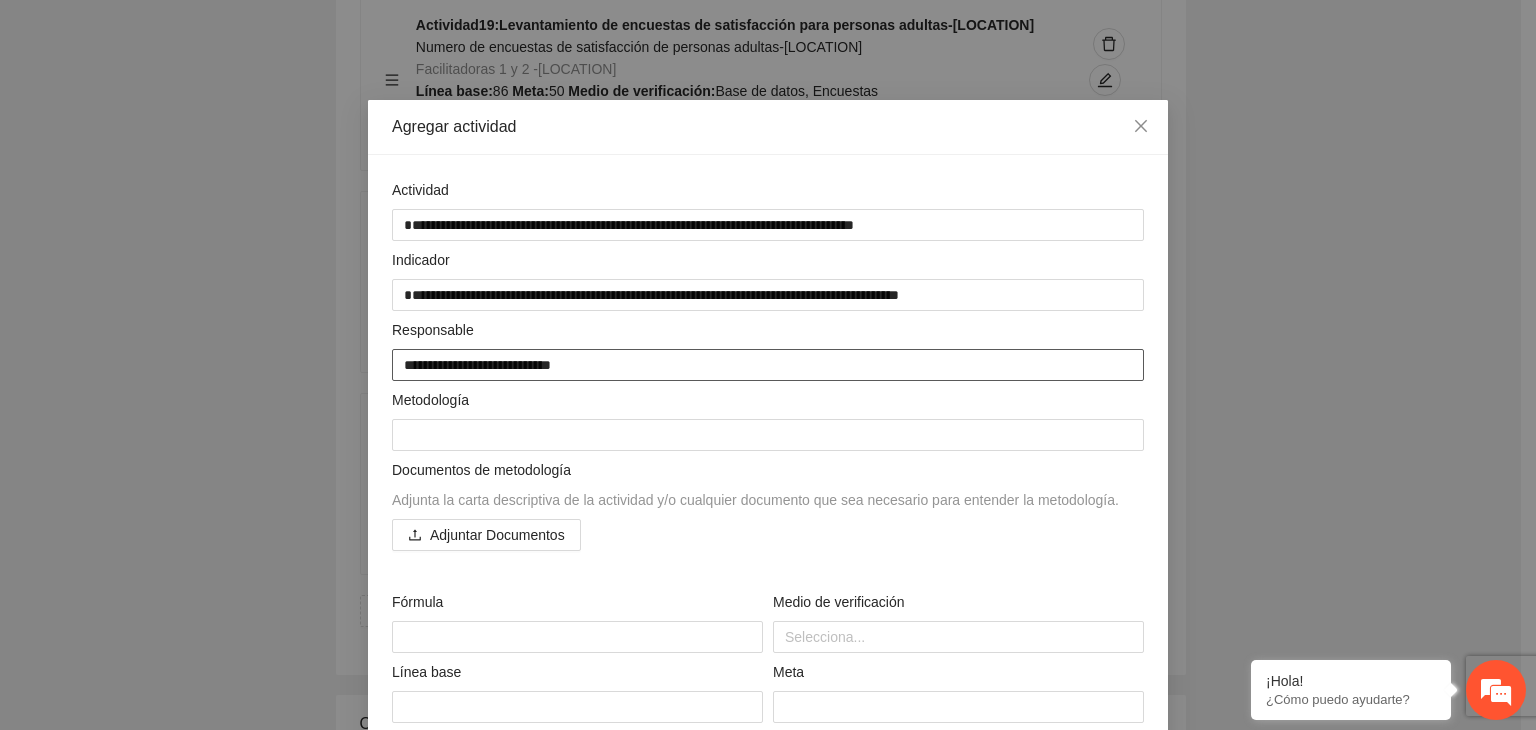 type on "**********" 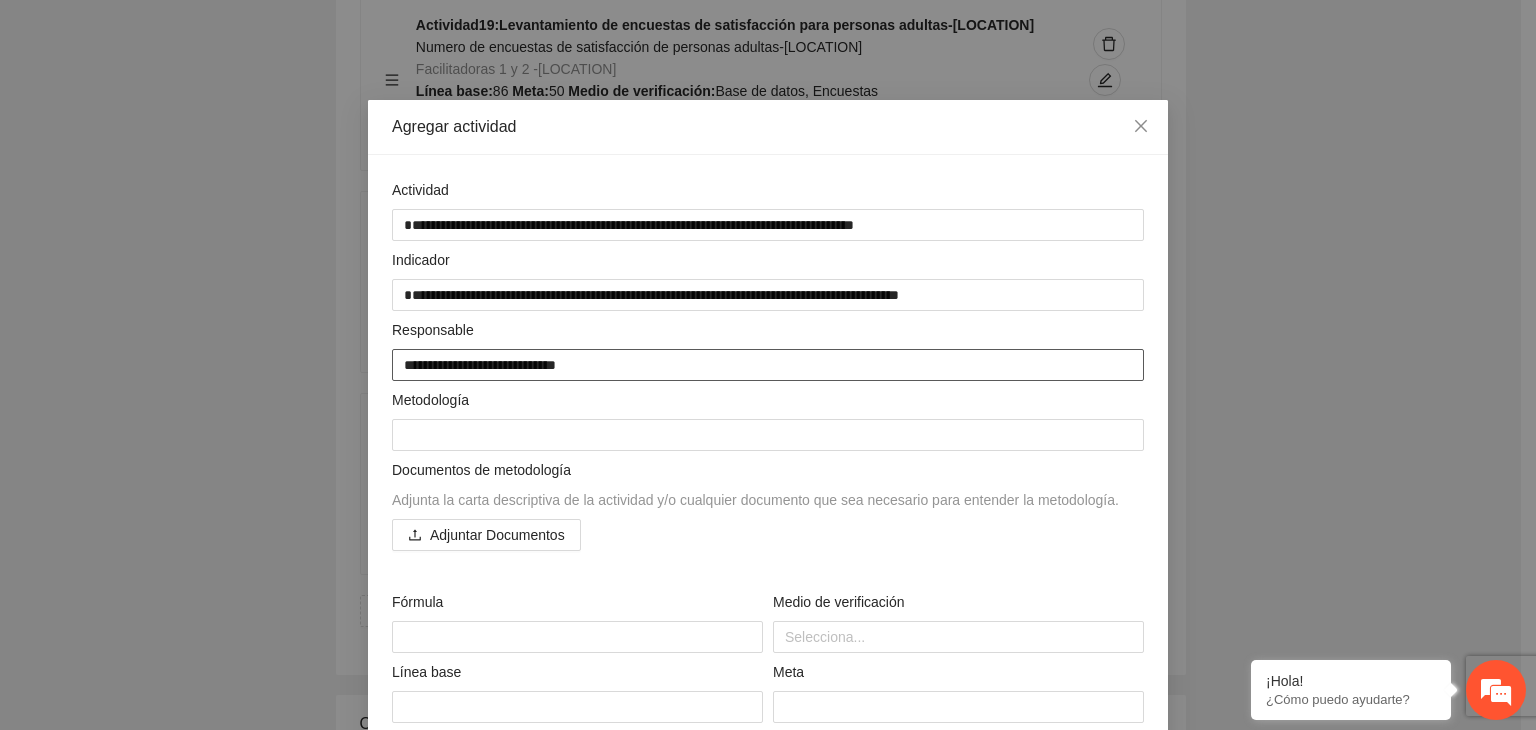 type on "**********" 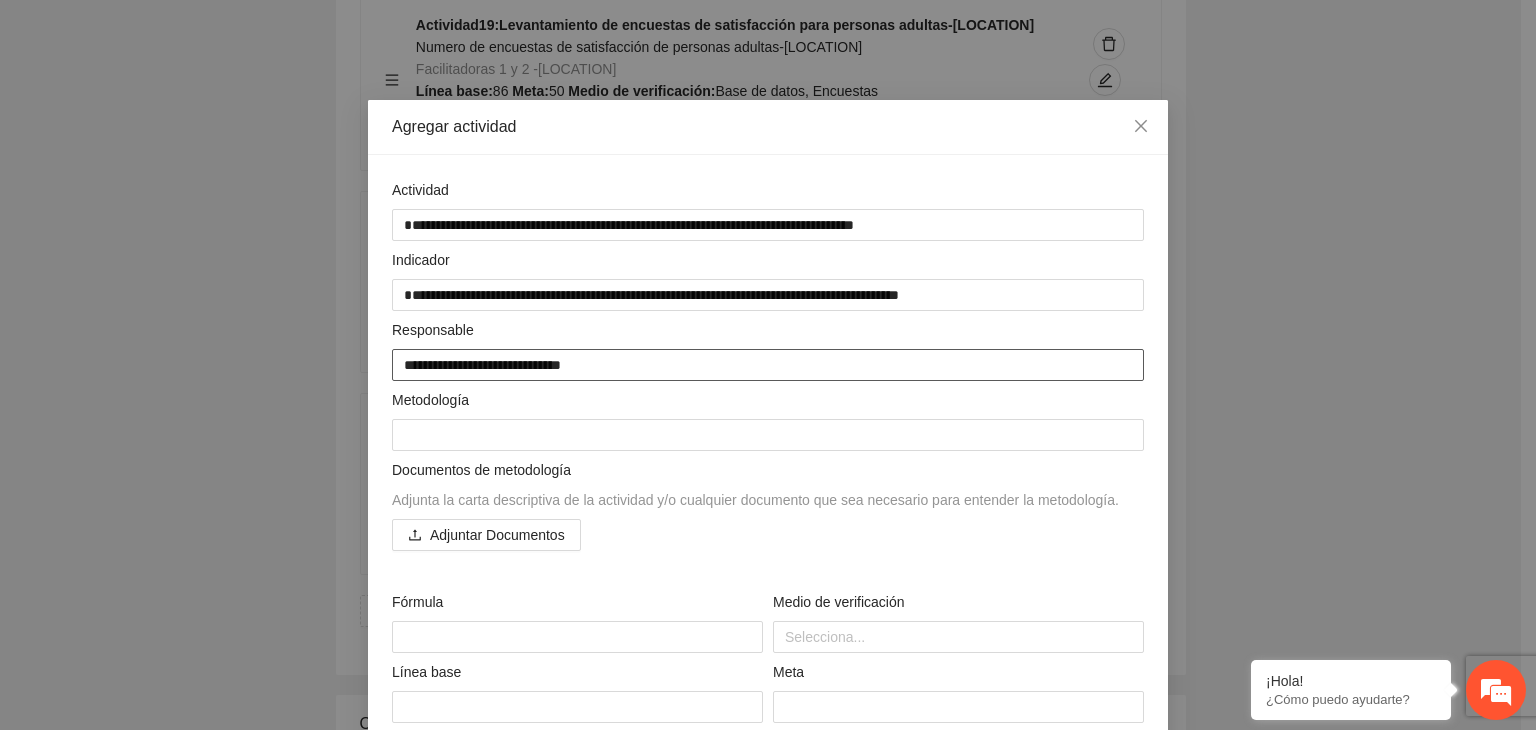 type on "**********" 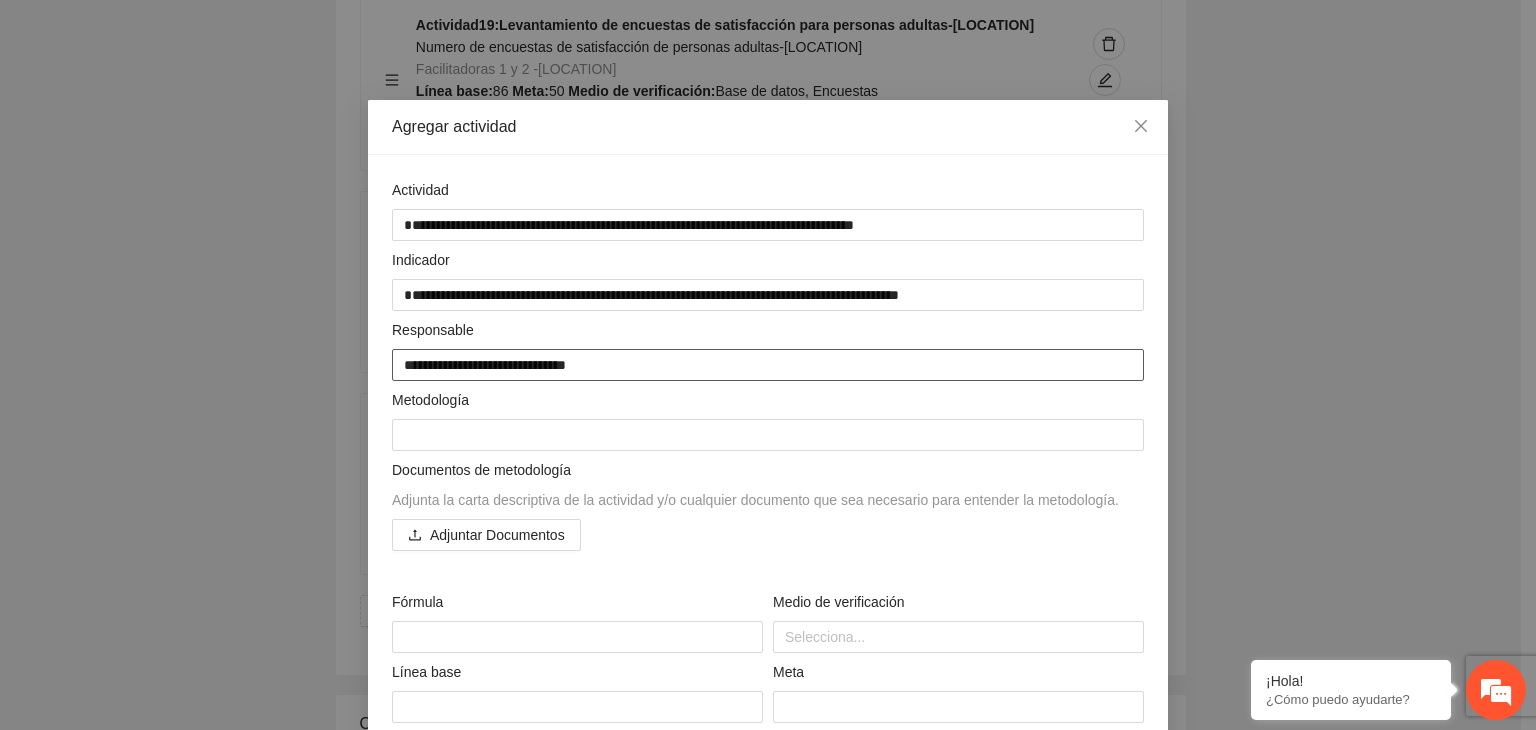 type on "**********" 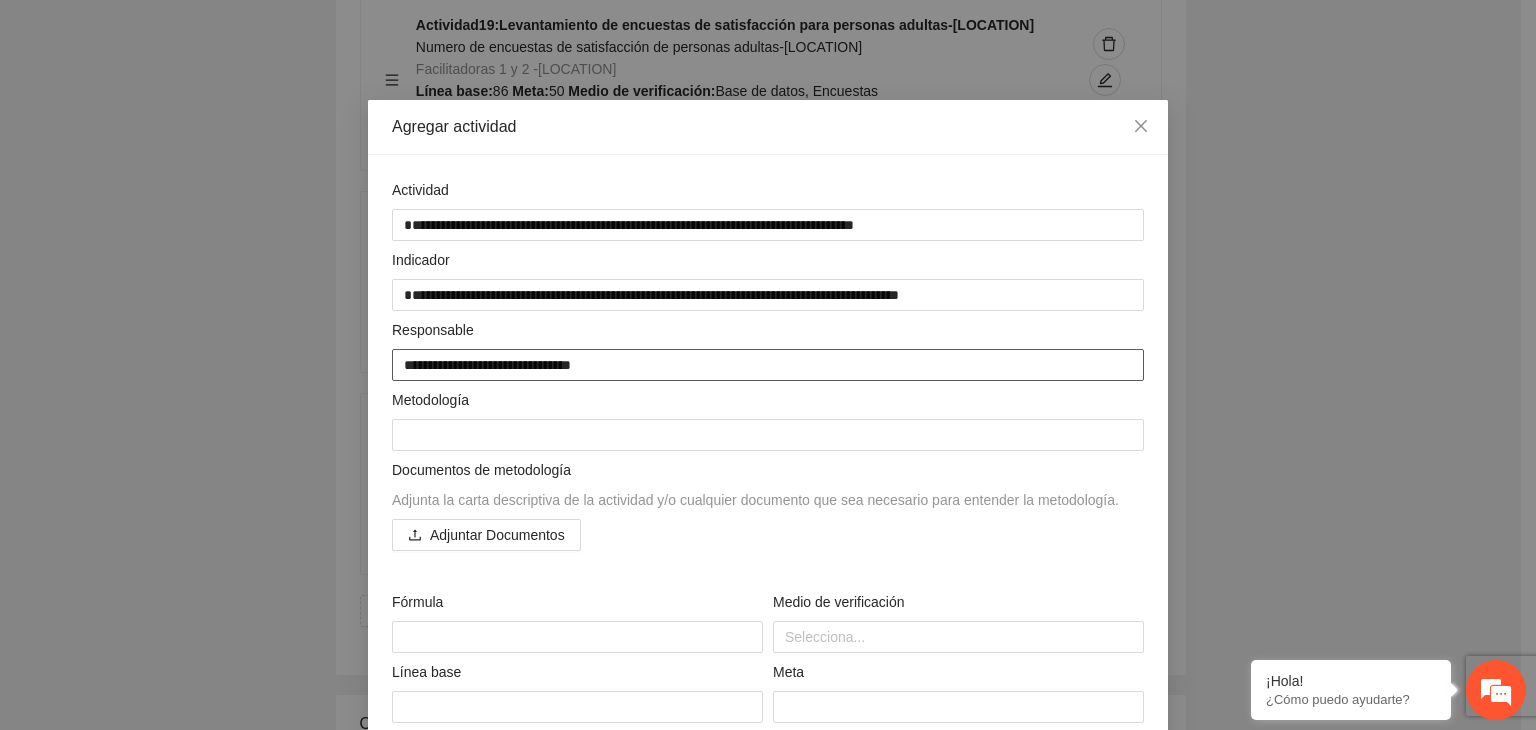 type on "**********" 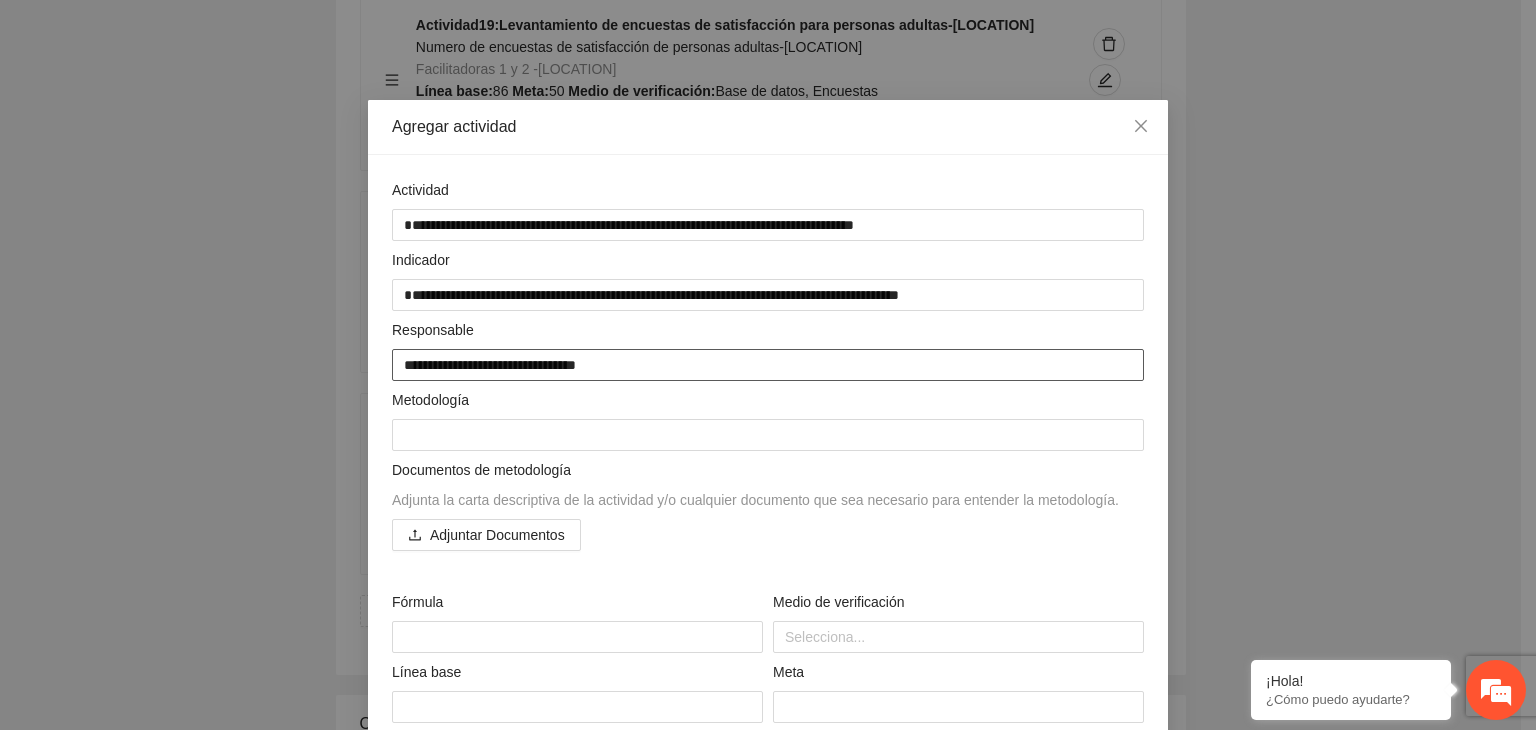 type on "**********" 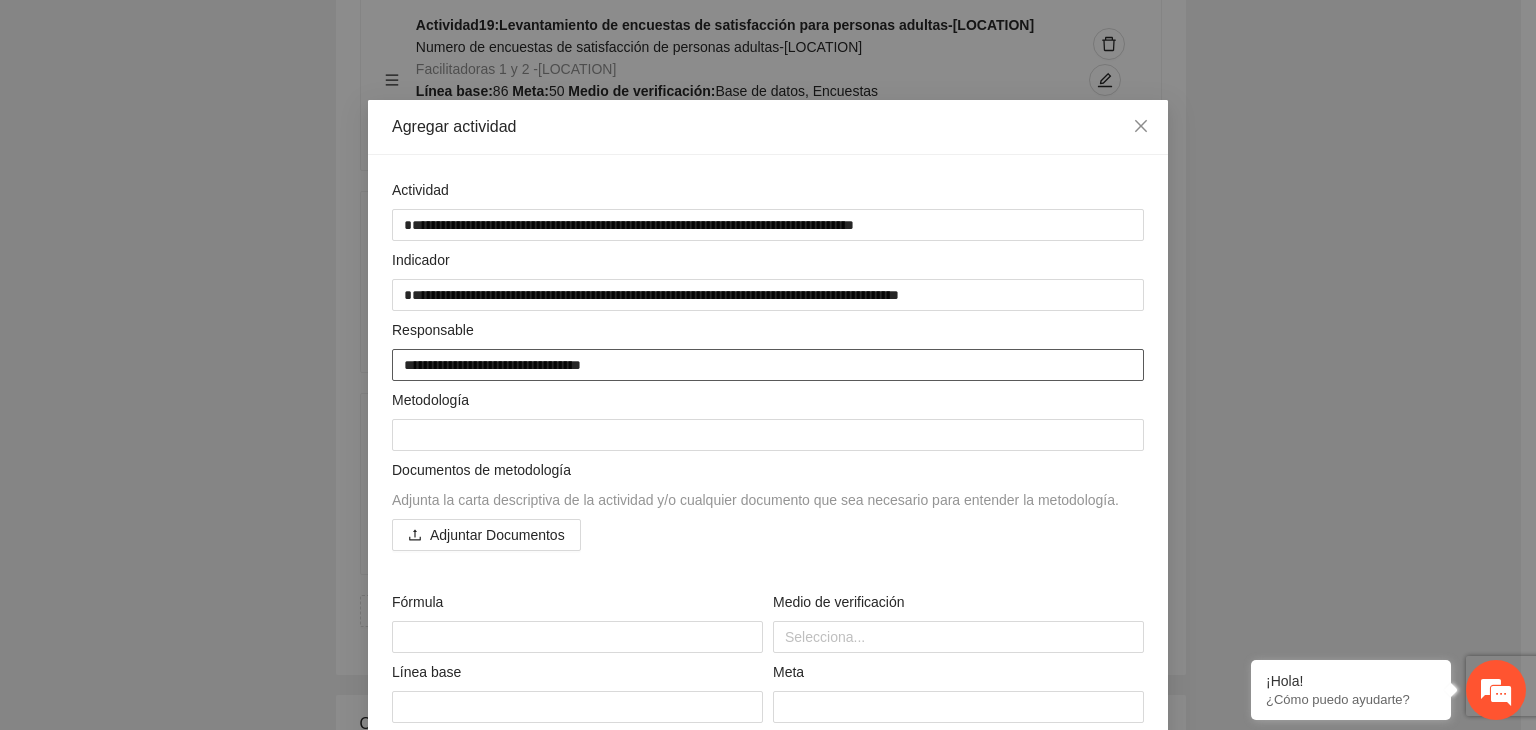 type on "**********" 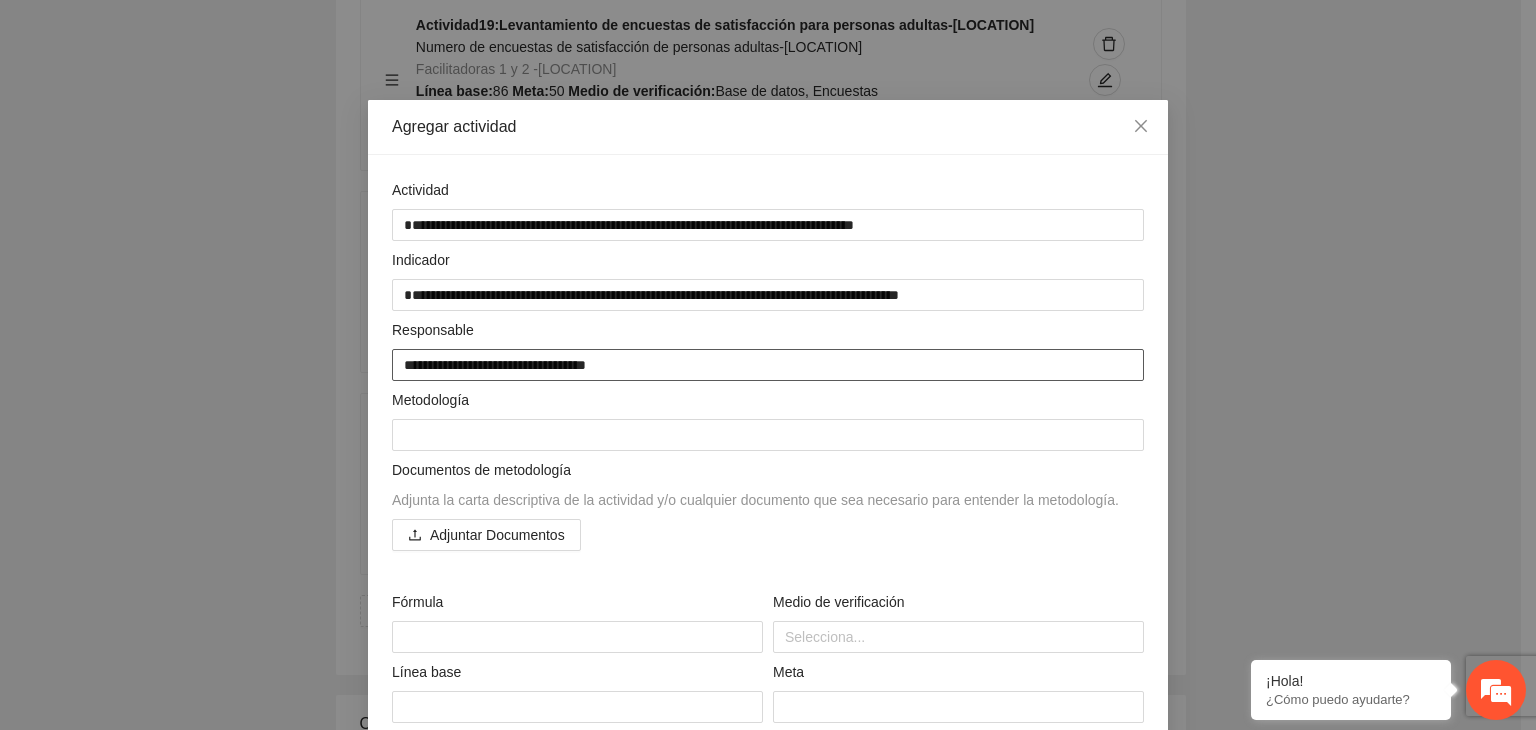 type on "**********" 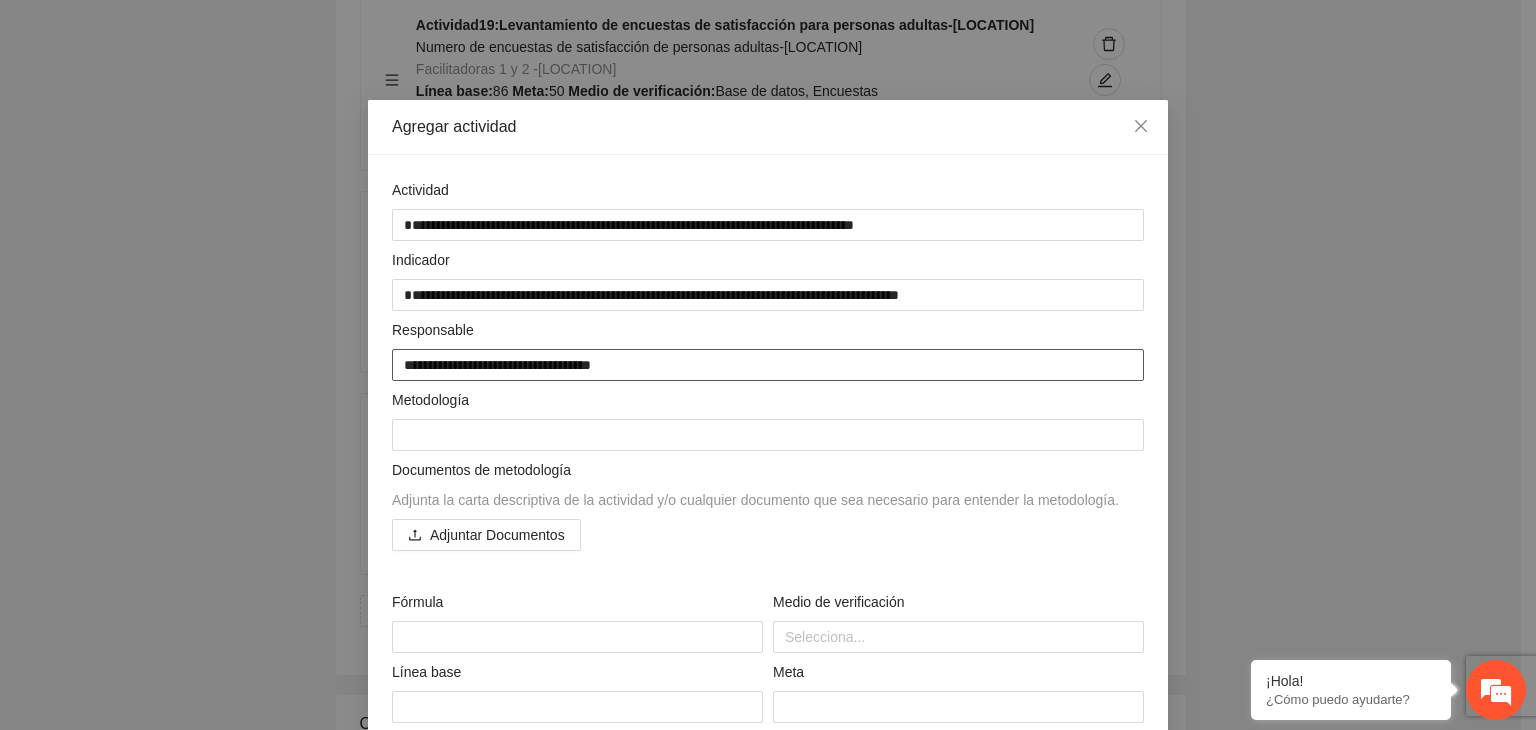 type on "**********" 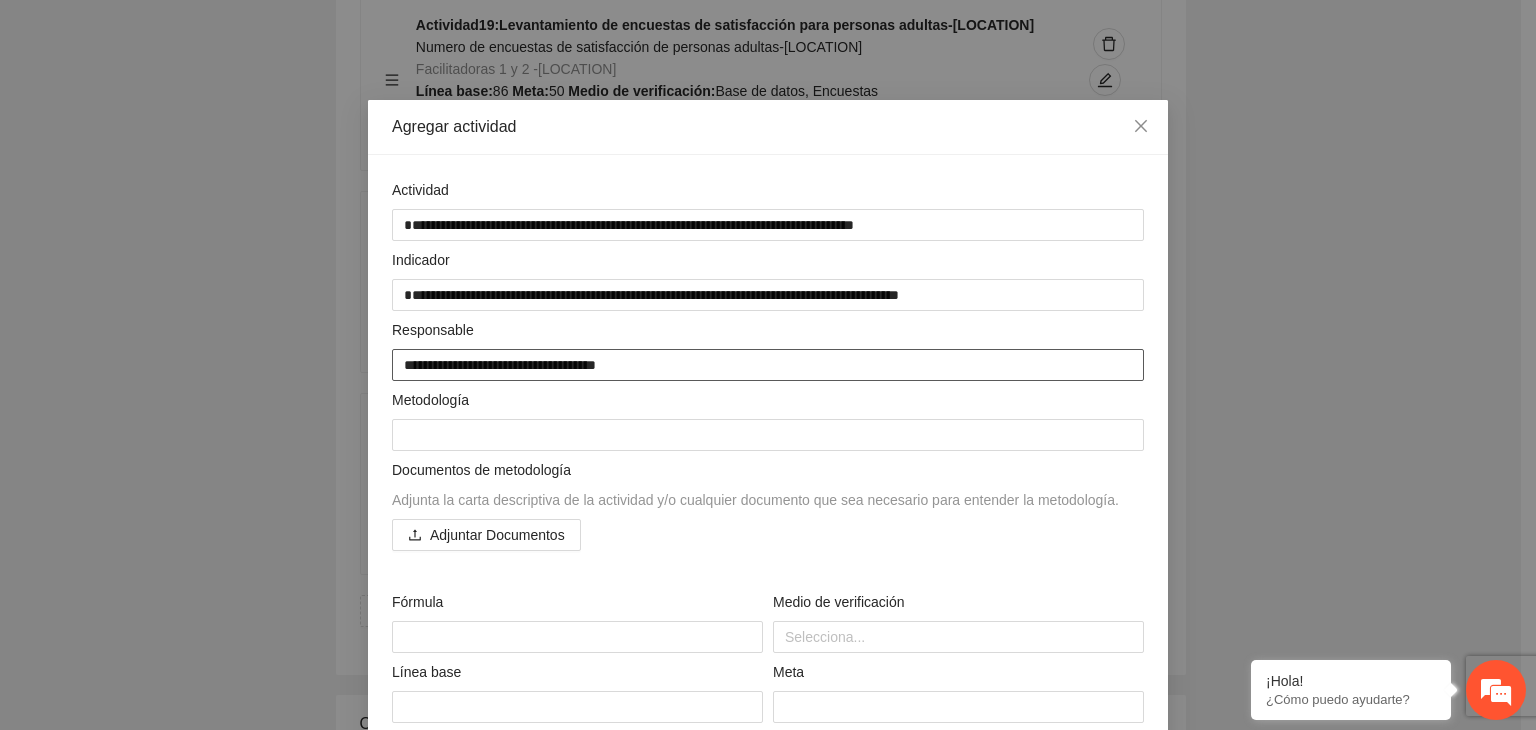 type on "**********" 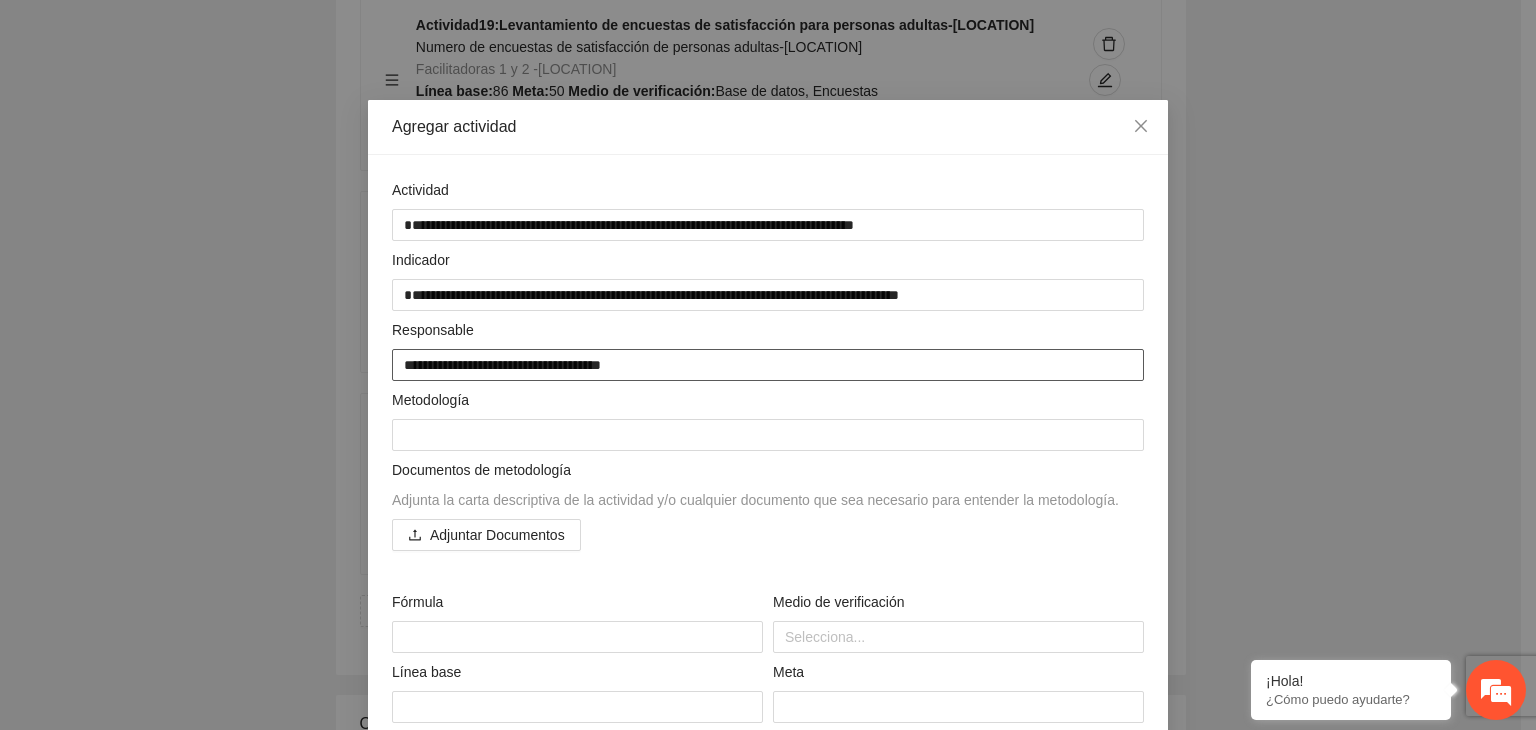 type on "**********" 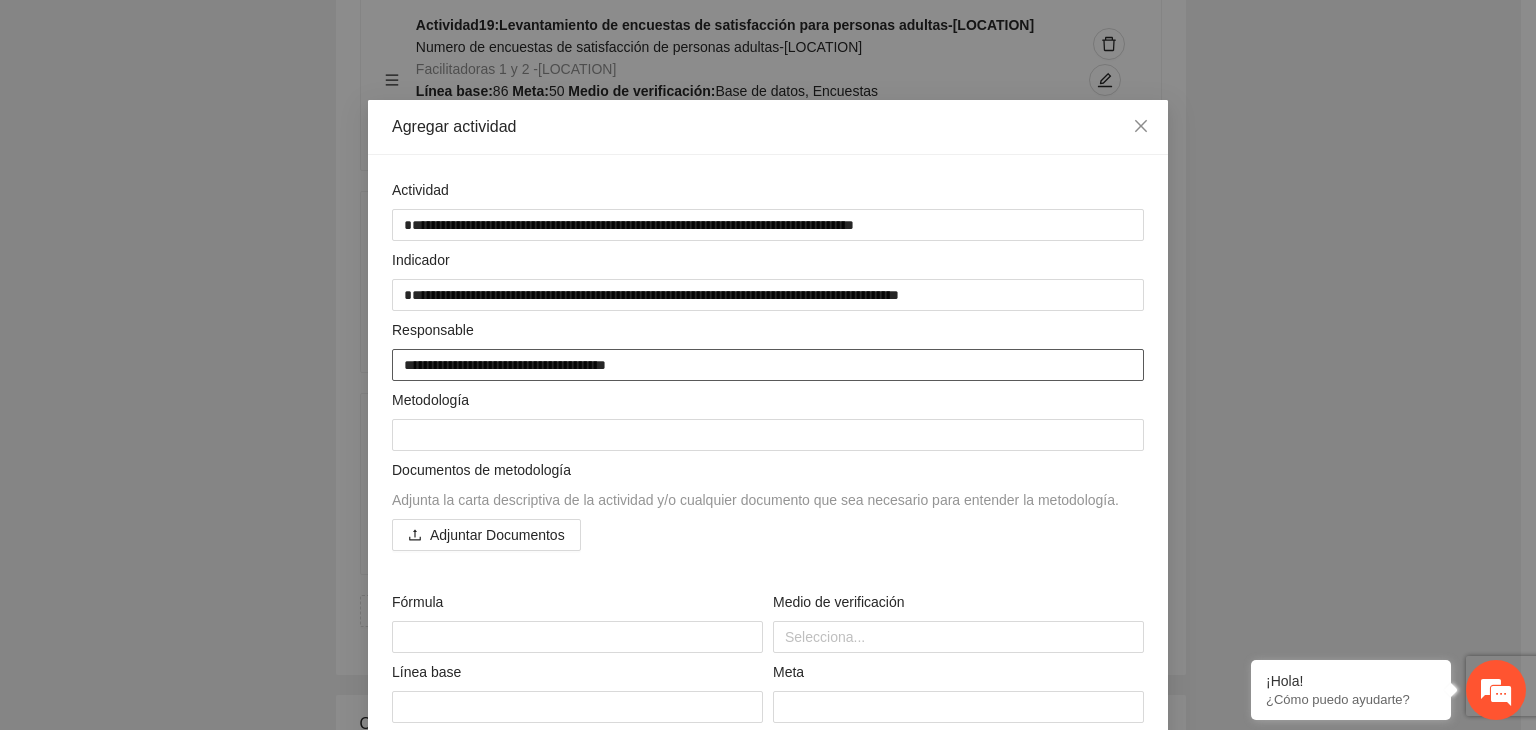 type on "**********" 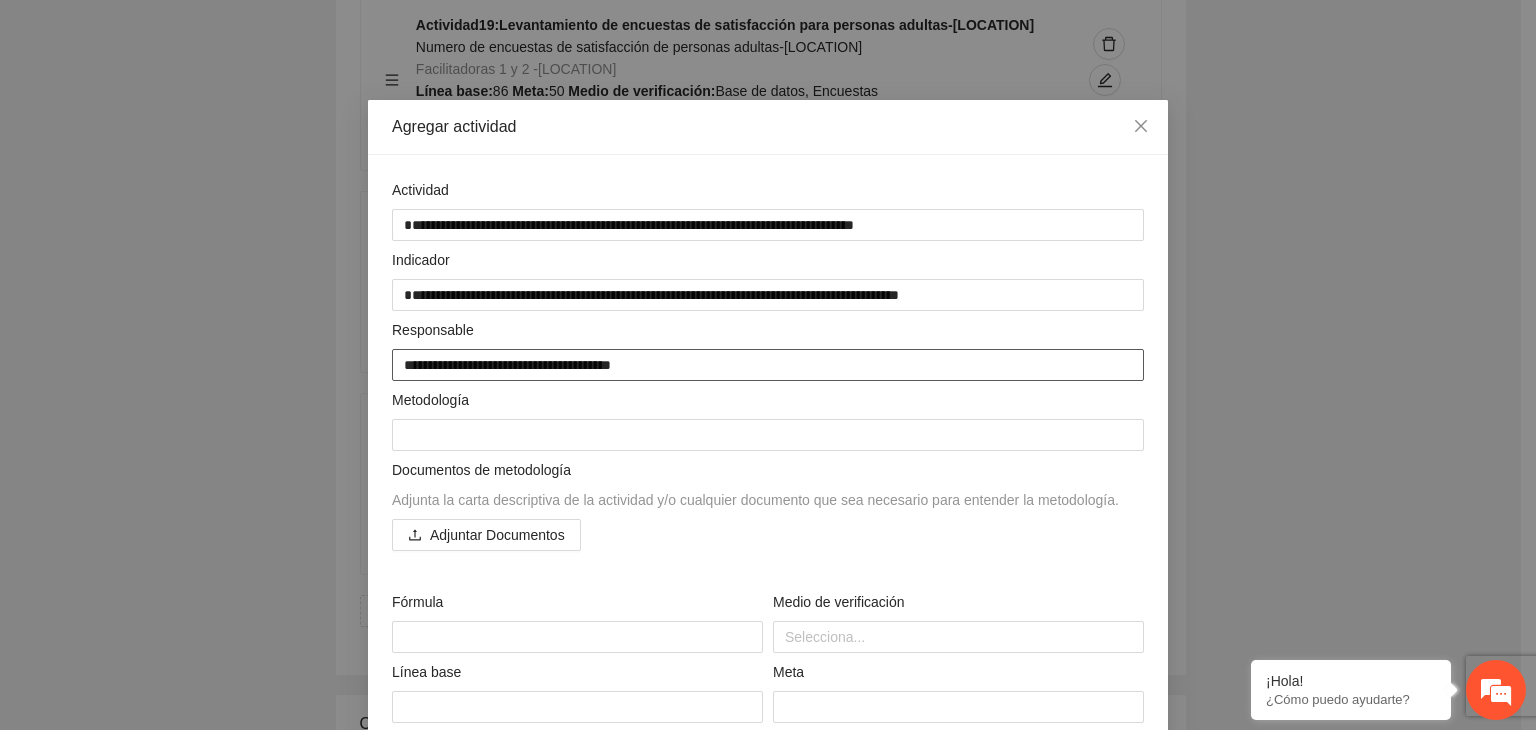type on "**********" 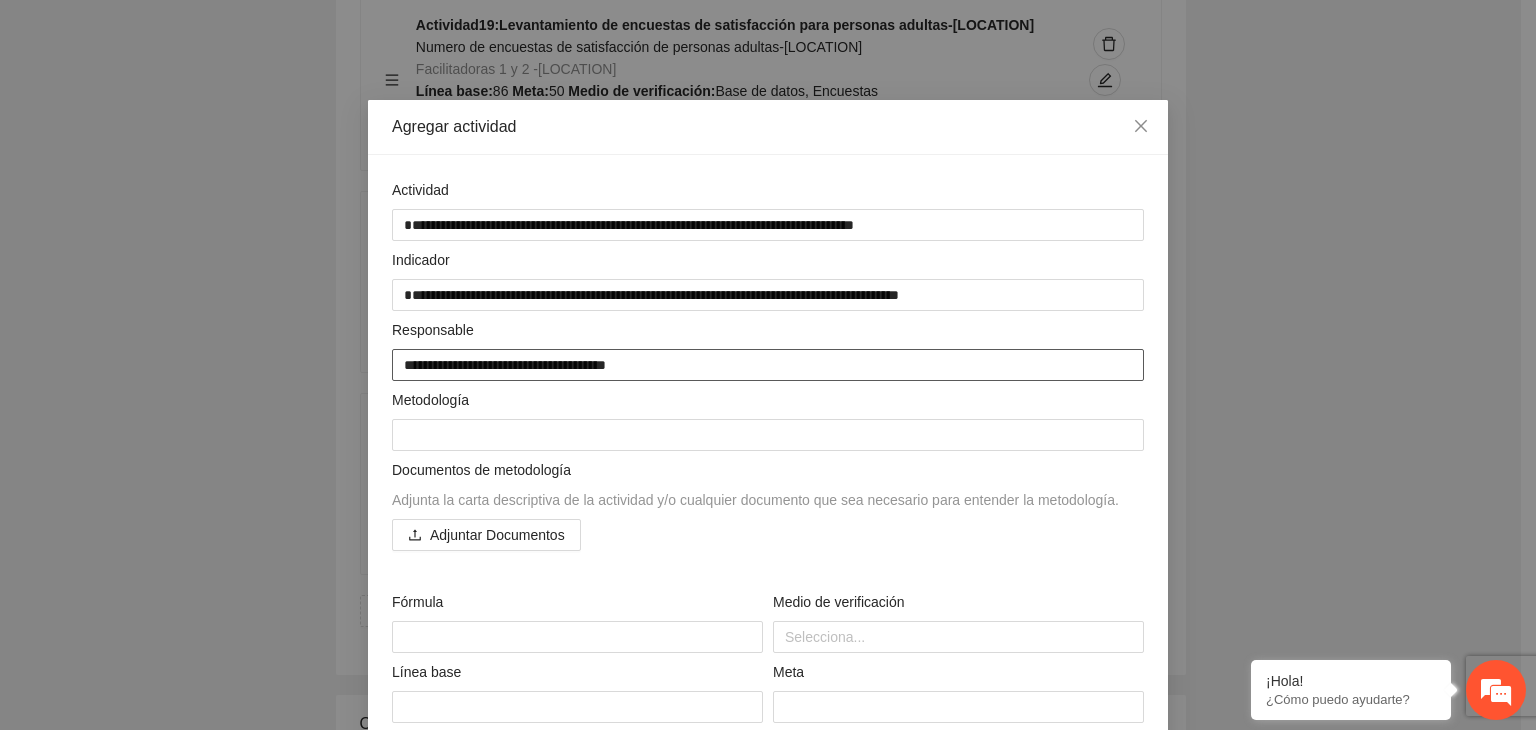 type on "**********" 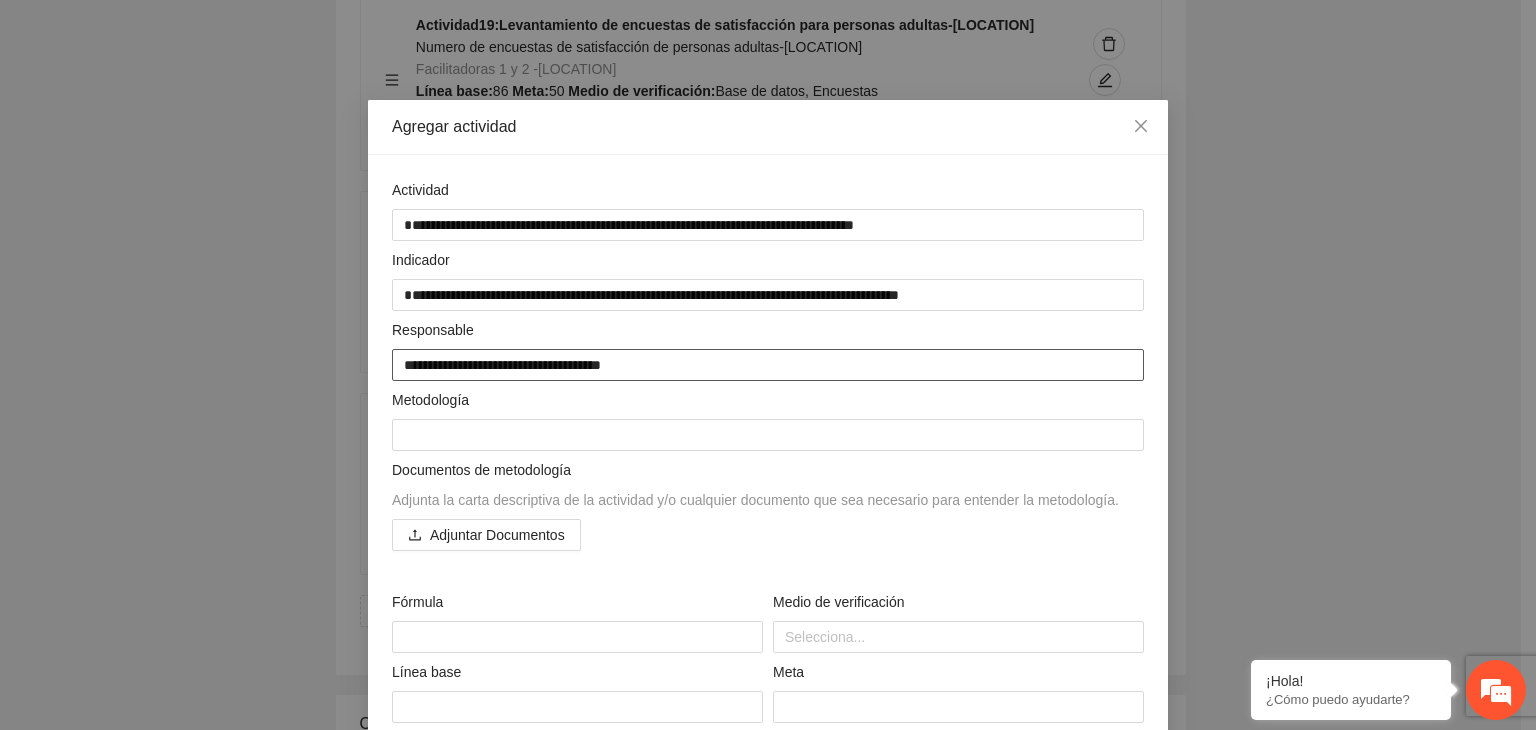 type on "**********" 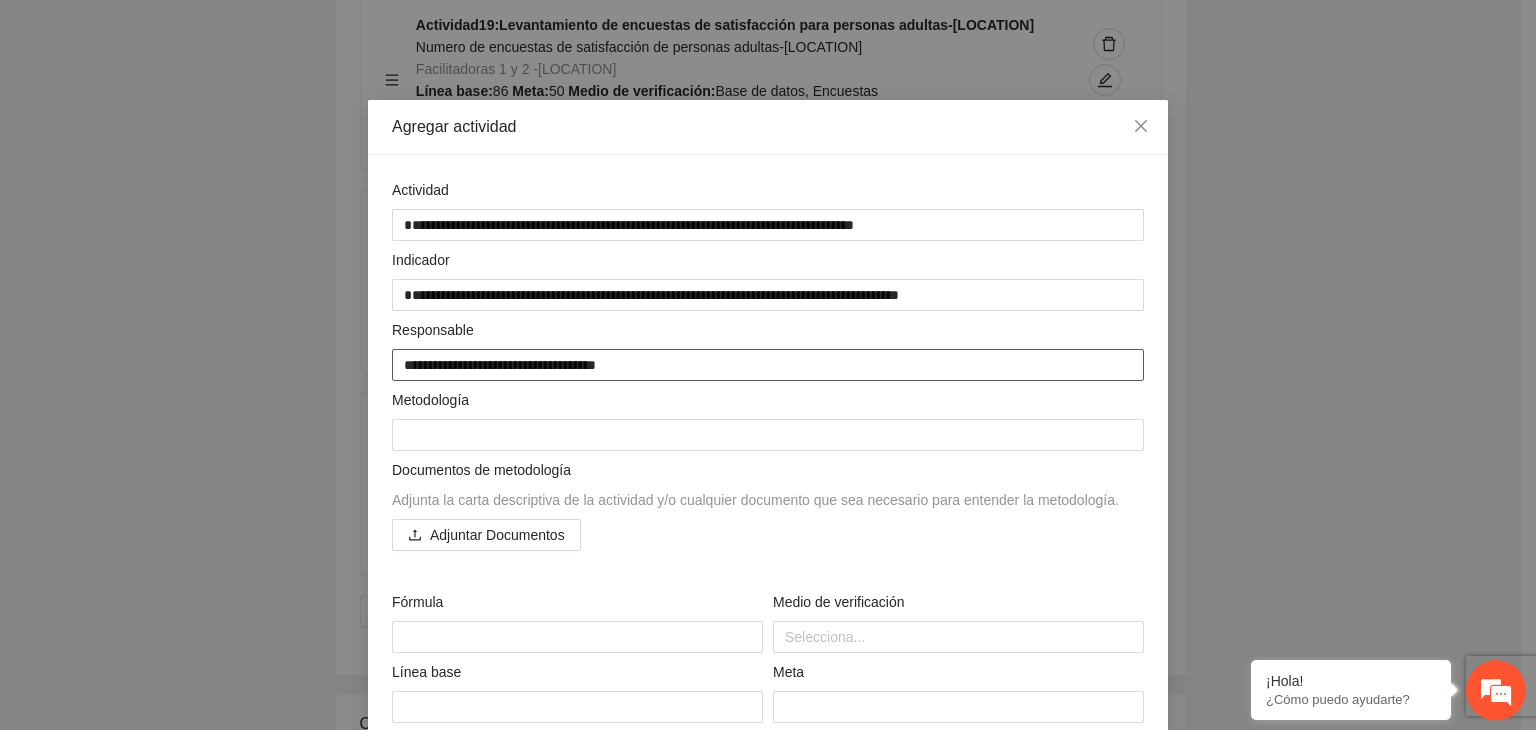 type on "**********" 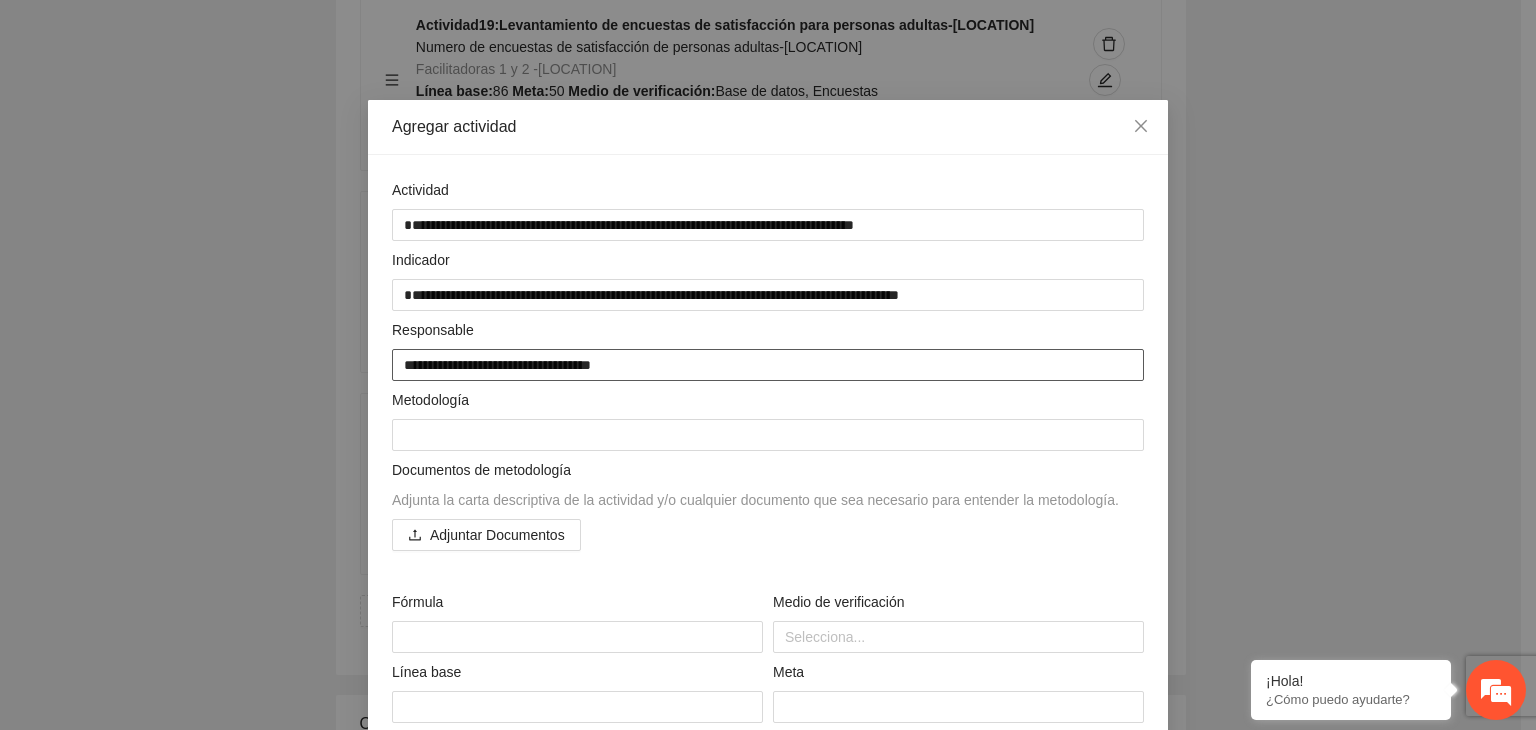 type on "**********" 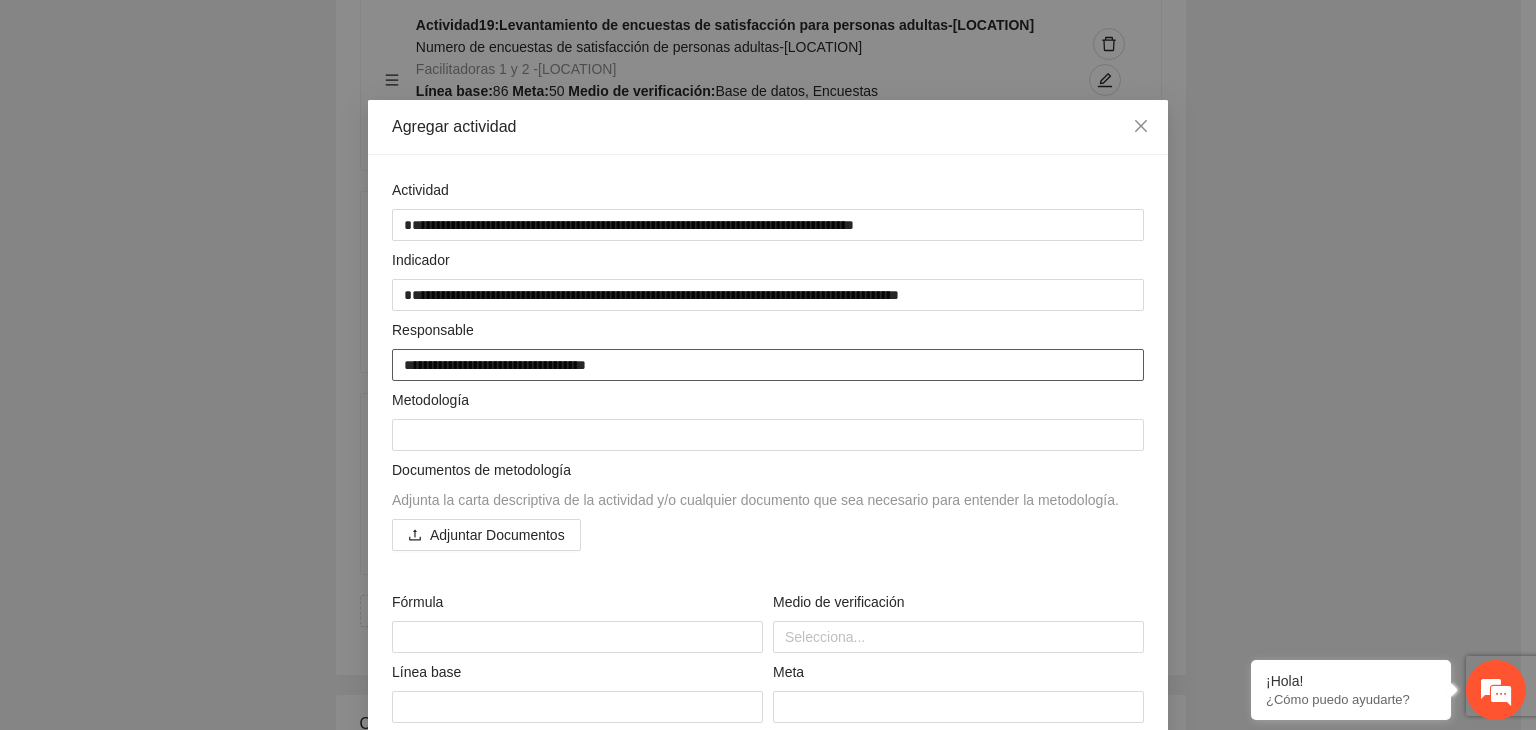 type on "**********" 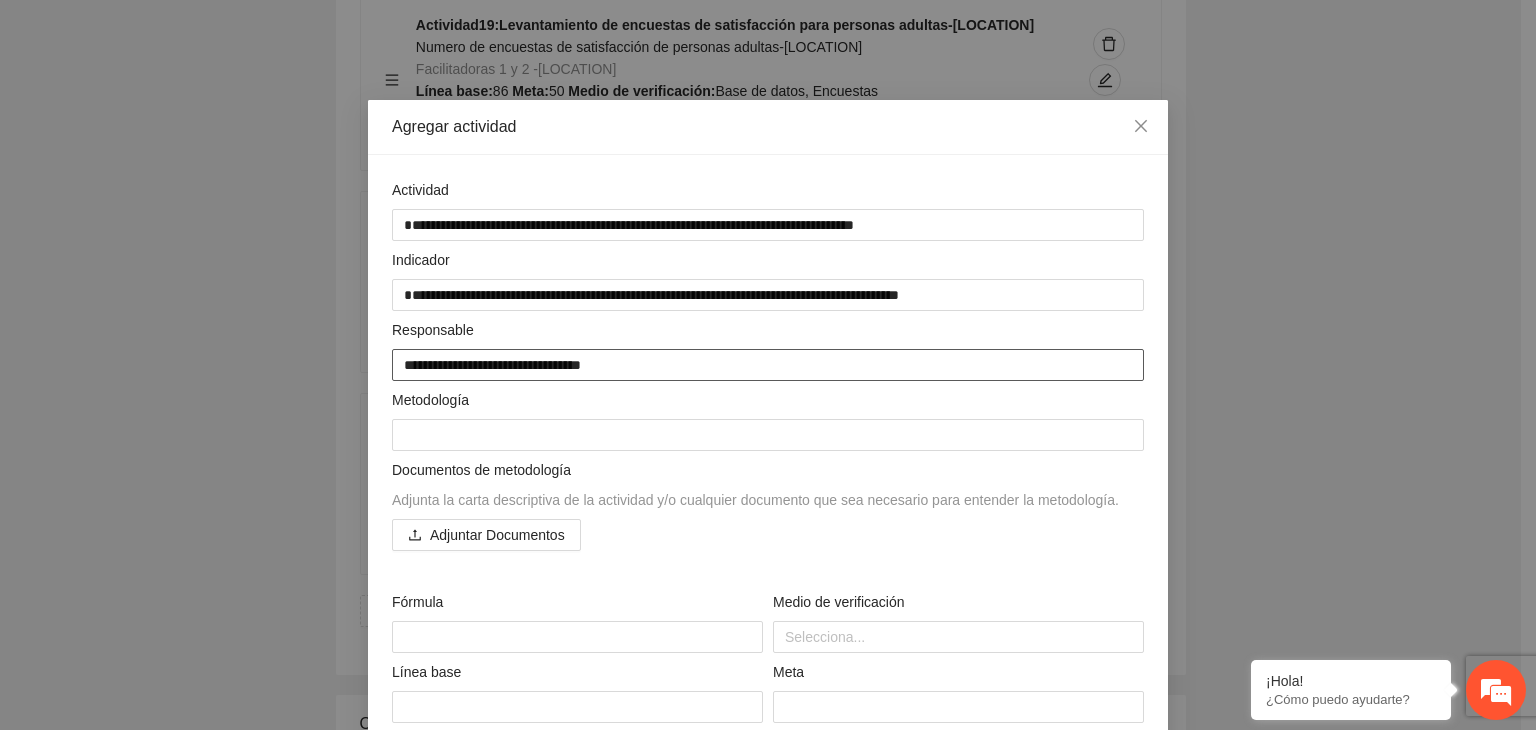 type on "**********" 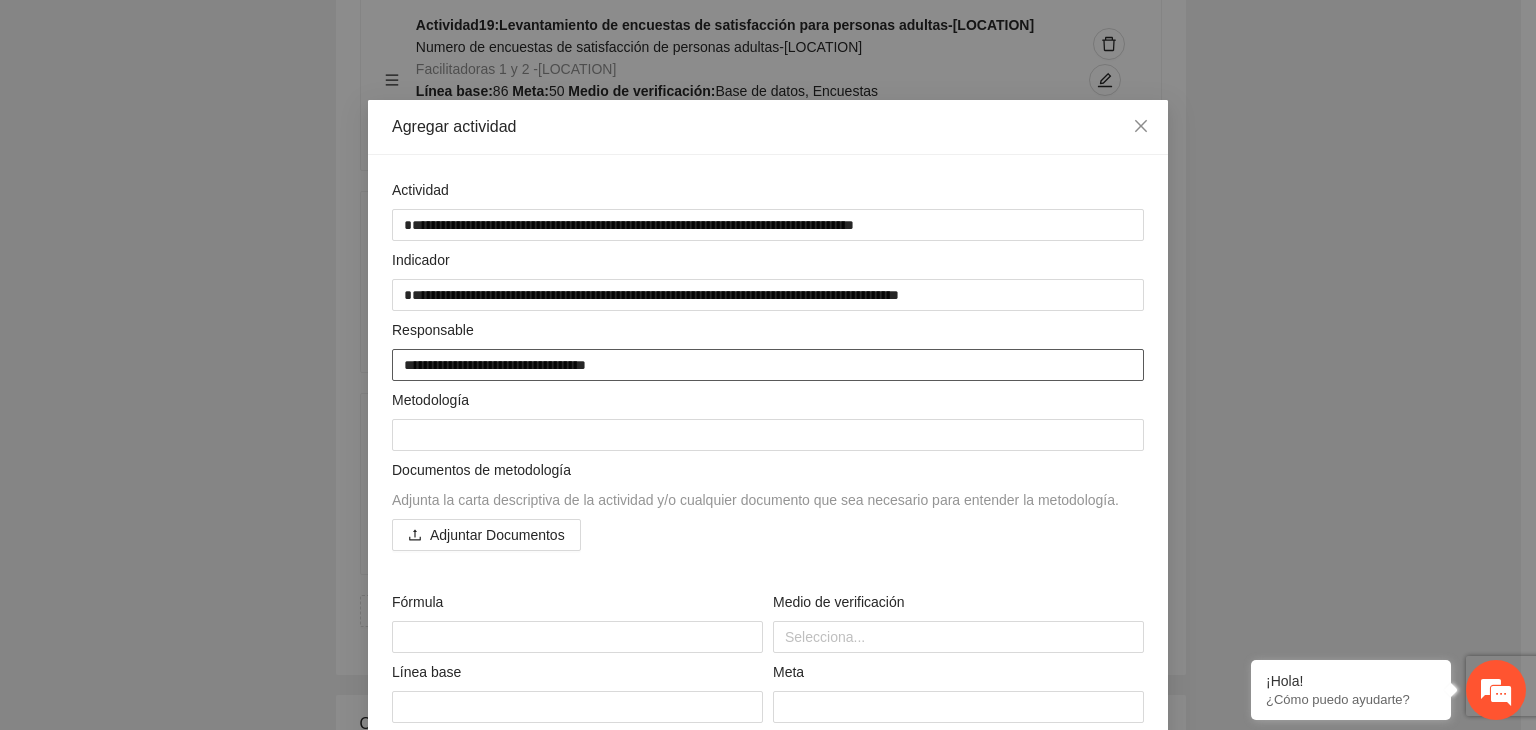type on "**********" 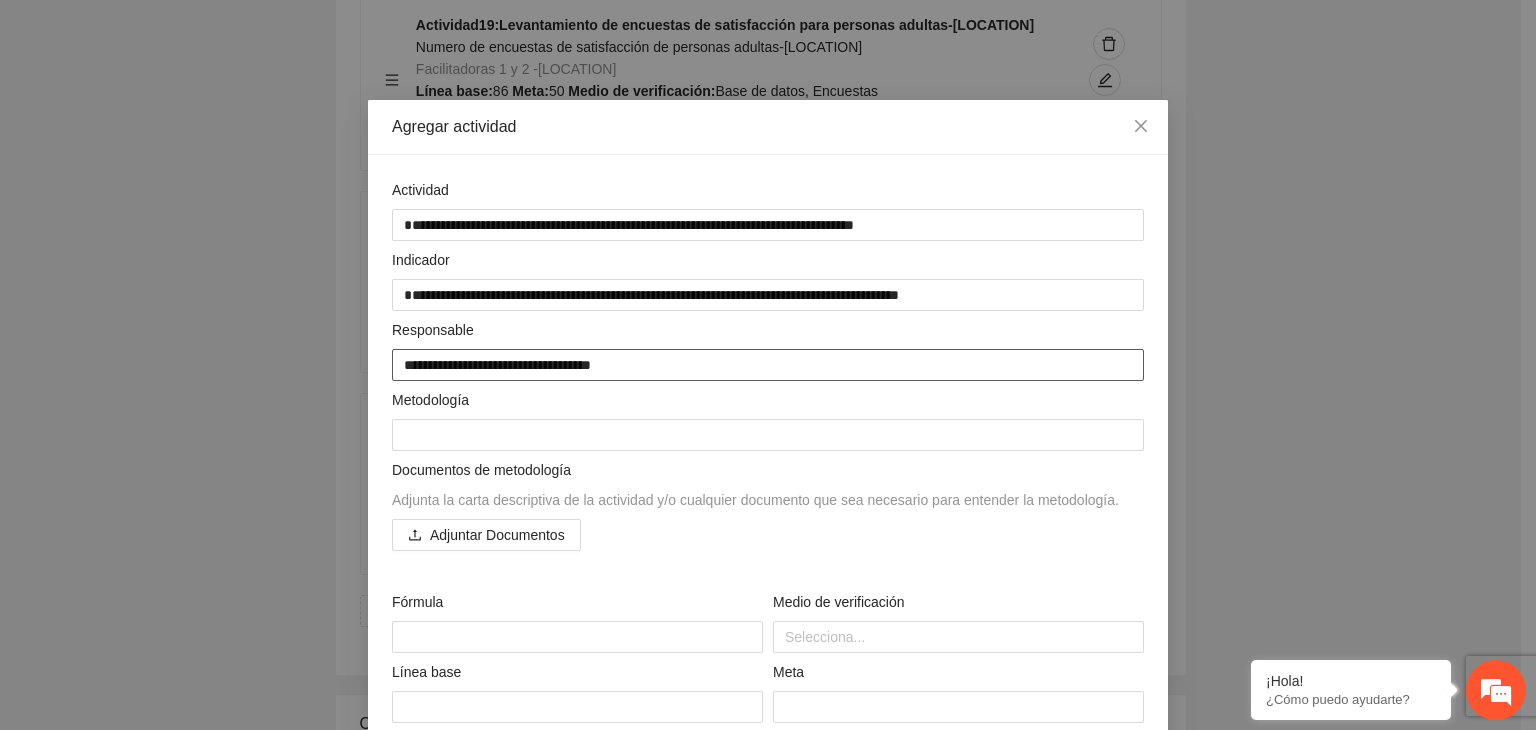 type on "**********" 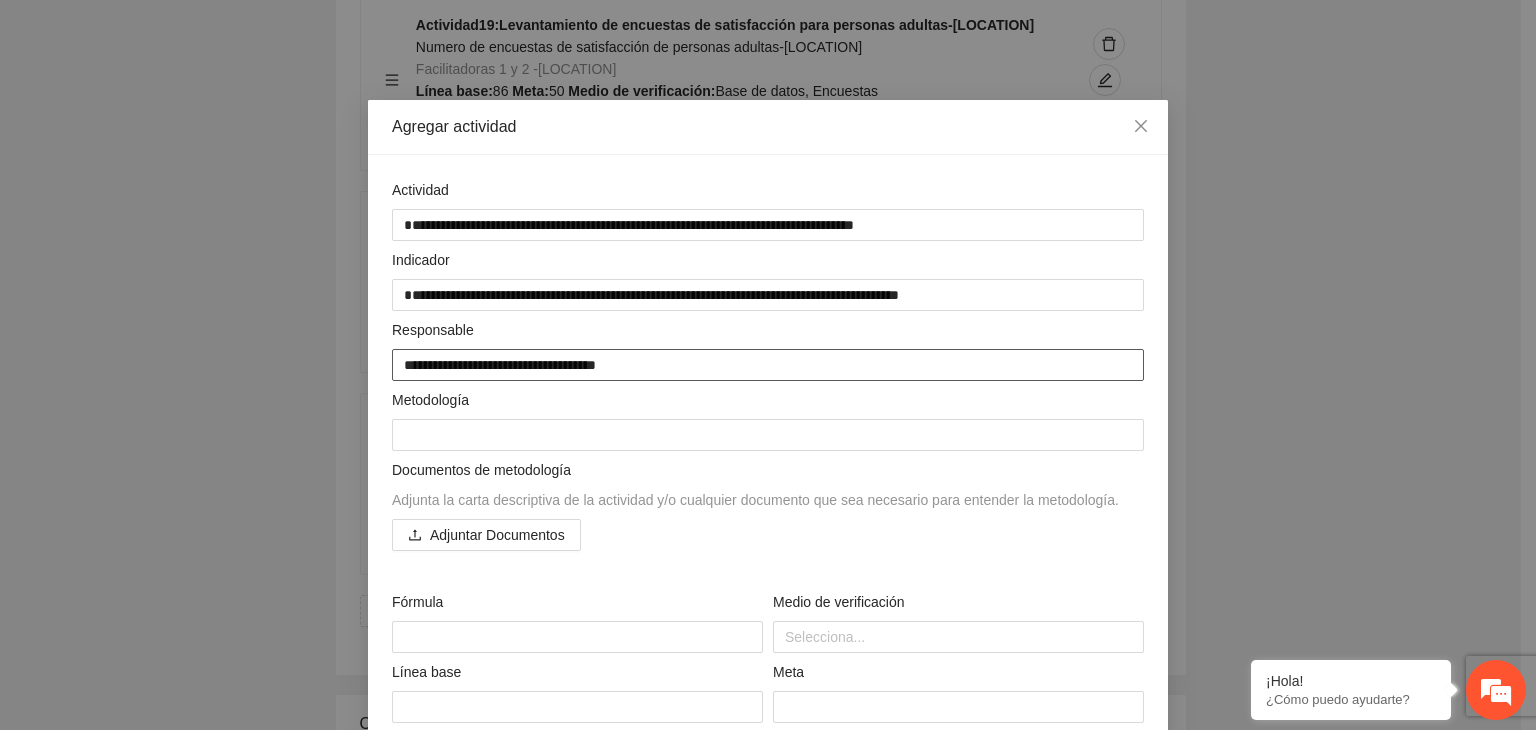 type on "**********" 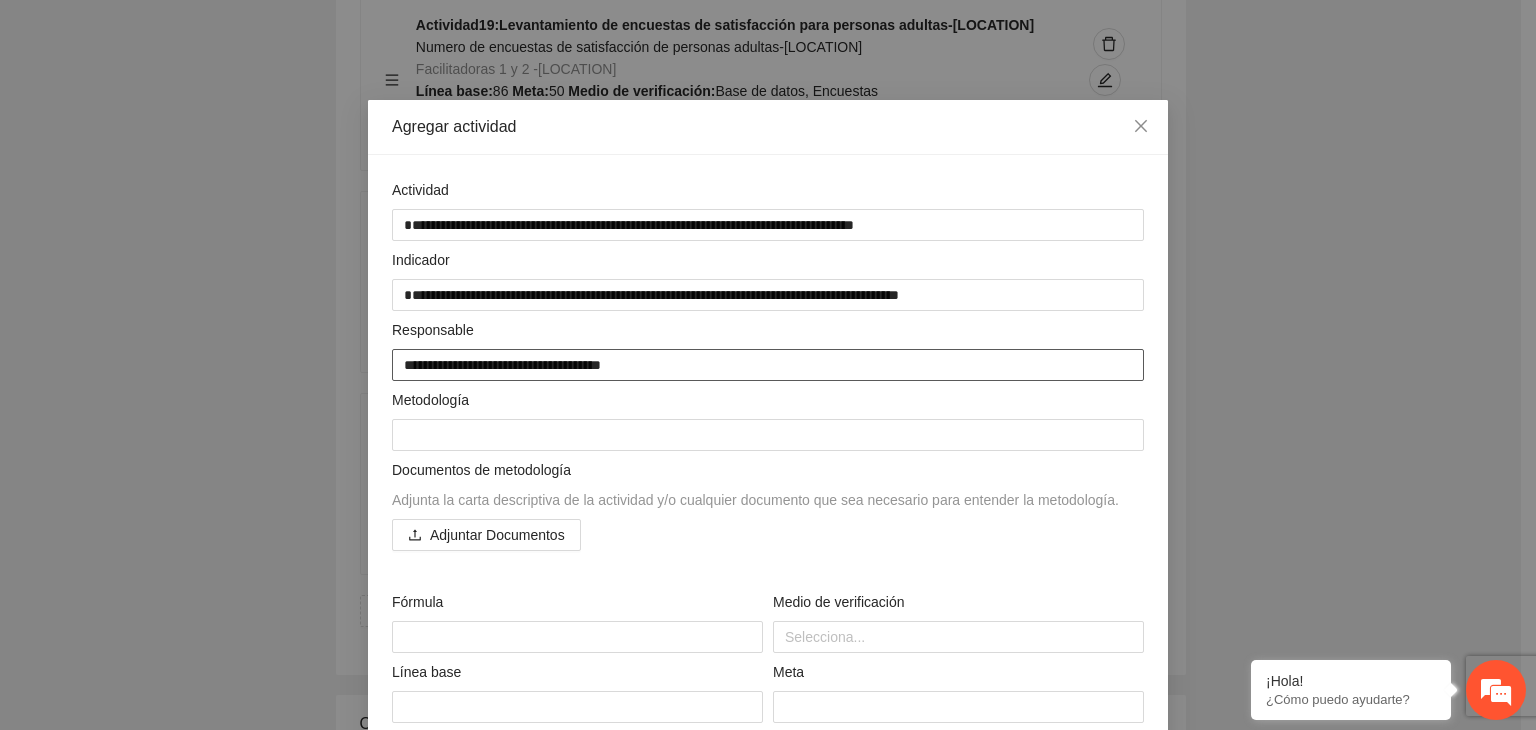 type on "**********" 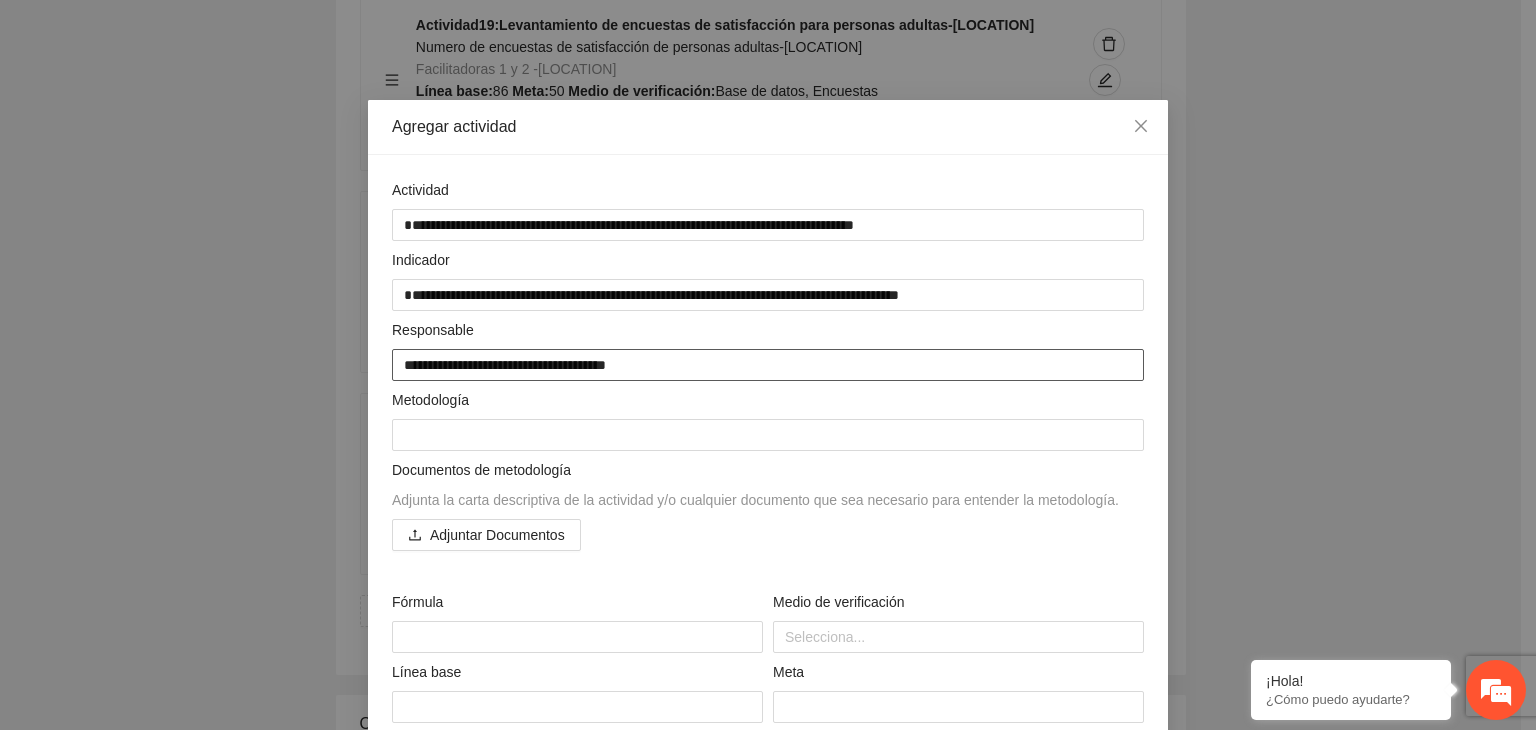 type on "**********" 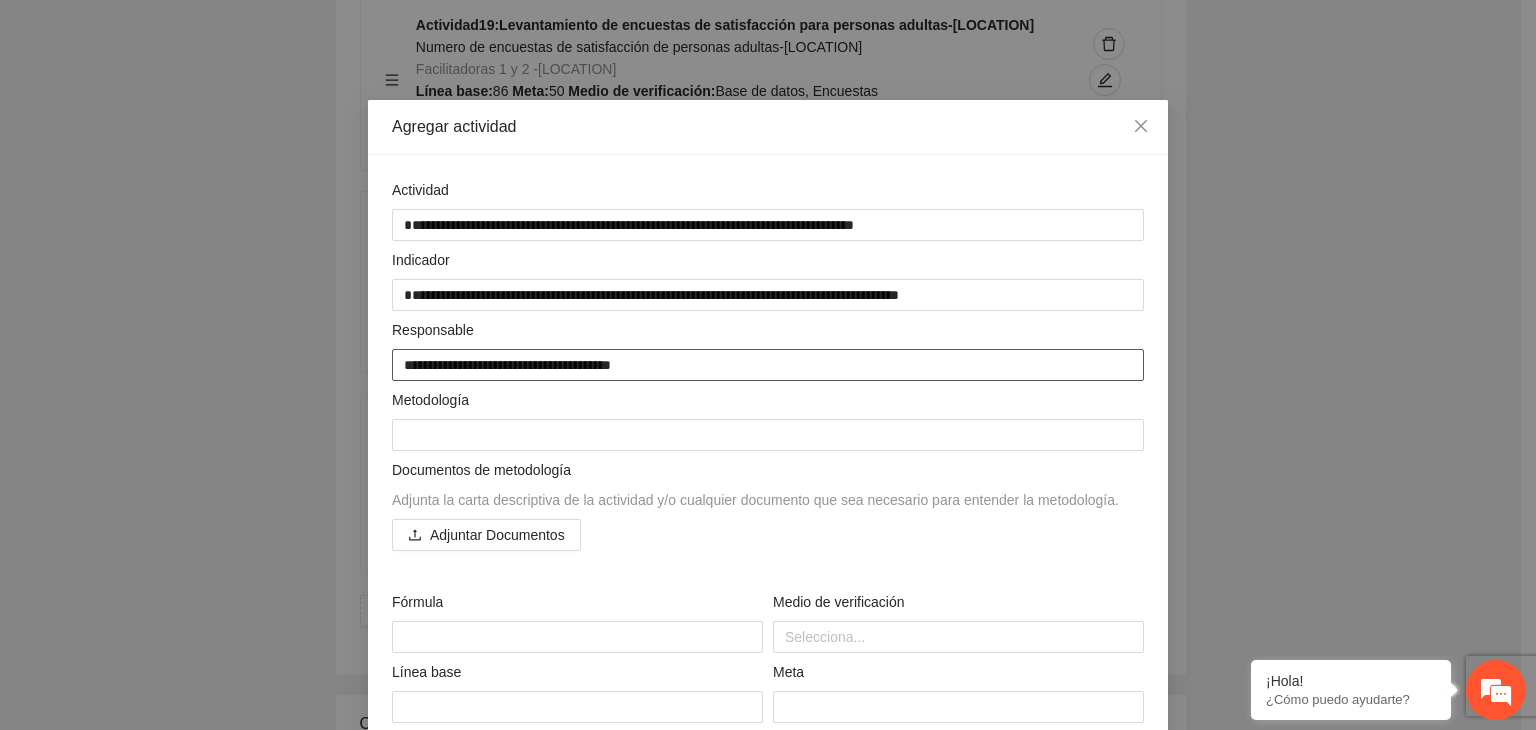 type on "**********" 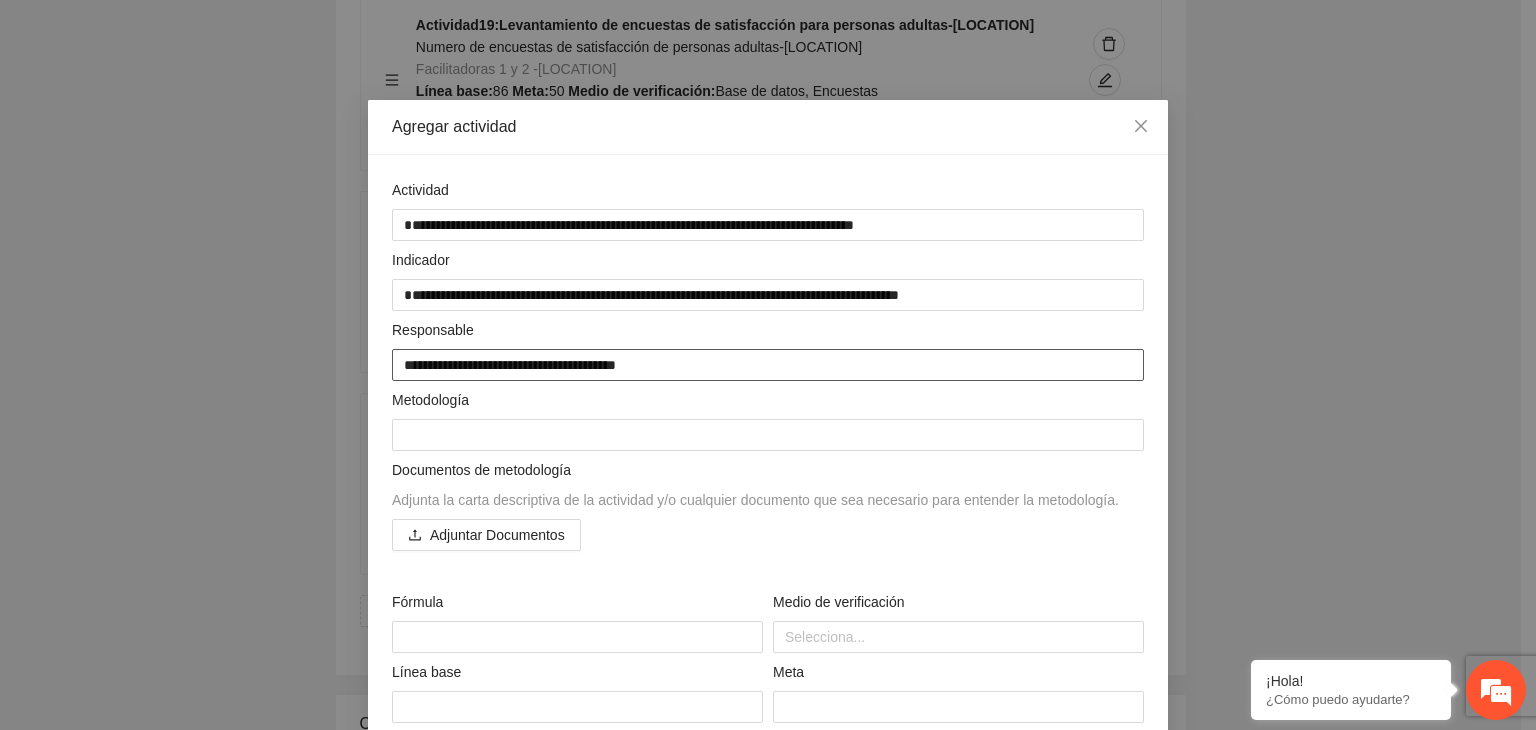 type on "**********" 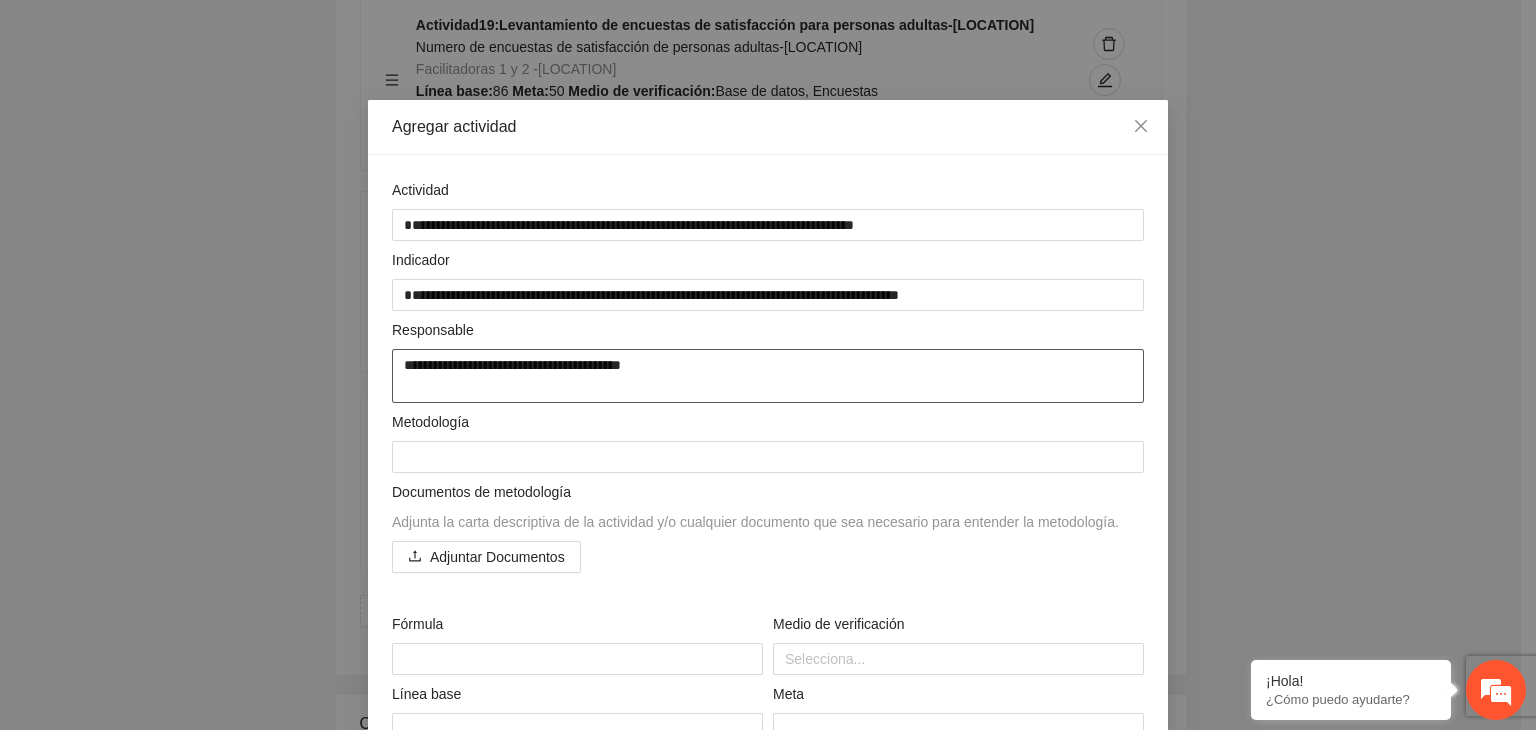 type on "**********" 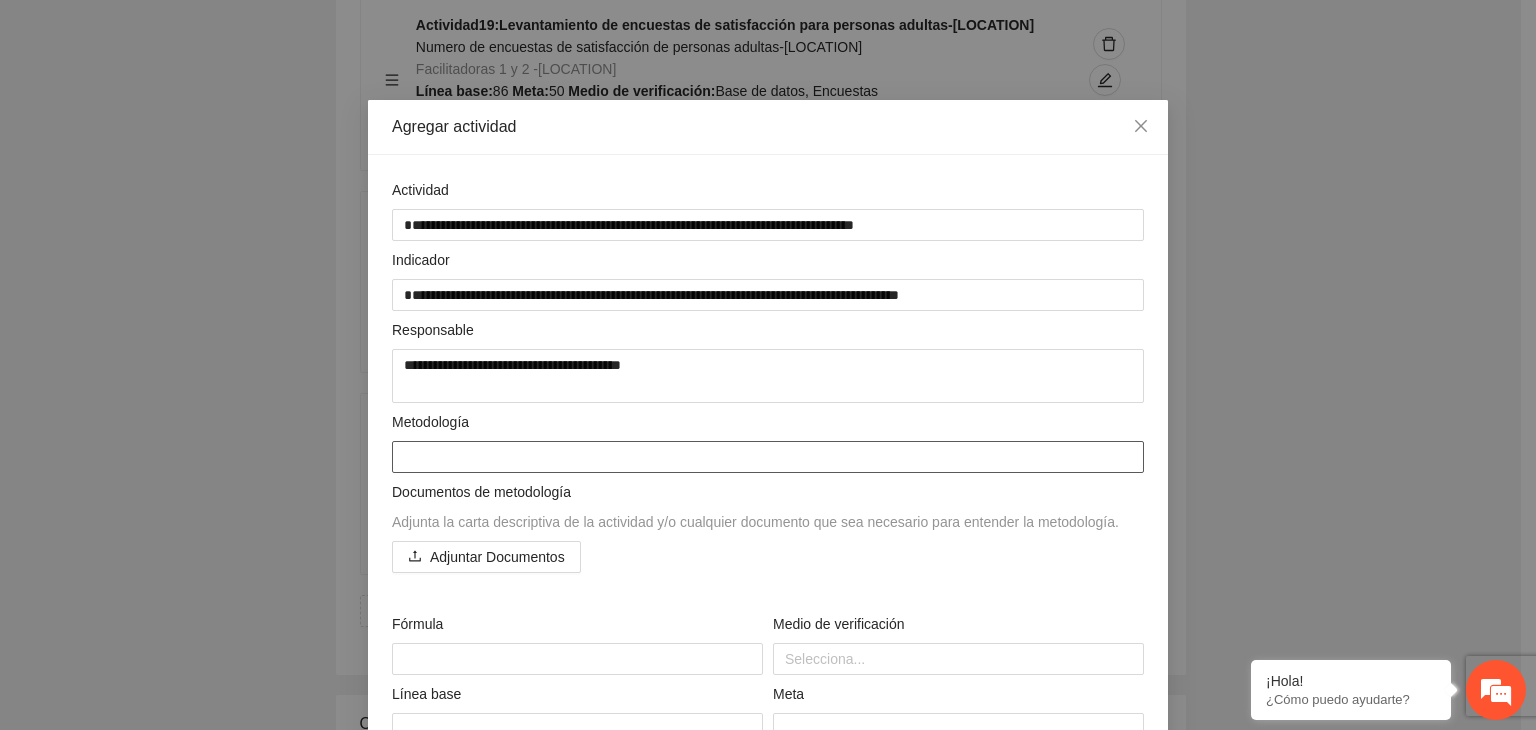 paste on "**********" 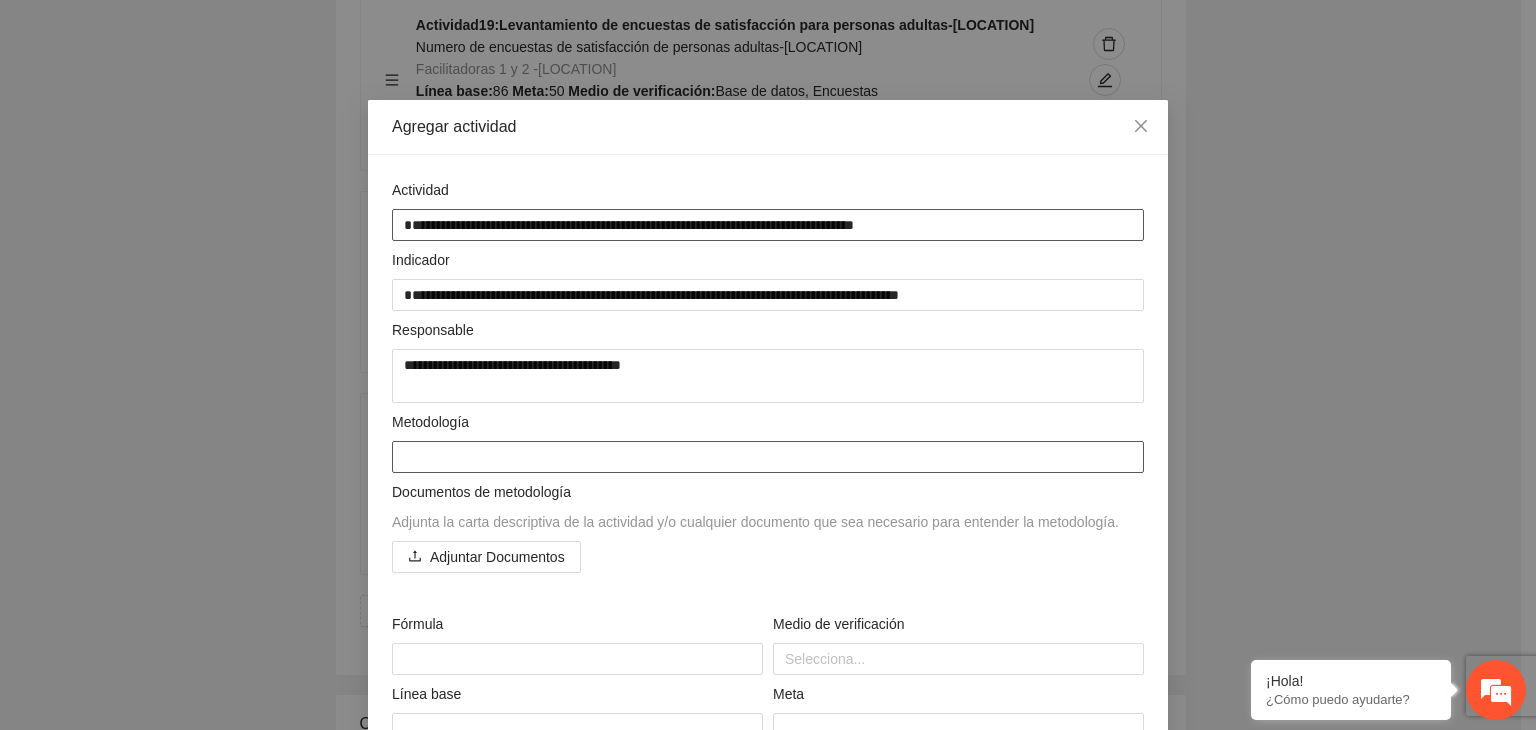 type on "**********" 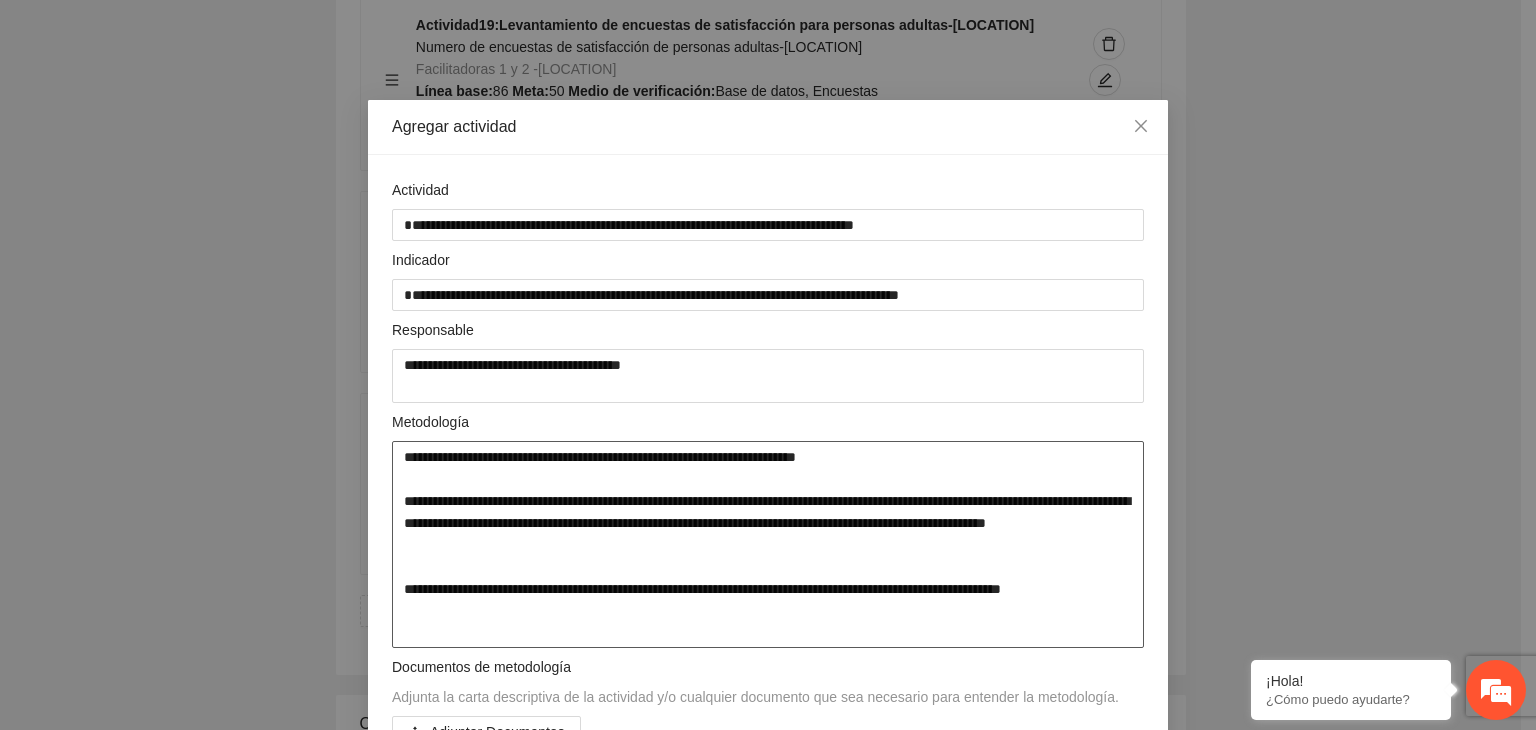 click on "**********" at bounding box center [768, 545] 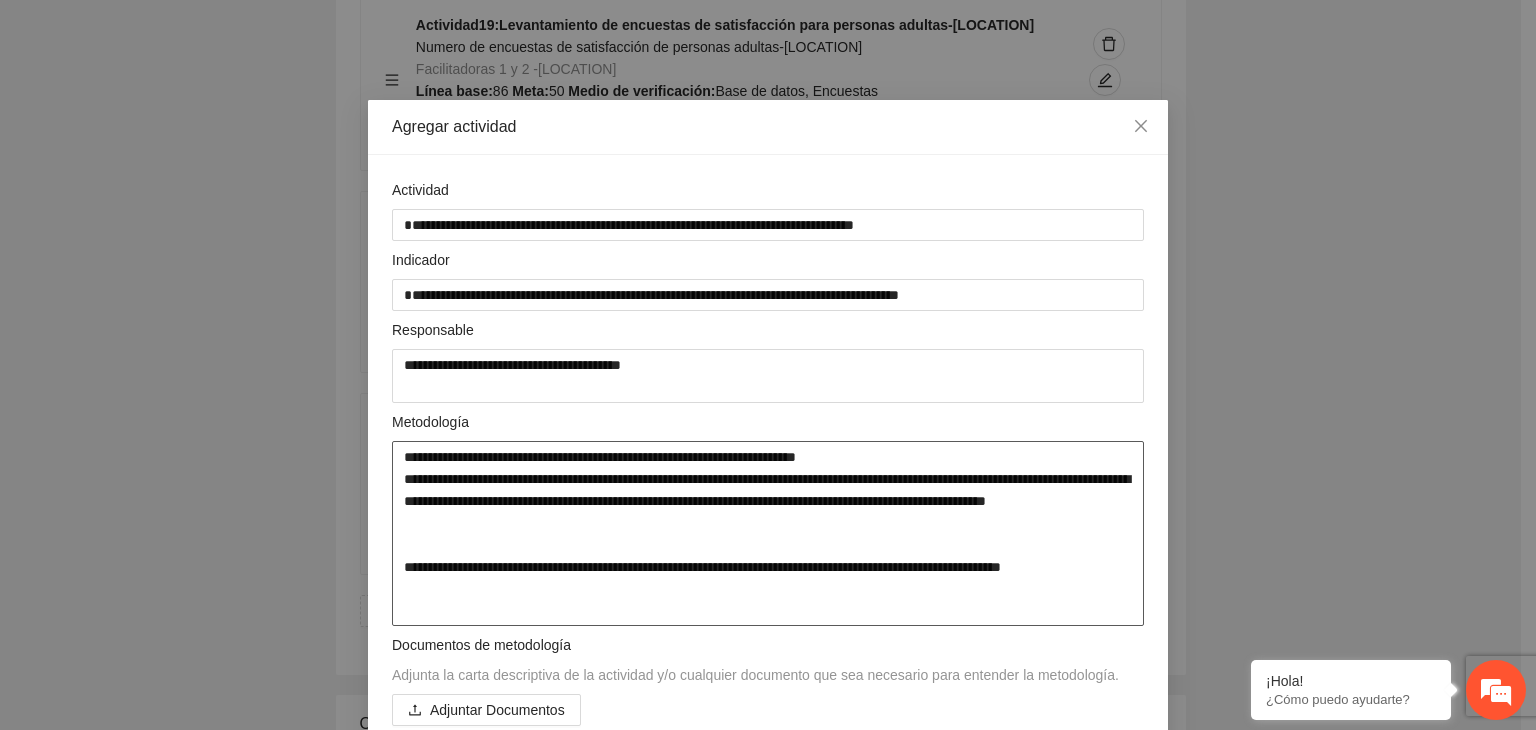click on "**********" at bounding box center [768, 534] 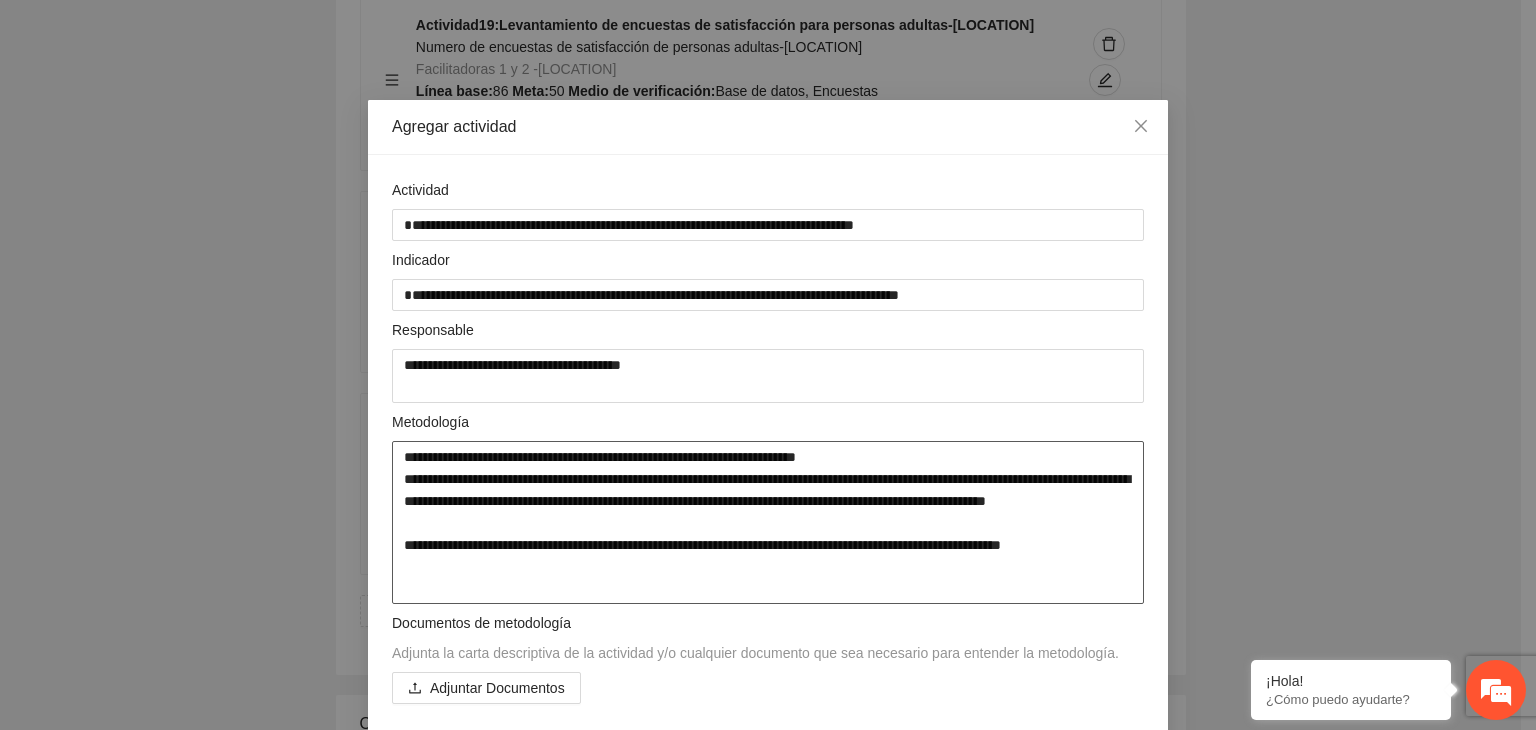 type on "**********" 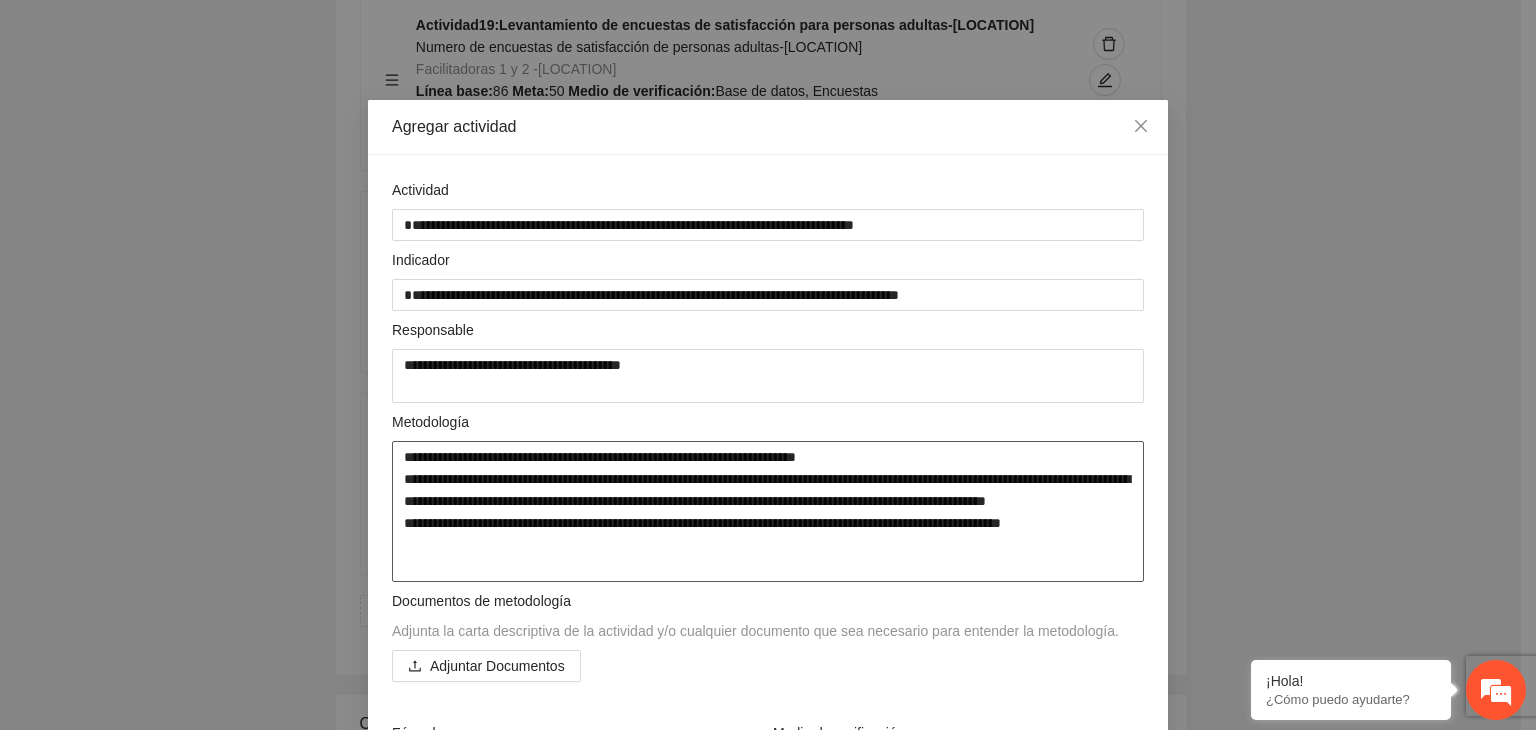 type on "**********" 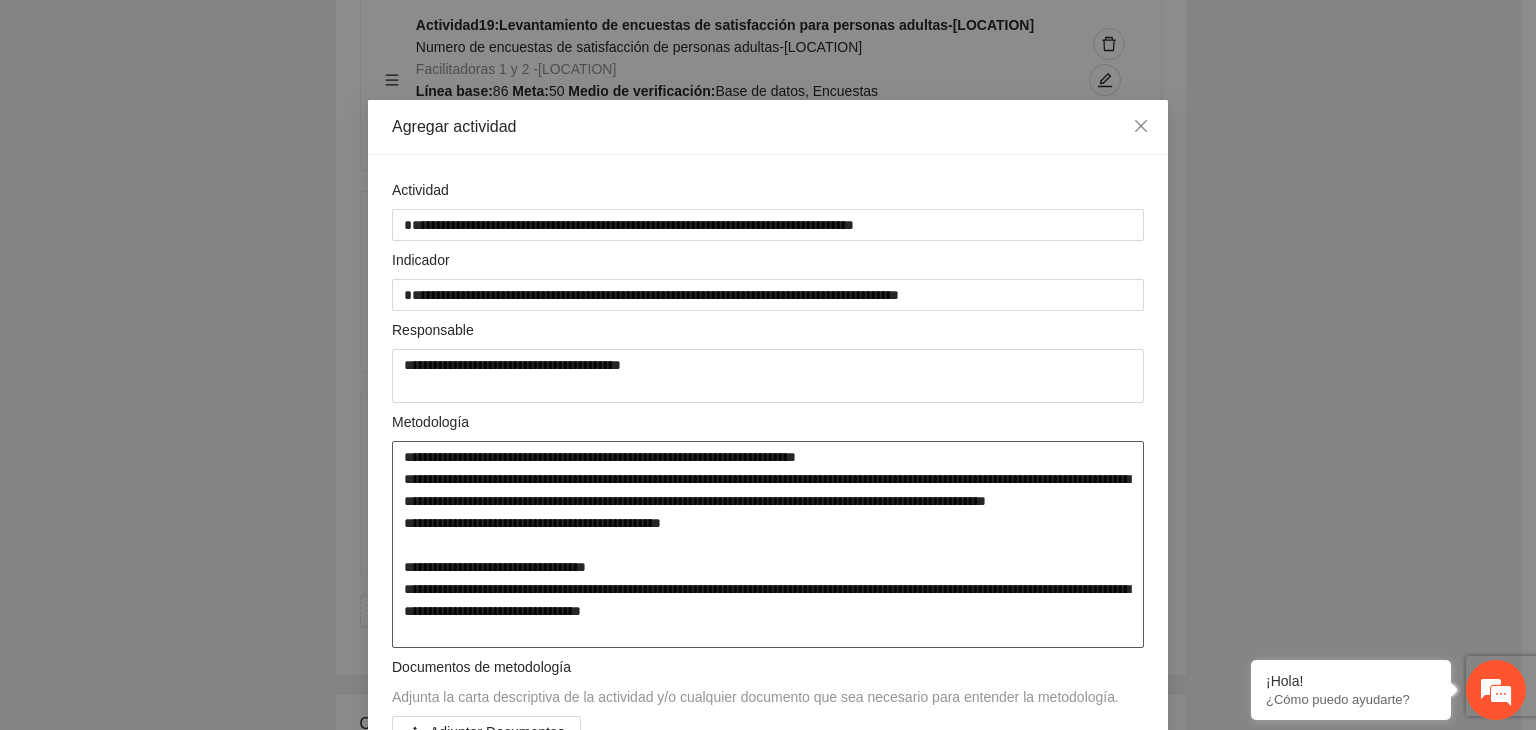 click on "**********" at bounding box center (768, 545) 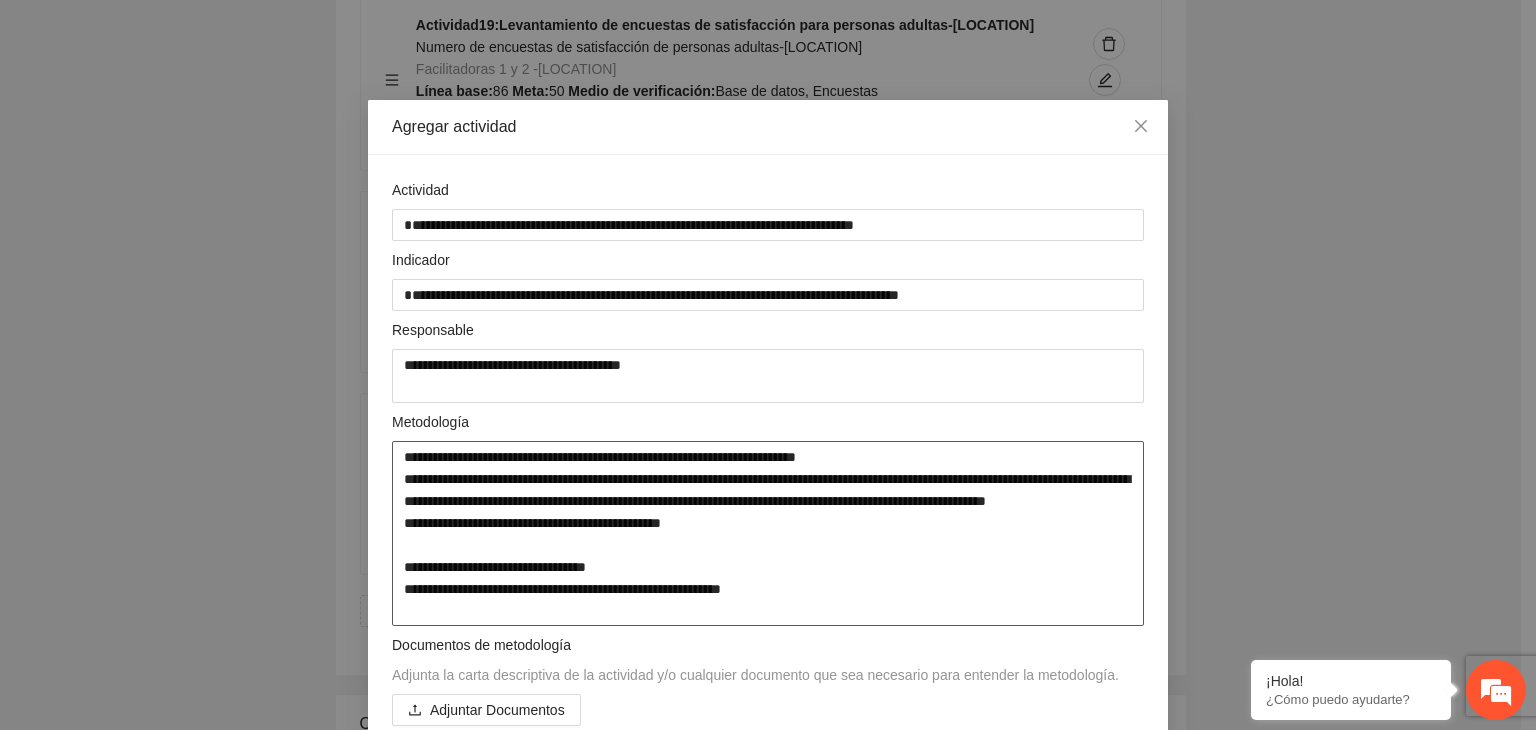 click on "Documentos de metodología" at bounding box center [755, 645] 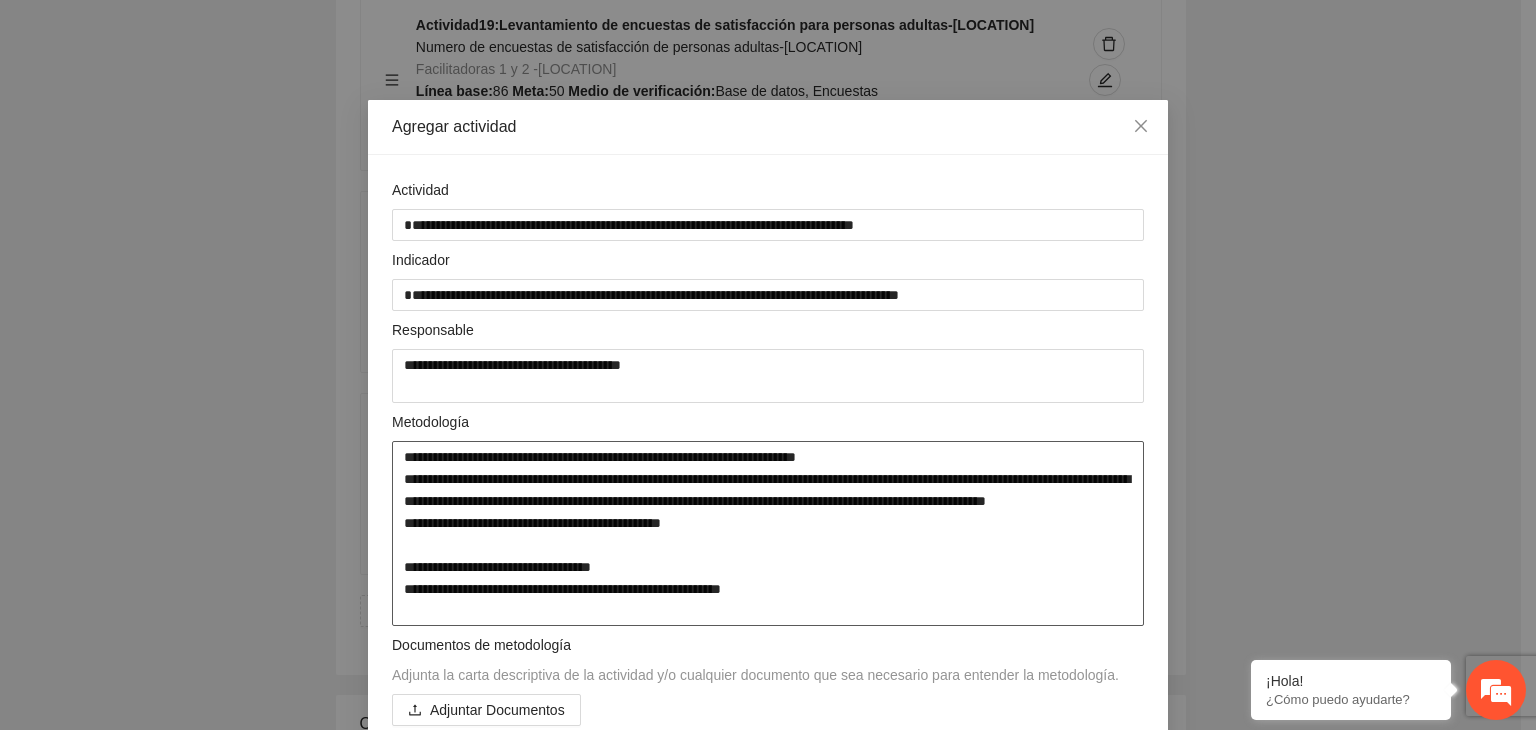 click on "**********" at bounding box center [768, 534] 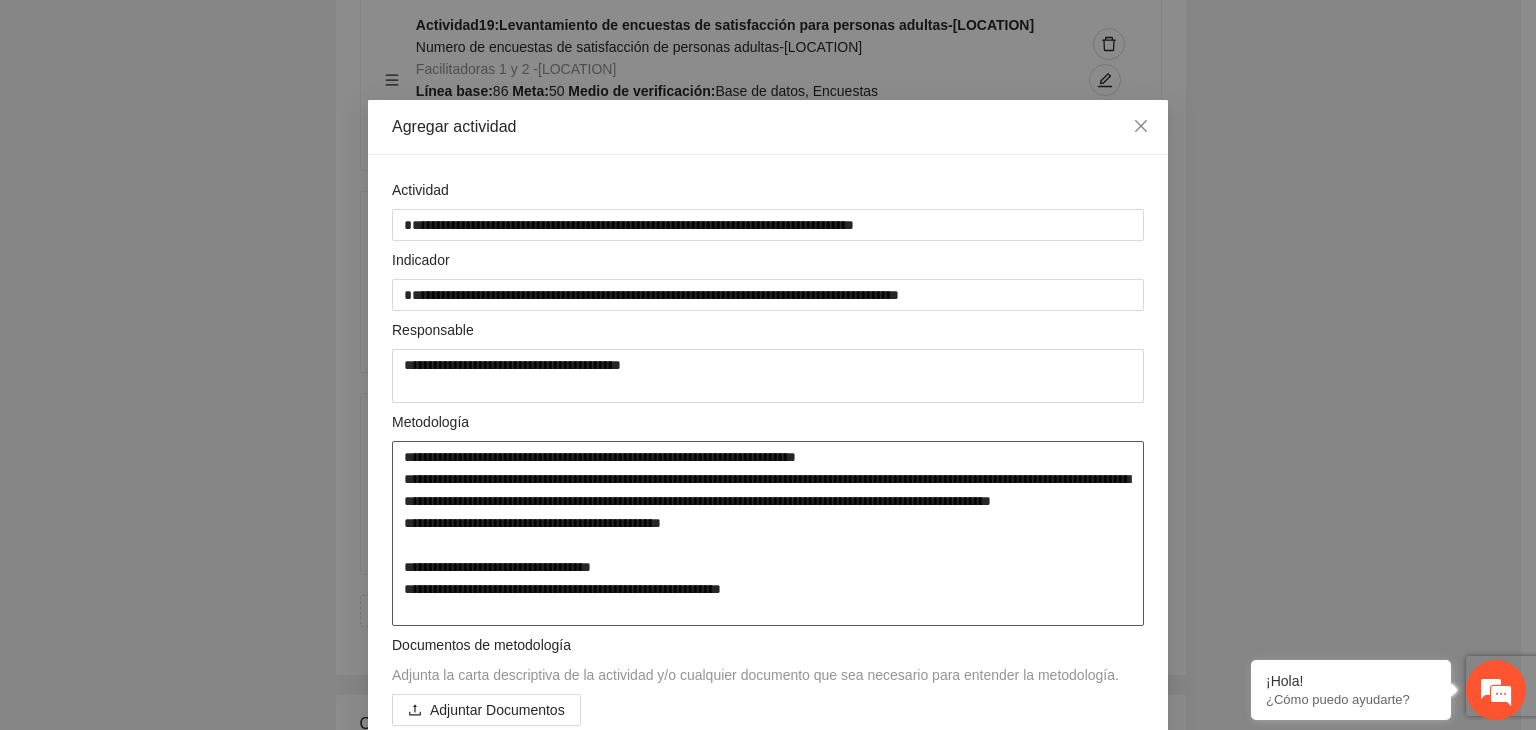 click on "**********" at bounding box center (768, 534) 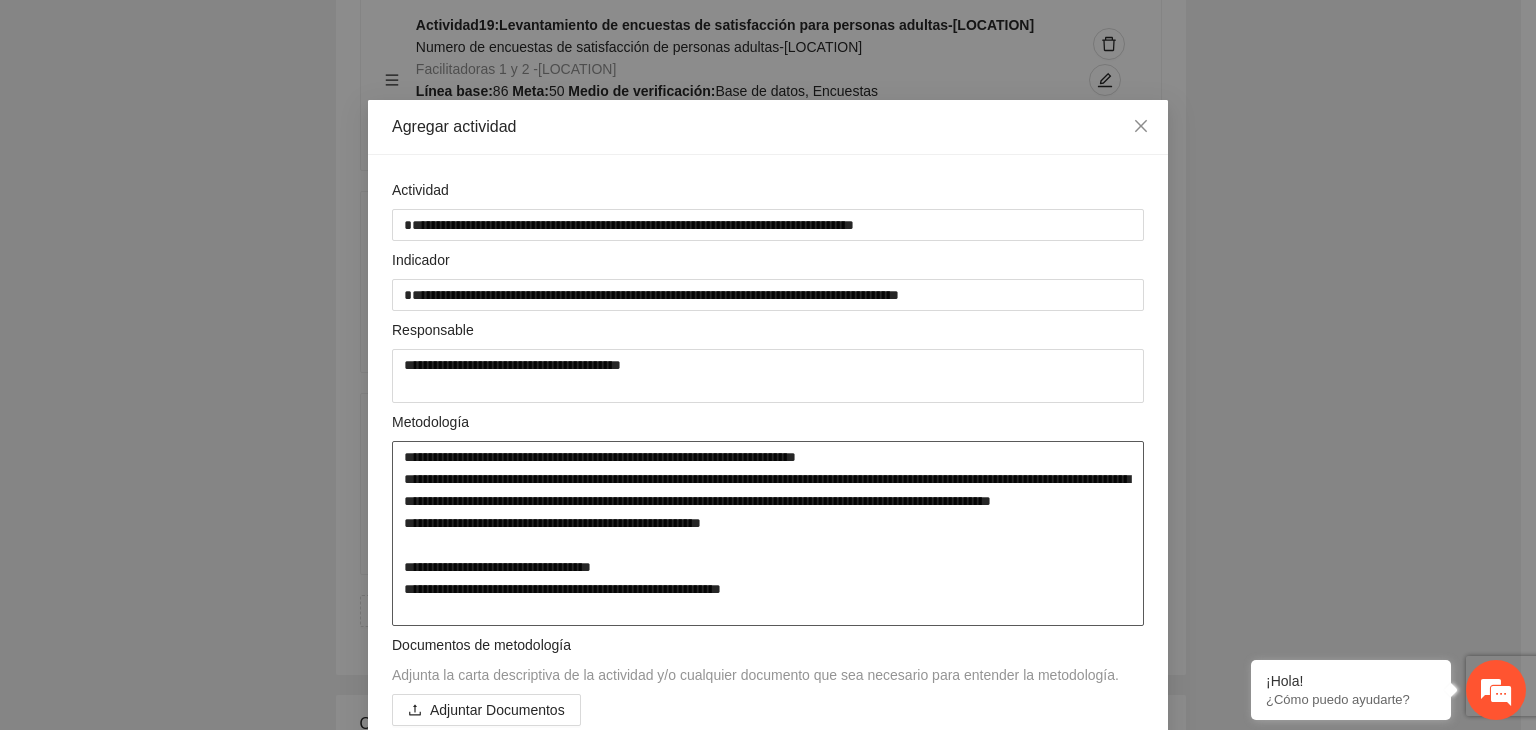 click on "**********" at bounding box center (768, 534) 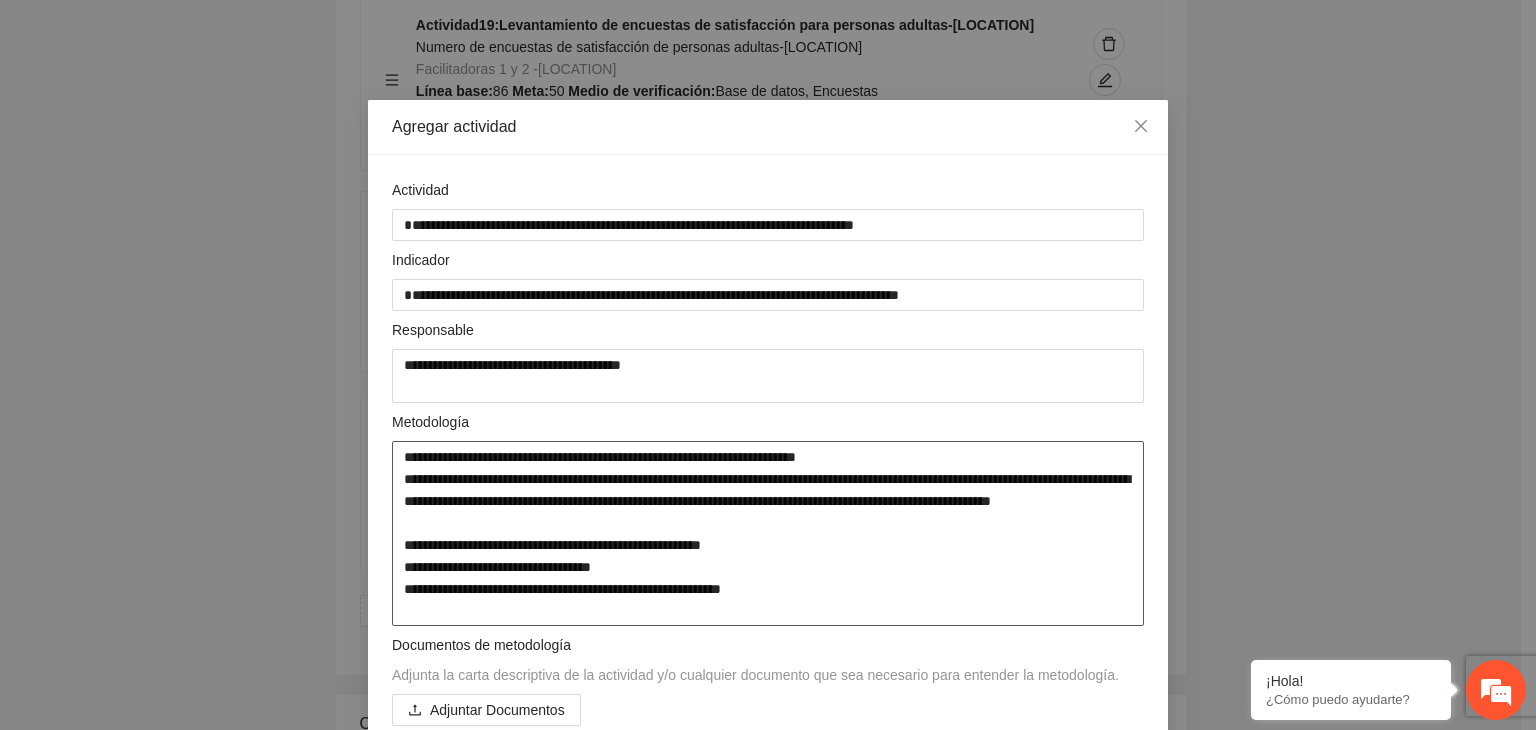 click on "**********" at bounding box center (768, 534) 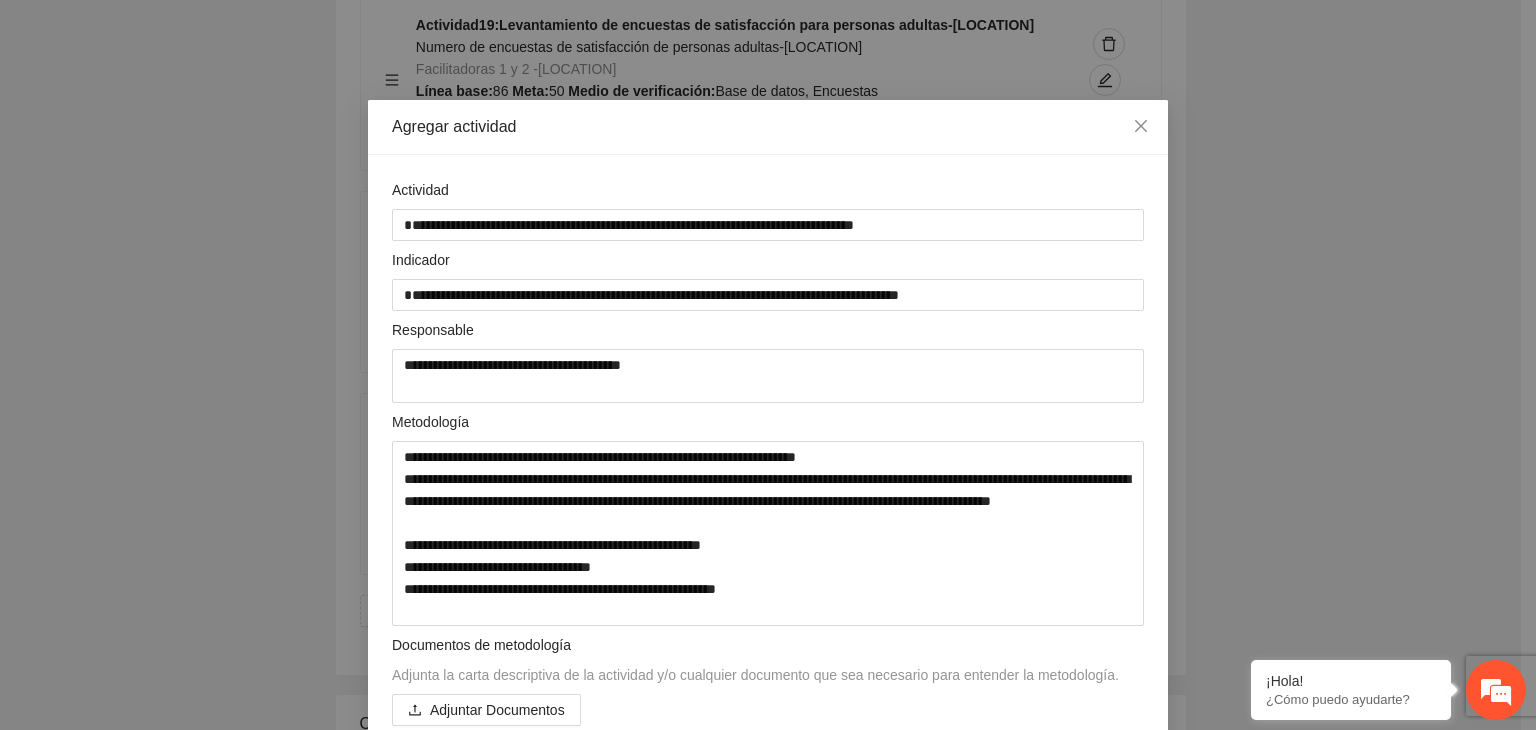 click on "**********" at bounding box center [768, 365] 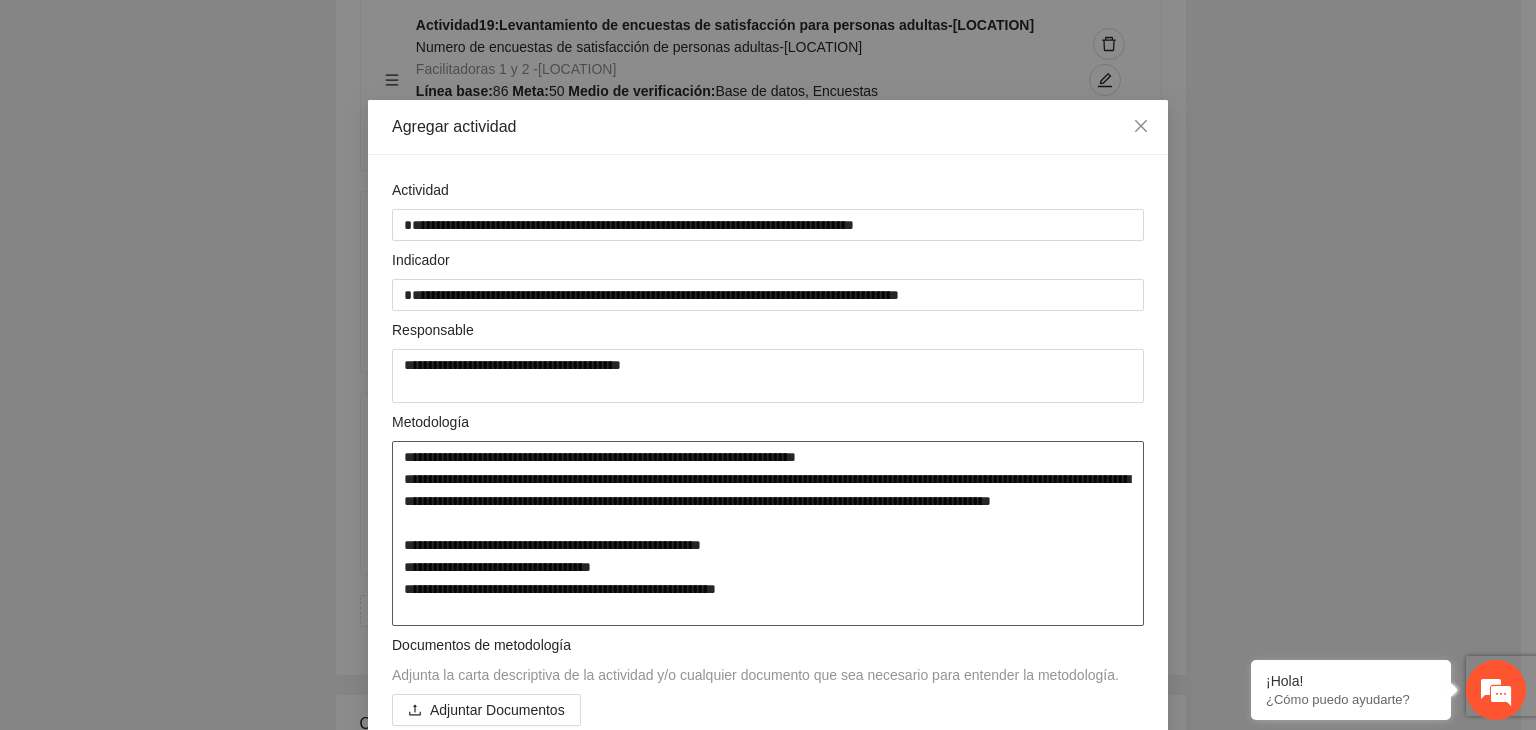 click on "**********" at bounding box center [768, 534] 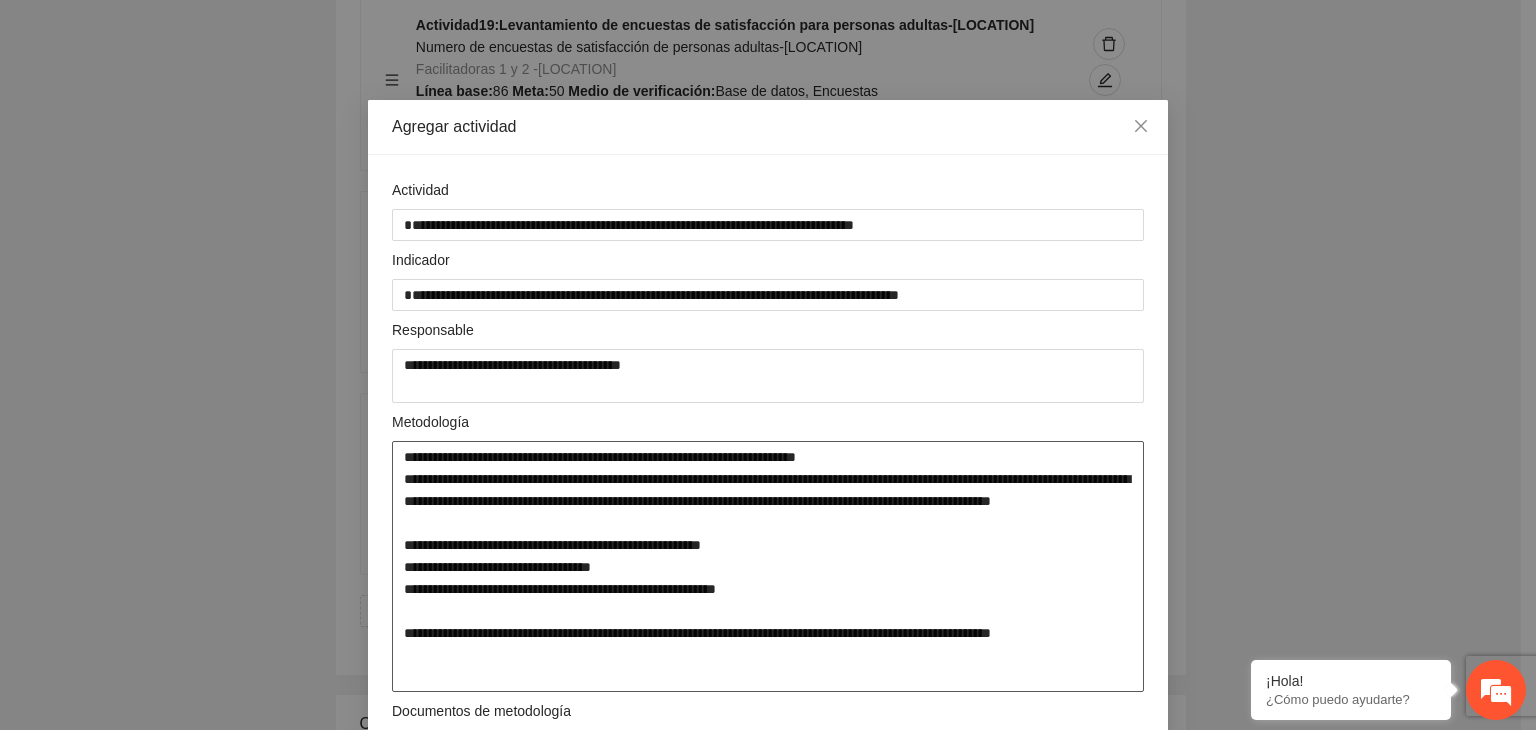 click on "**********" at bounding box center [768, 567] 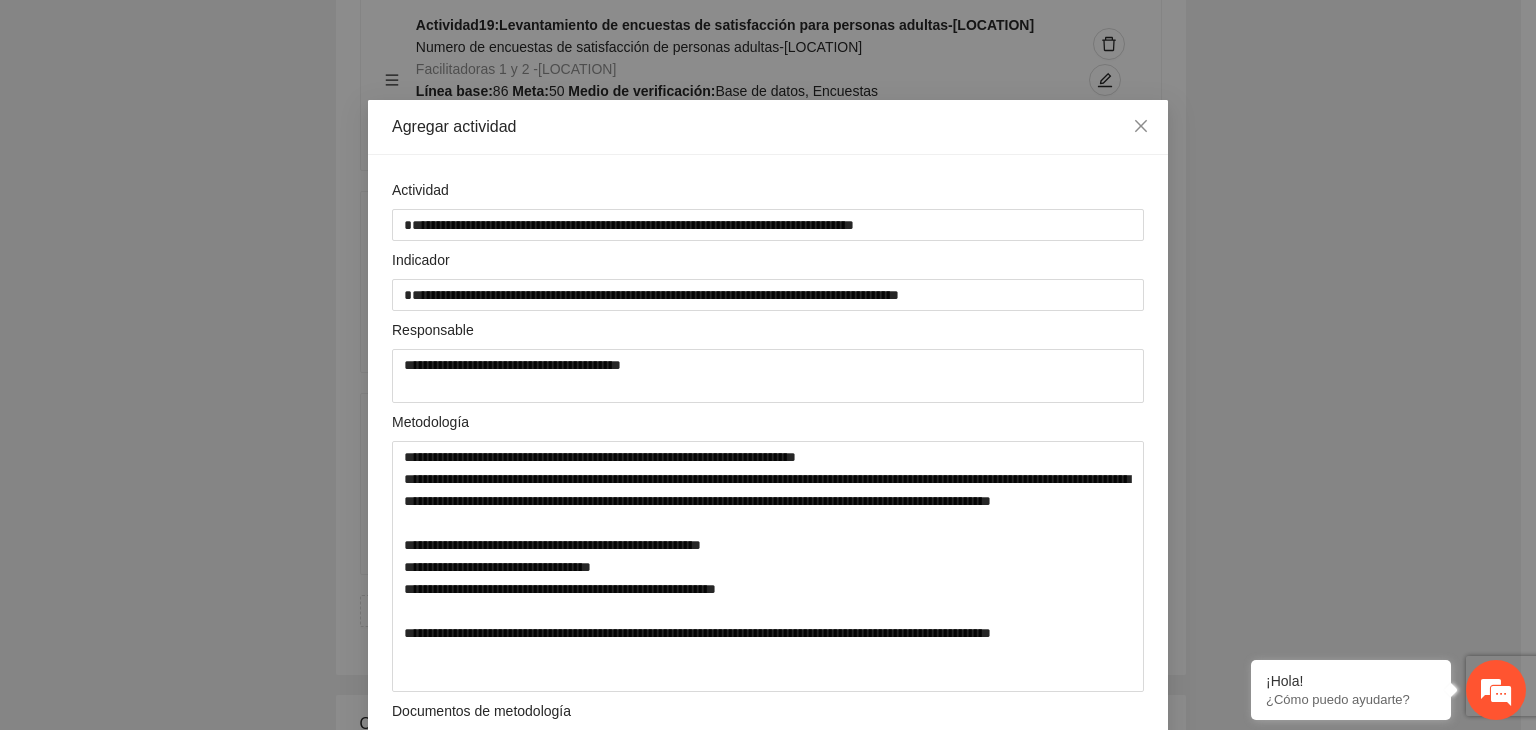 drag, startPoint x: 615, startPoint y: 656, endPoint x: 659, endPoint y: 265, distance: 393.46793 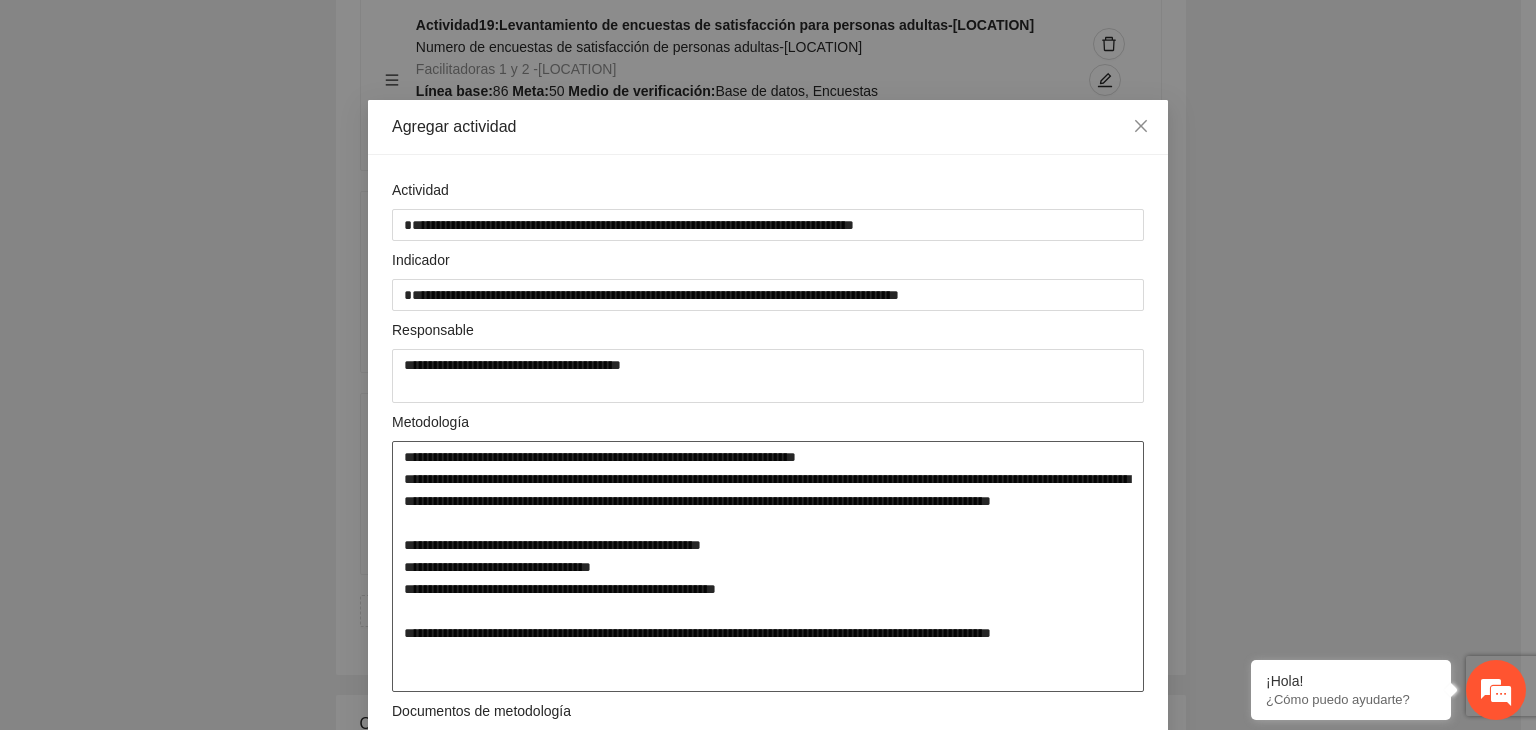 click on "**********" at bounding box center (768, 567) 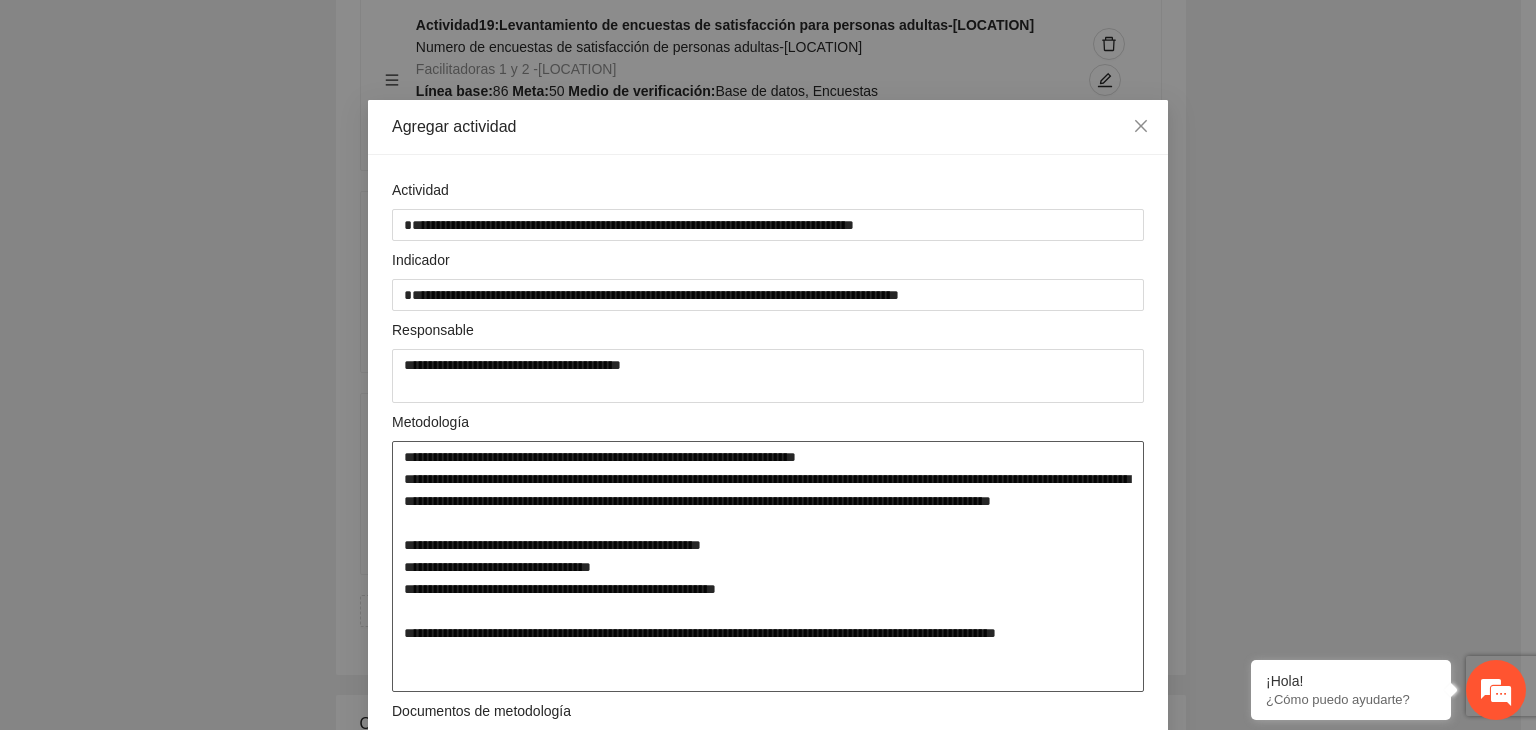 click on "**********" at bounding box center [768, 567] 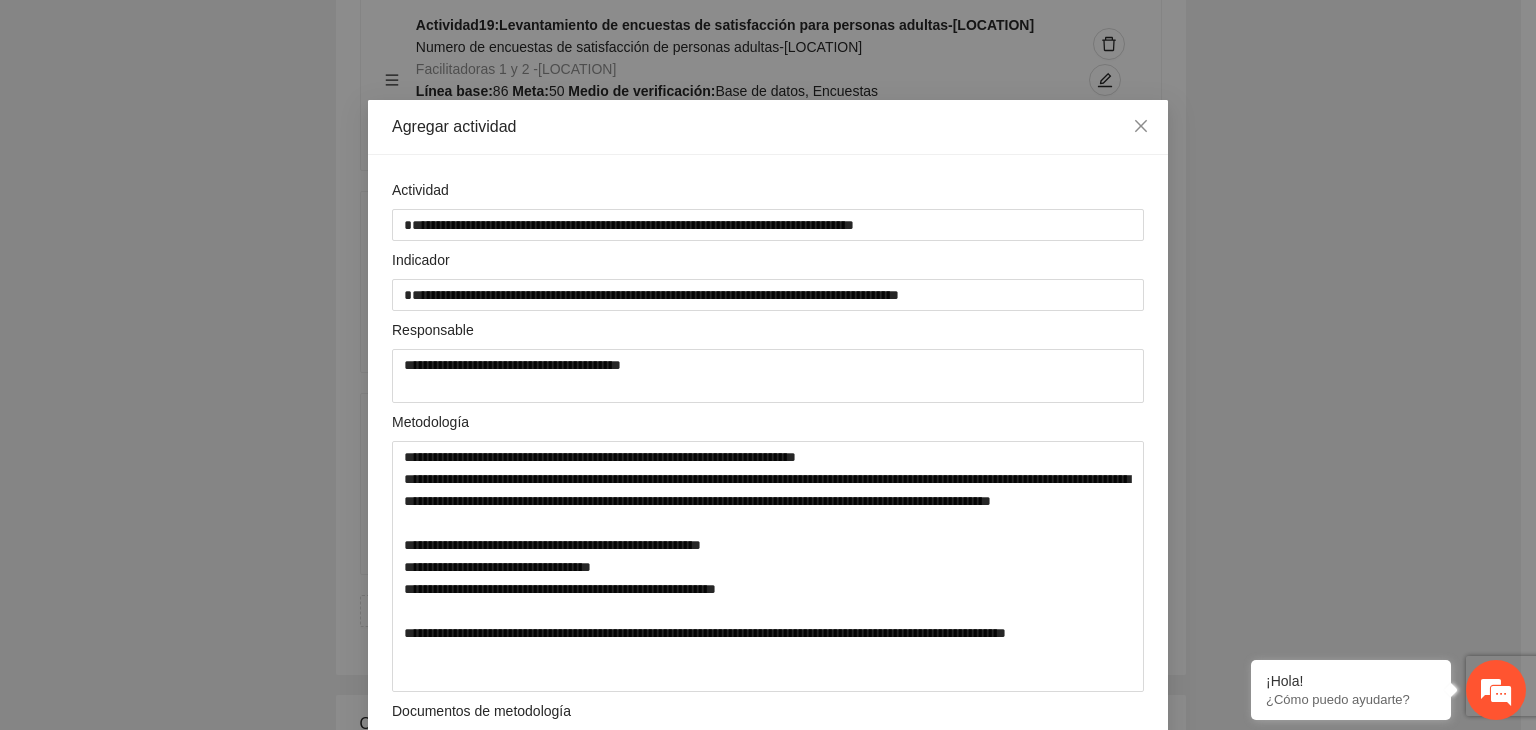 click on "**********" at bounding box center [768, 365] 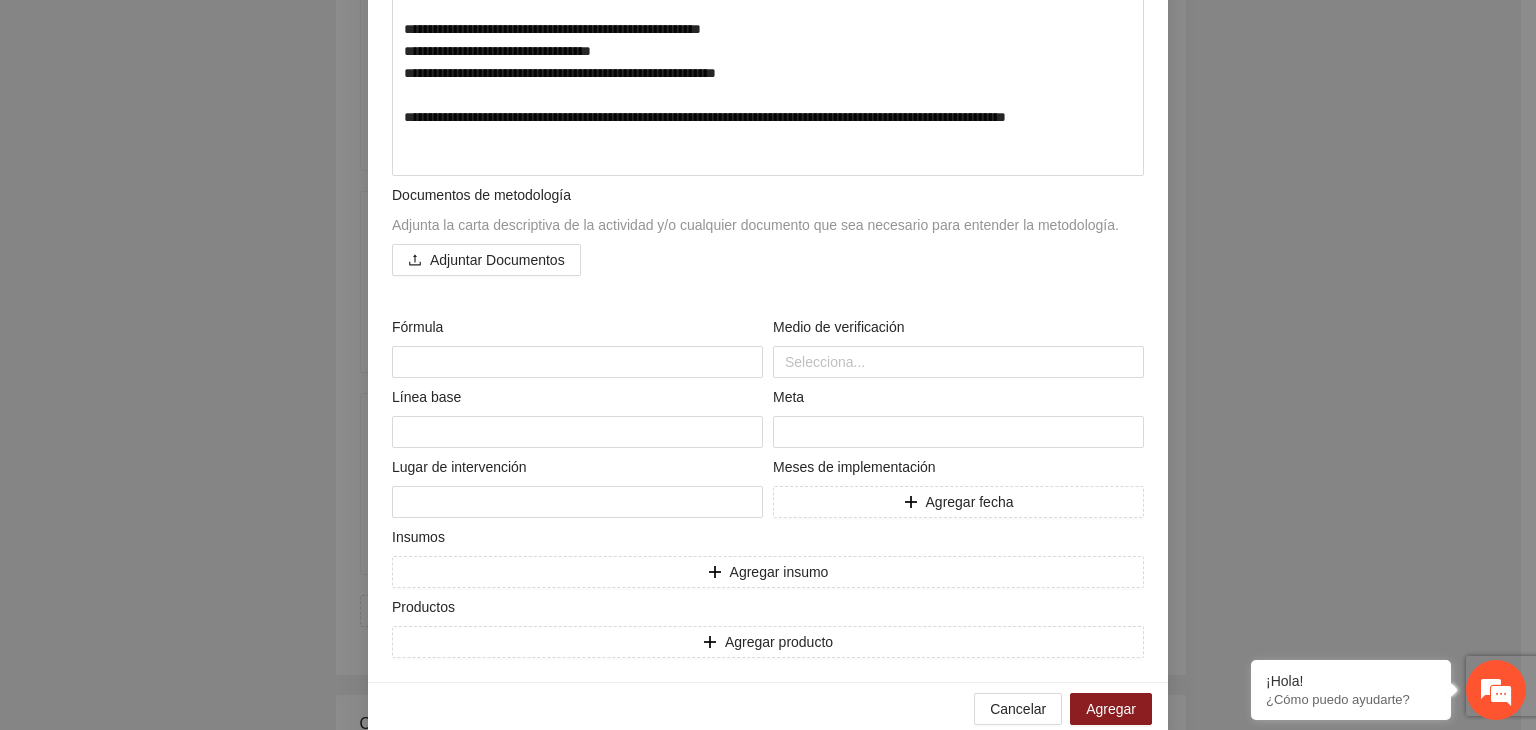 scroll, scrollTop: 520, scrollLeft: 0, axis: vertical 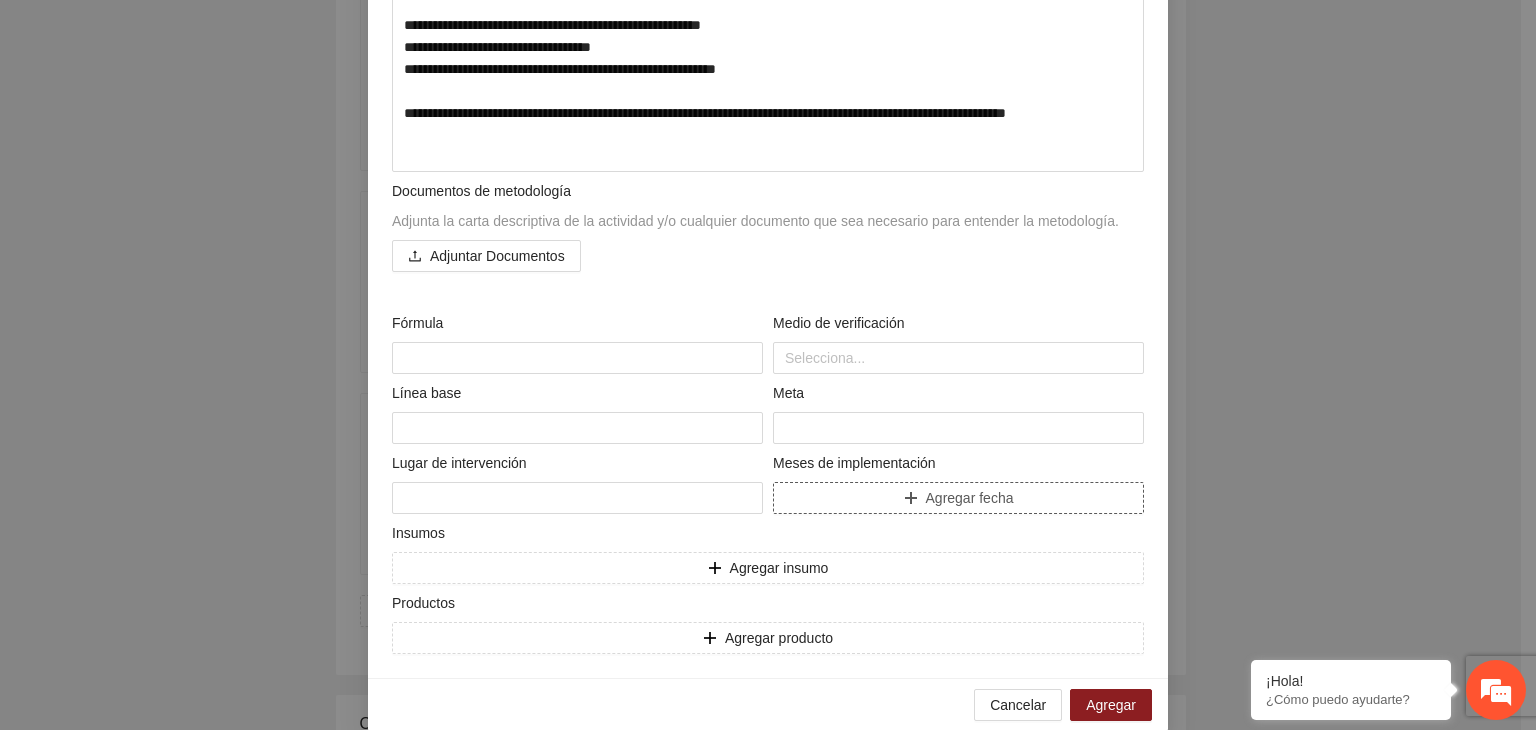 click on "Agregar fecha" at bounding box center [970, 498] 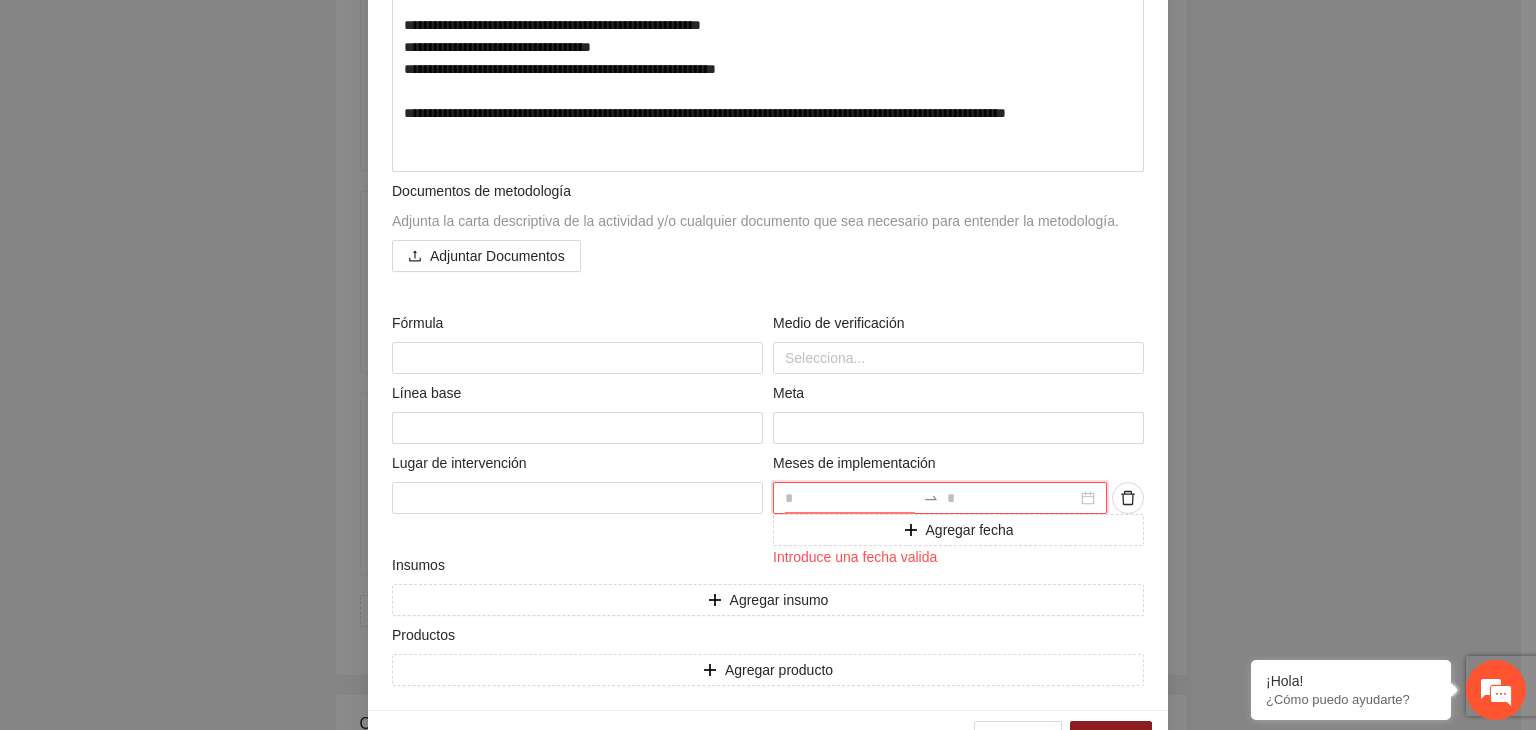 click at bounding box center (850, 498) 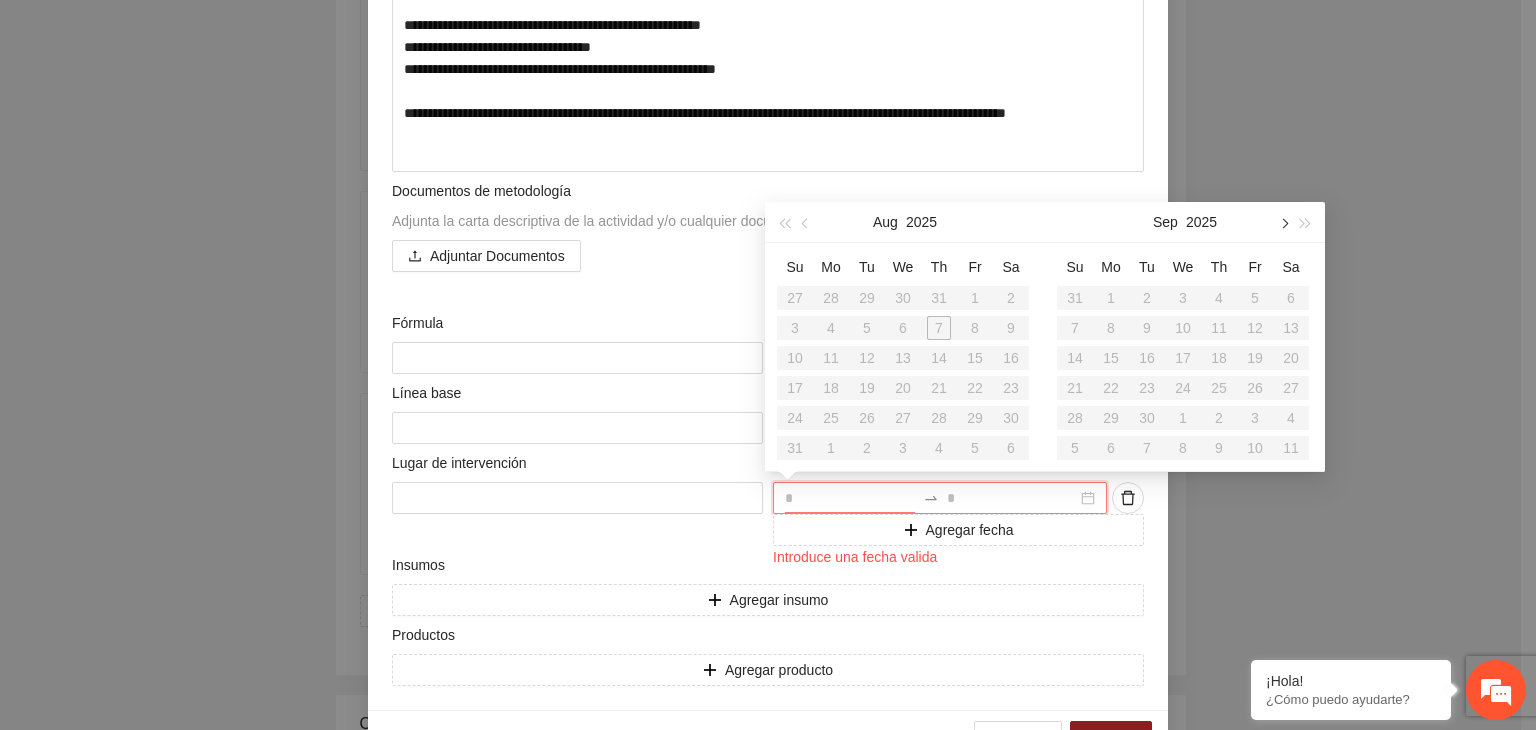click at bounding box center (1283, 222) 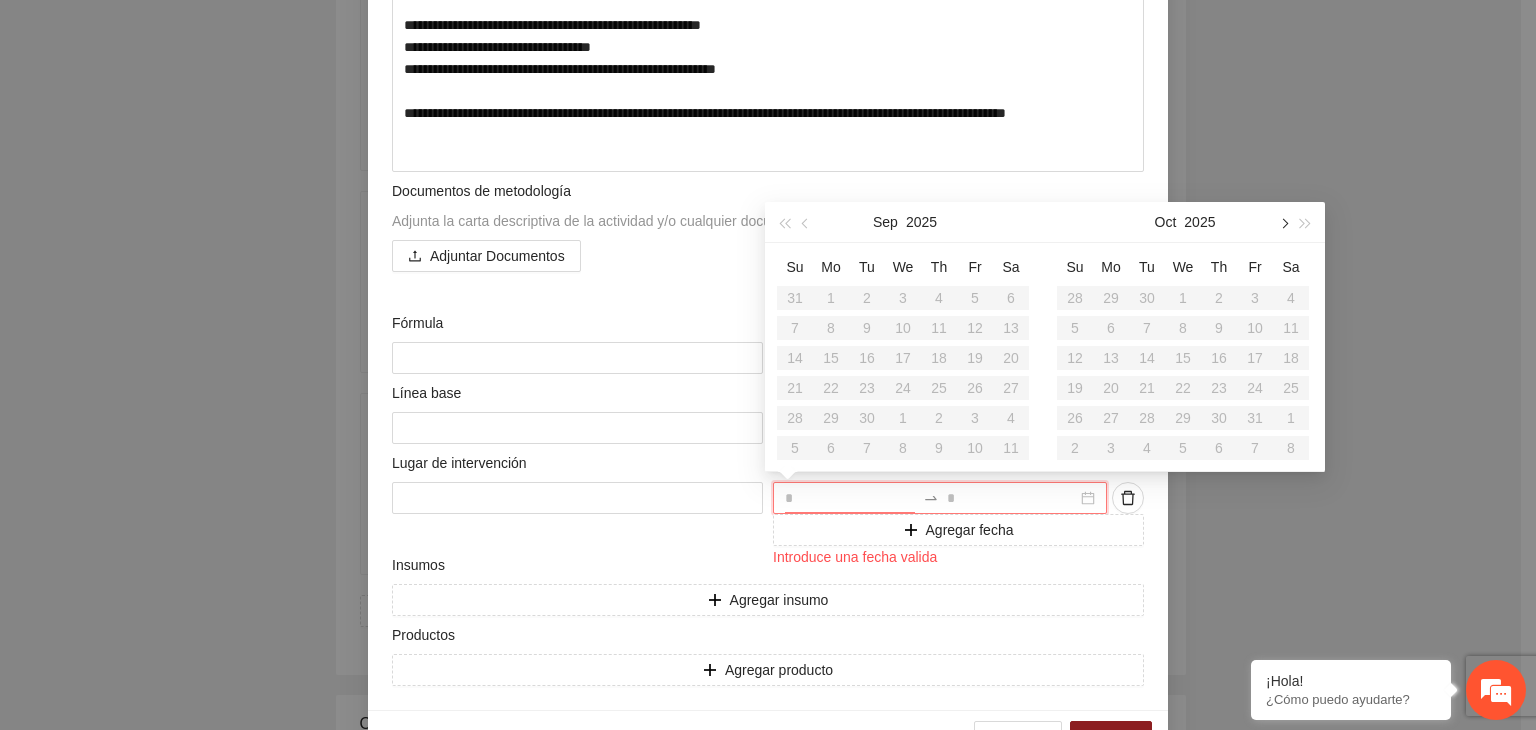 click at bounding box center [1283, 222] 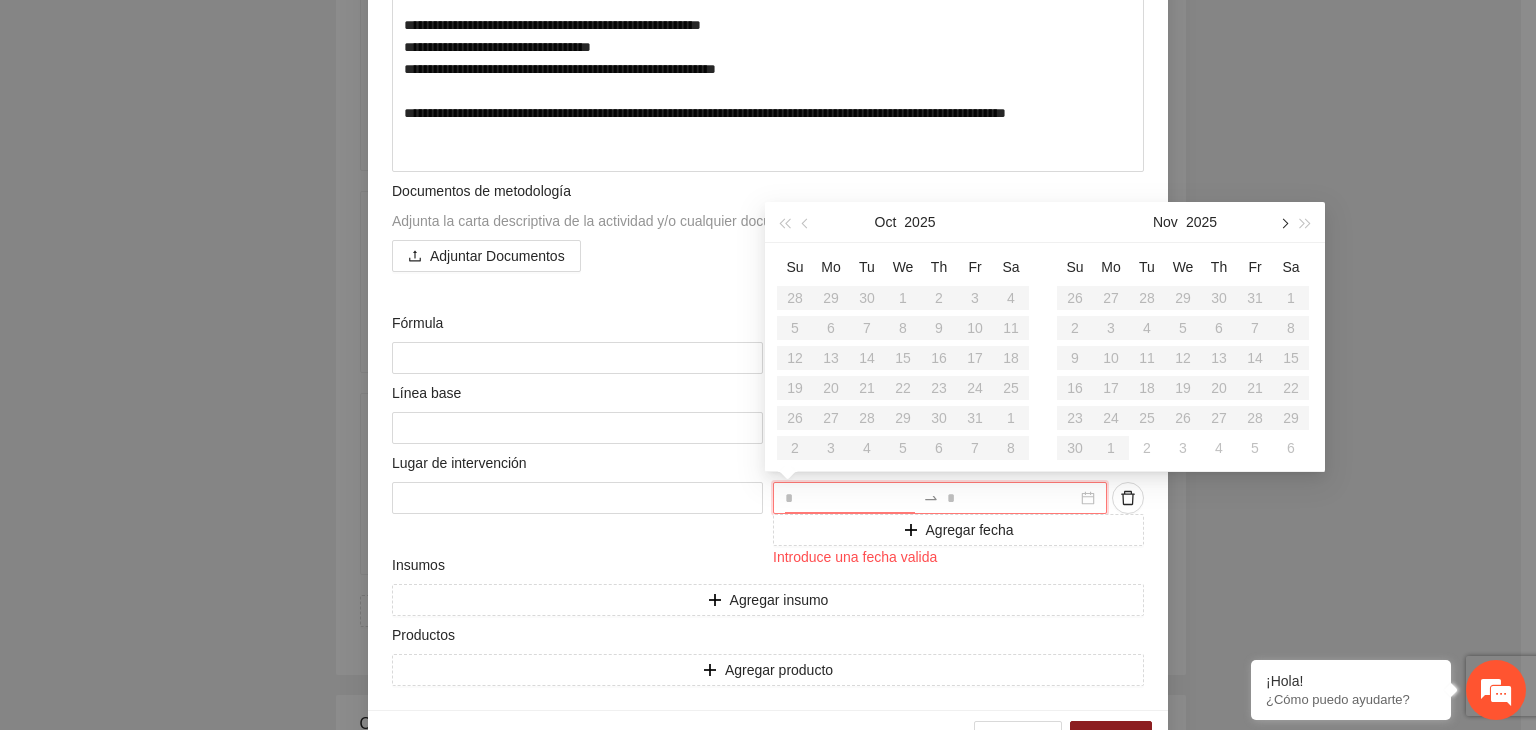 click at bounding box center [1283, 222] 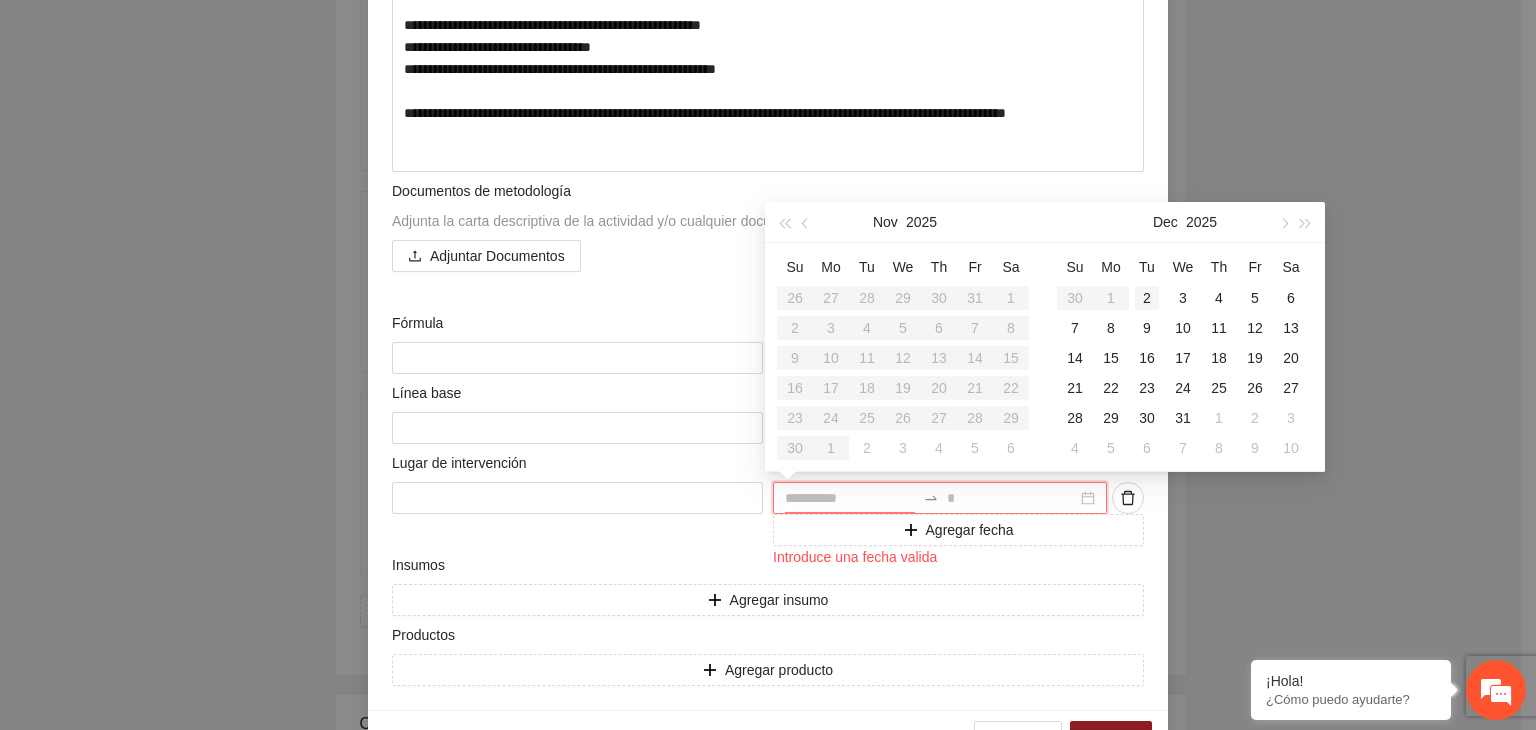 click on "2" at bounding box center [1147, 298] 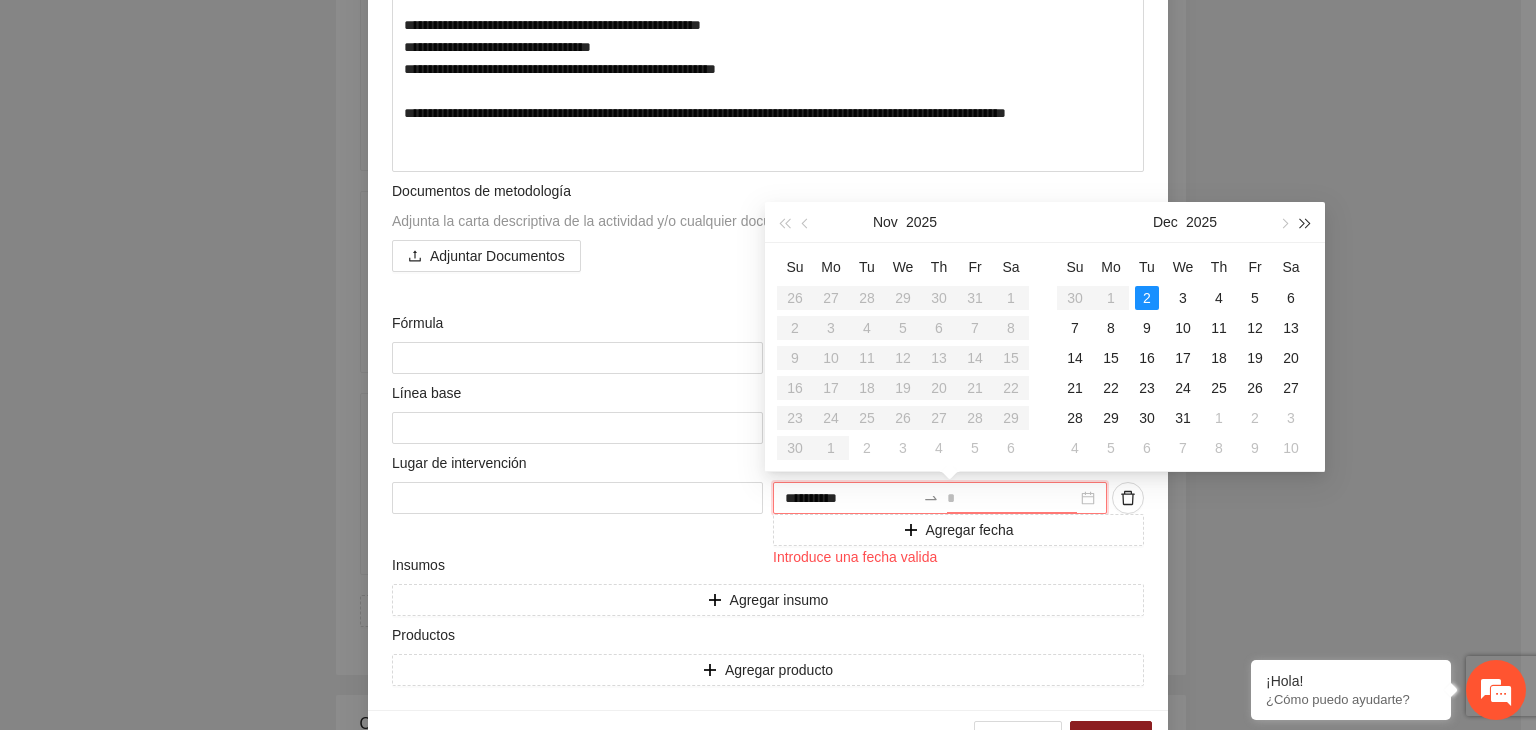click at bounding box center [1306, 224] 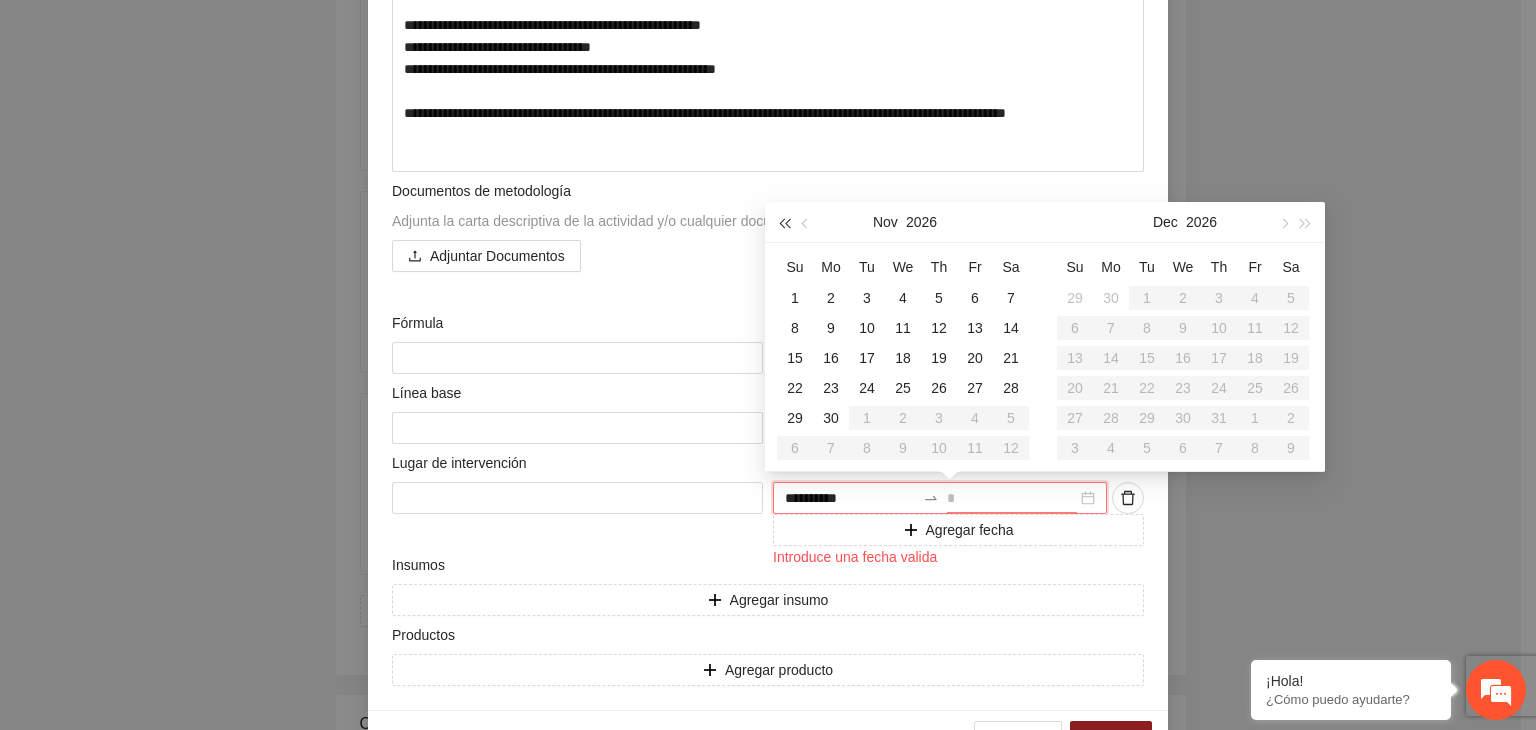 click at bounding box center [784, 224] 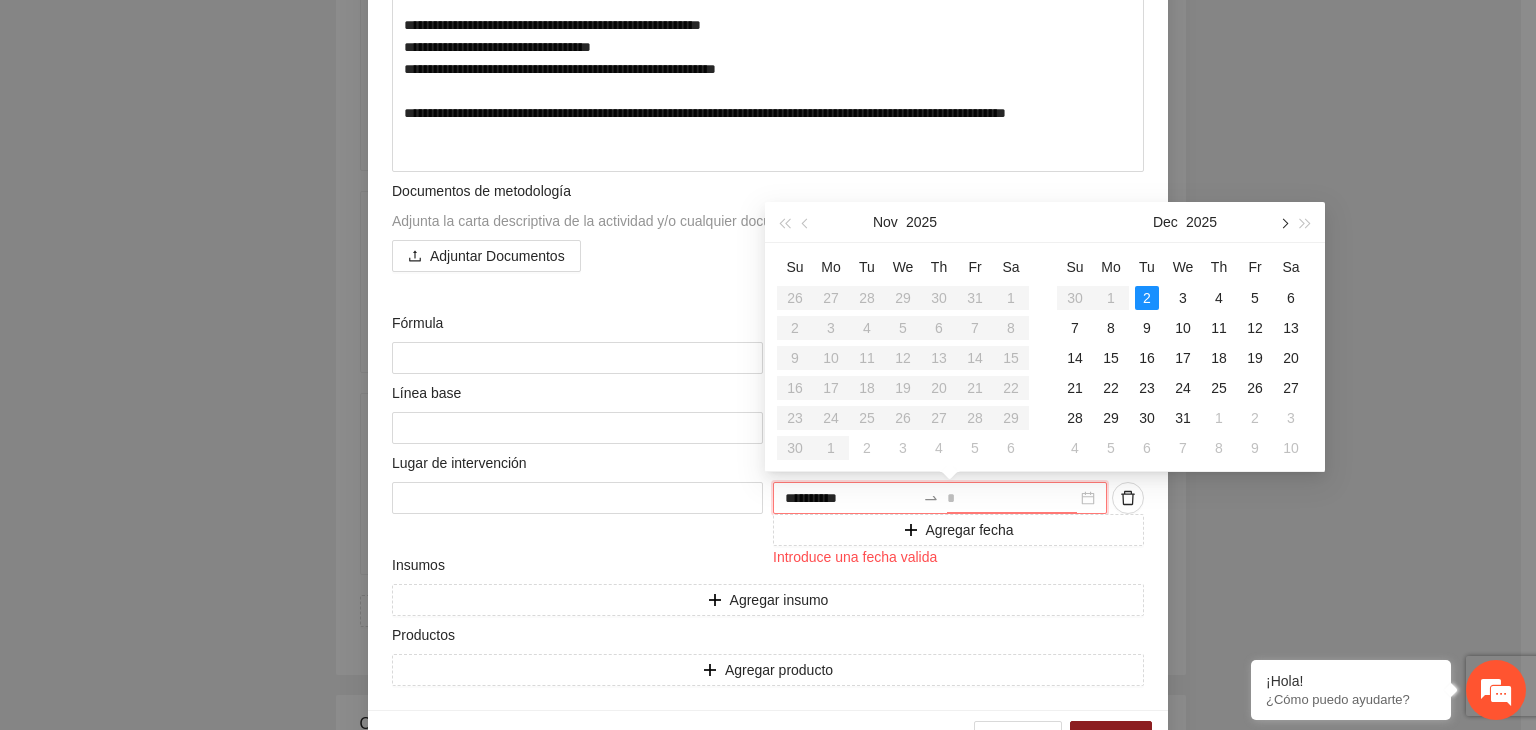 click at bounding box center [1283, 224] 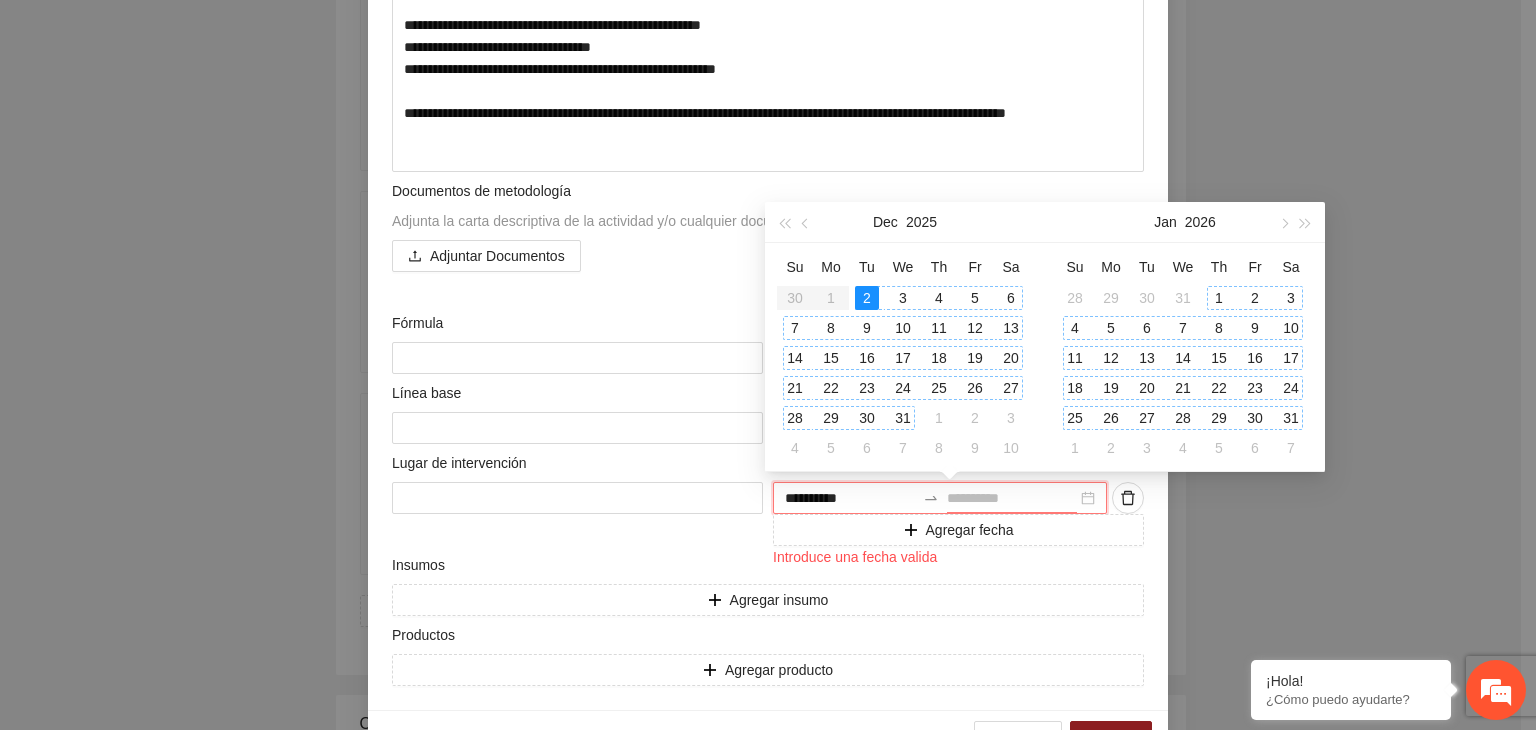 click on "31" at bounding box center (1291, 418) 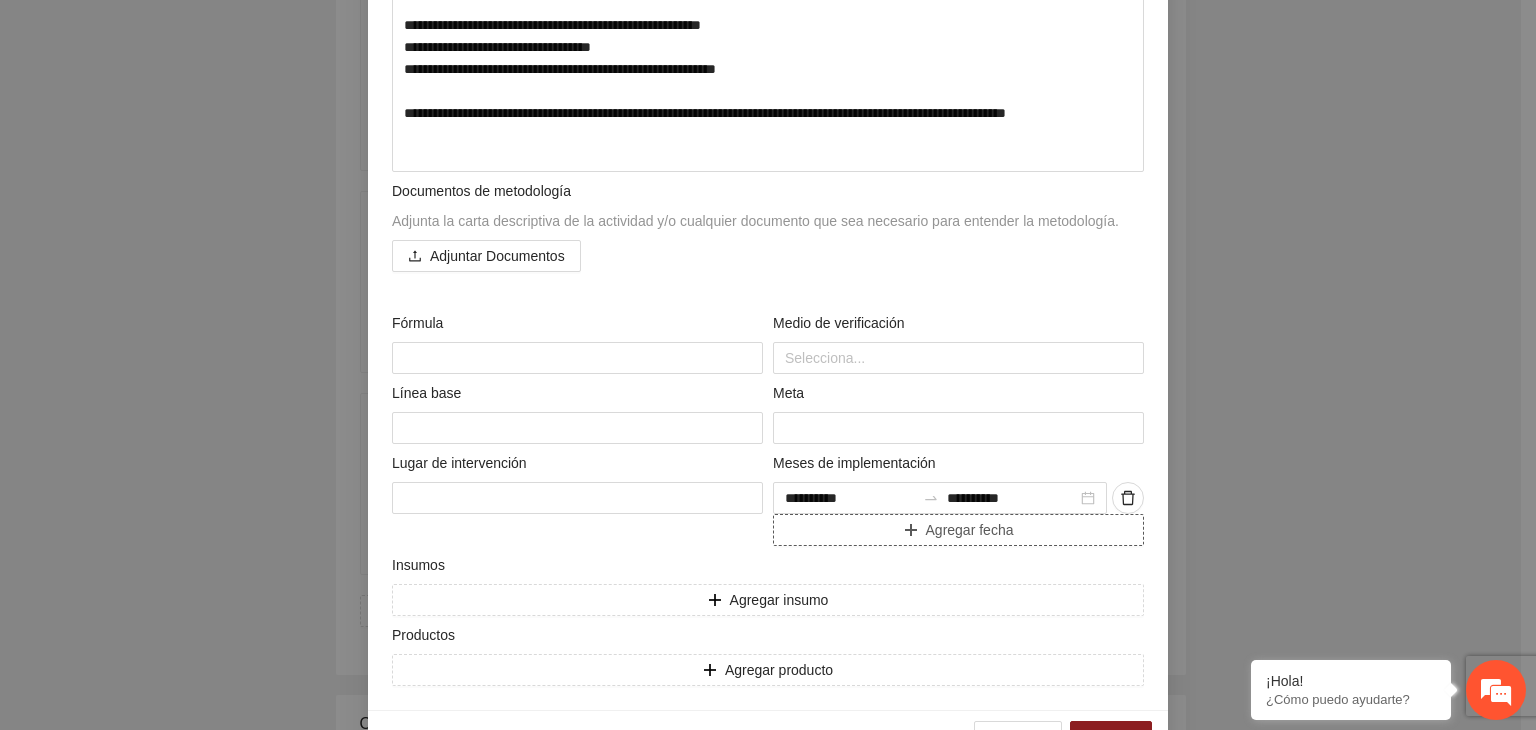 click on "Agregar fecha" at bounding box center [958, 530] 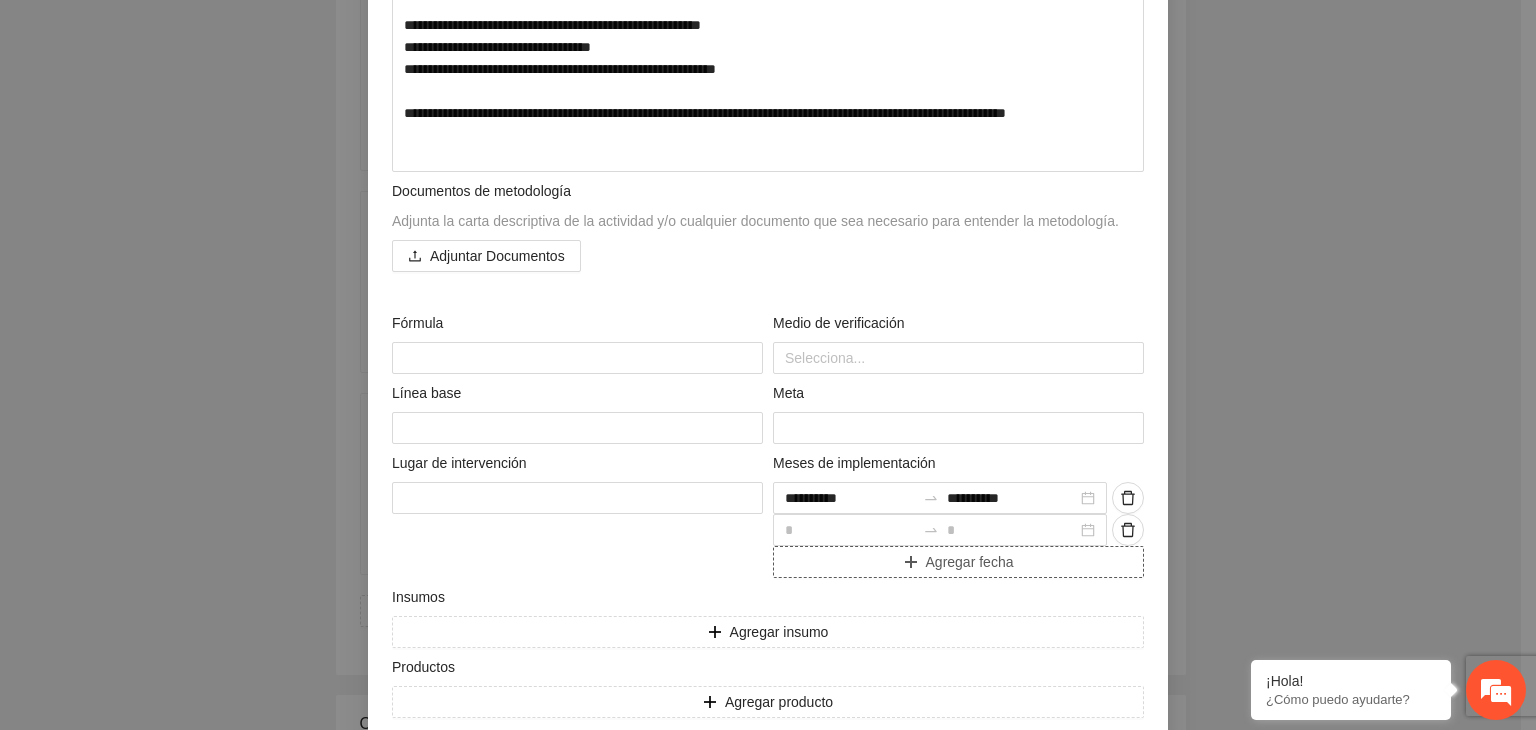 click at bounding box center (850, 498) 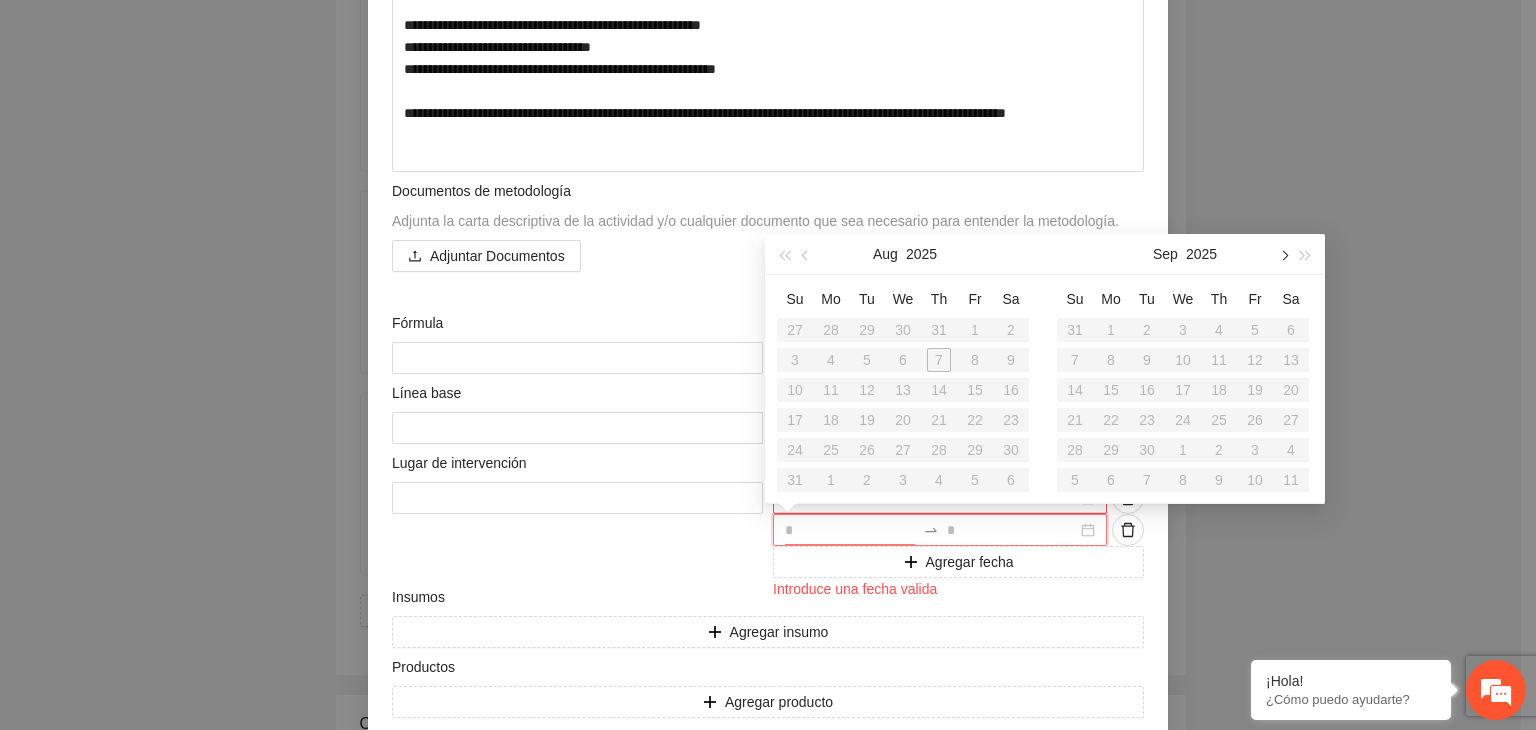 click at bounding box center [1283, 256] 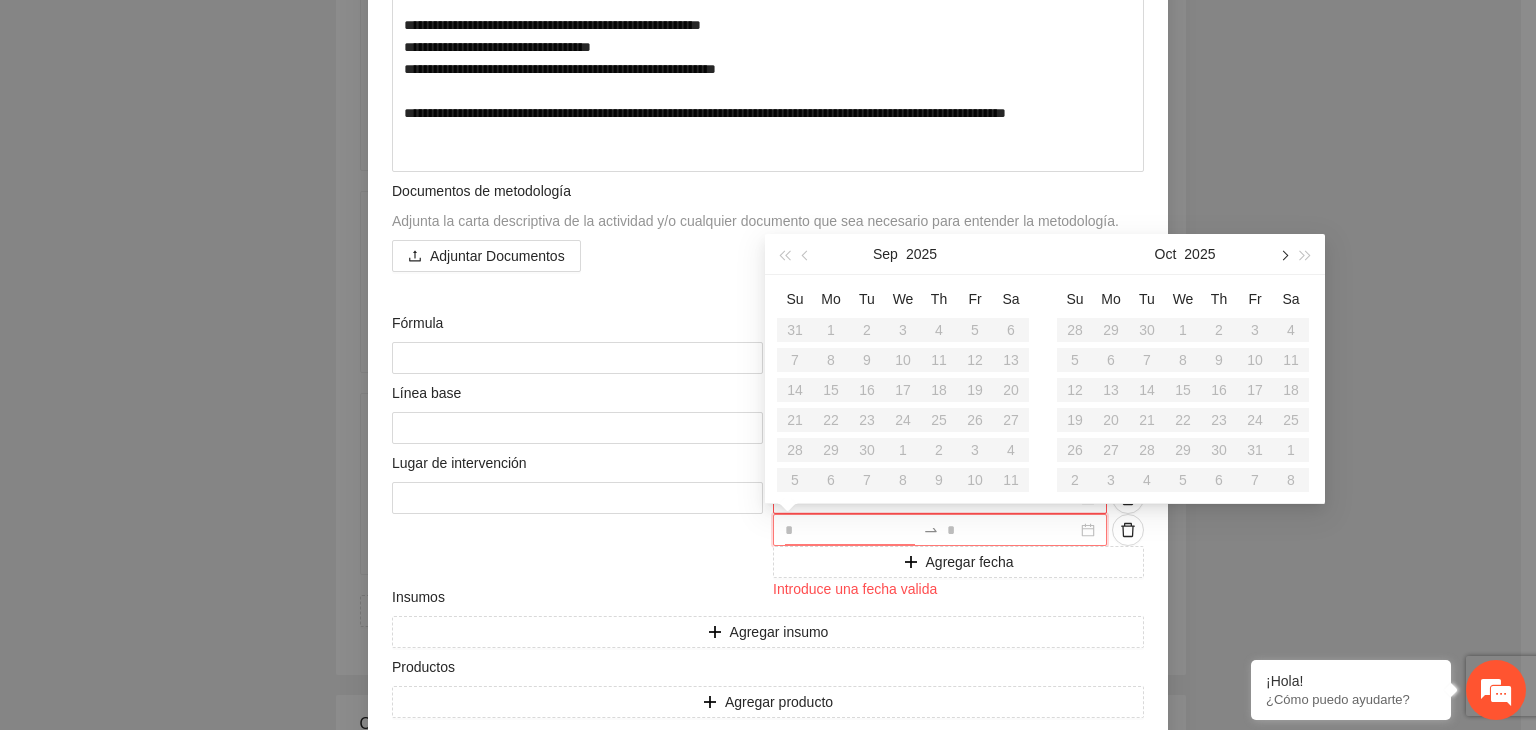 click at bounding box center [1283, 256] 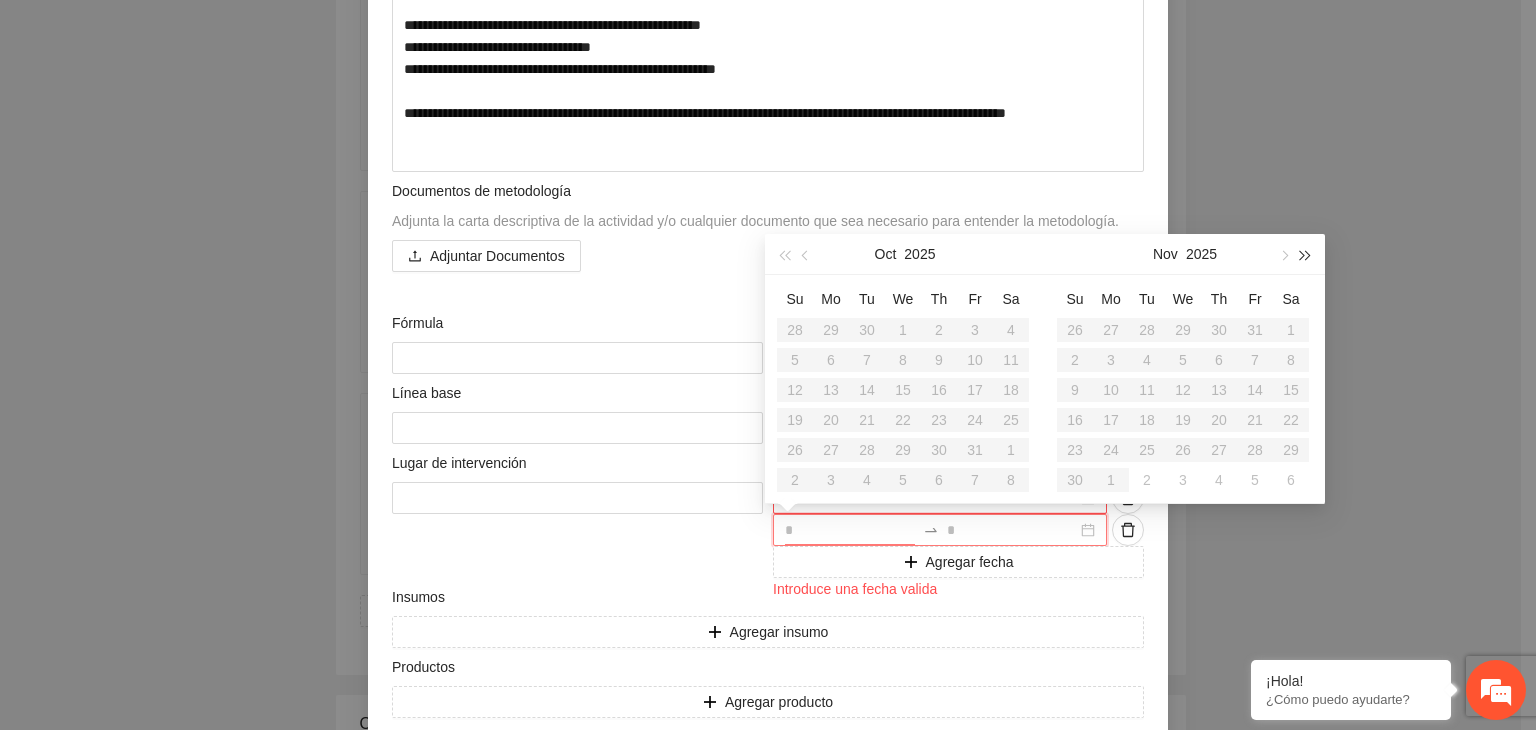 click at bounding box center [1306, 254] 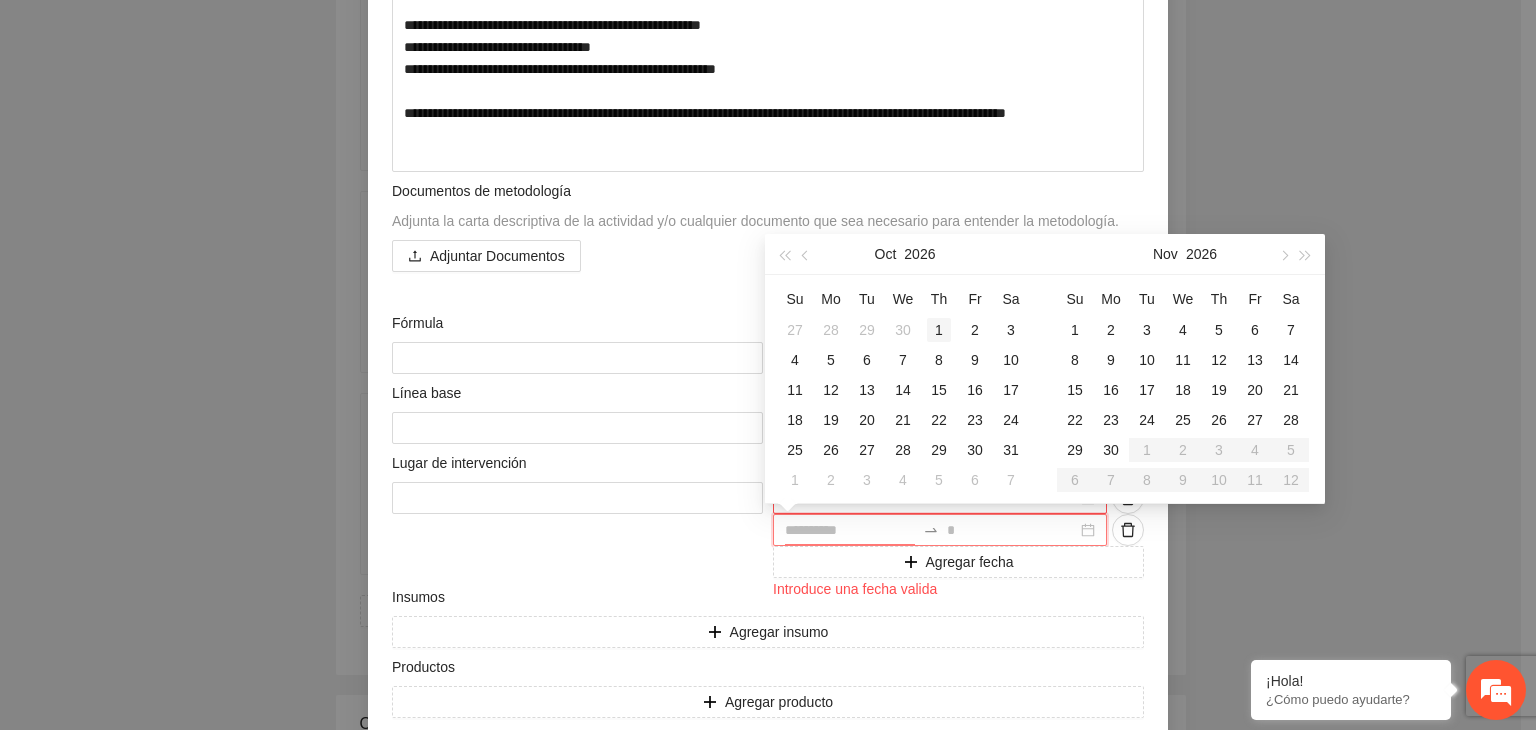 click on "1" at bounding box center (939, 330) 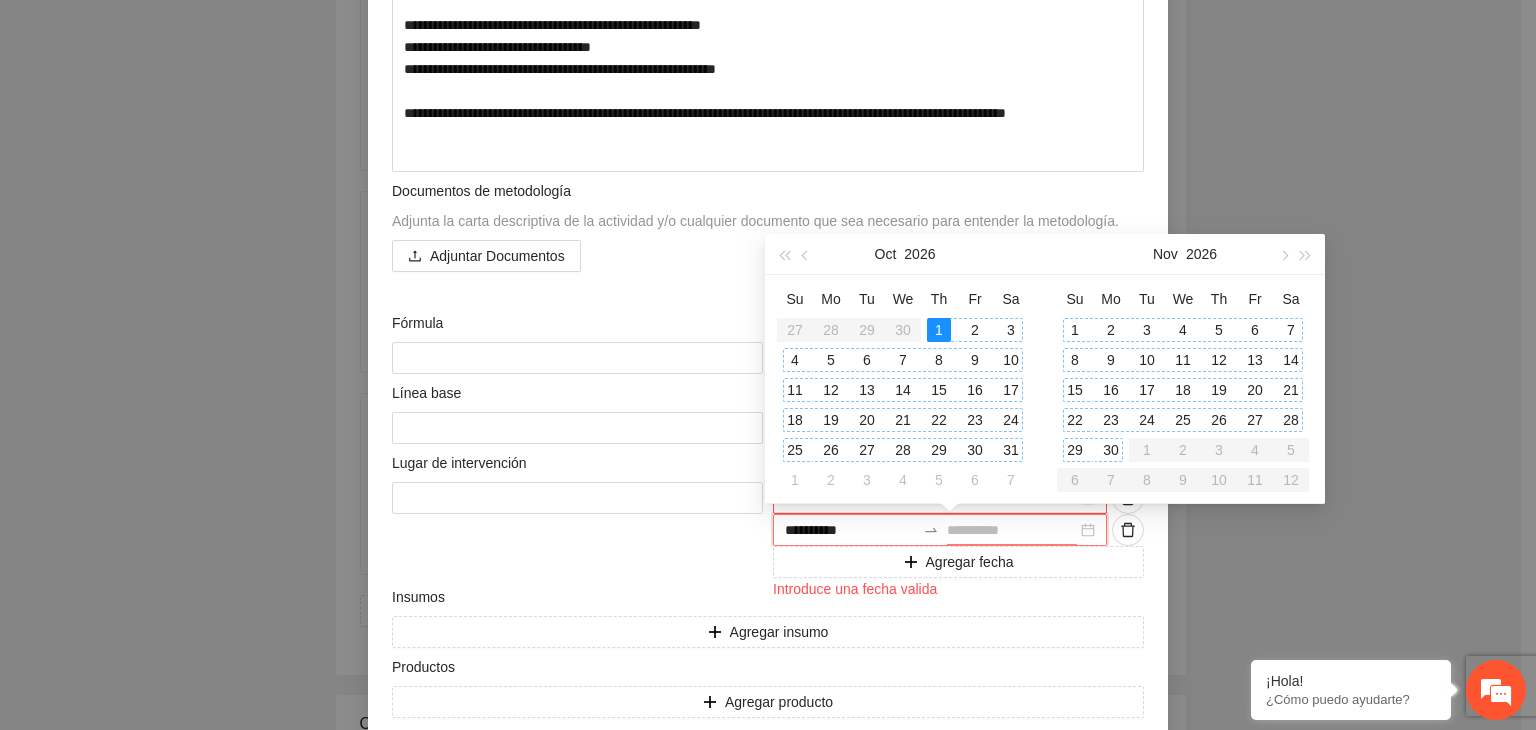 click on "30" at bounding box center (1111, 450) 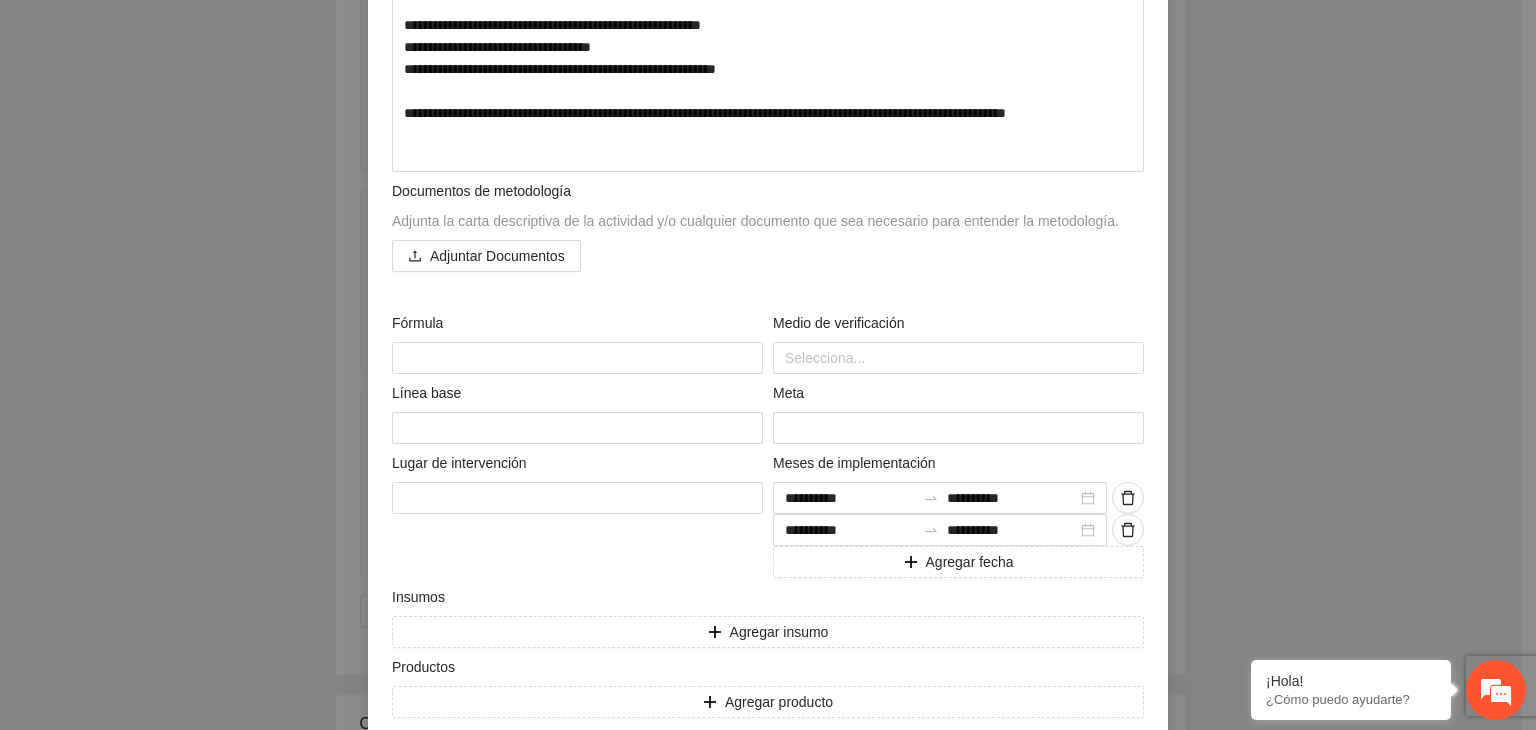 click on "**********" at bounding box center [768, 365] 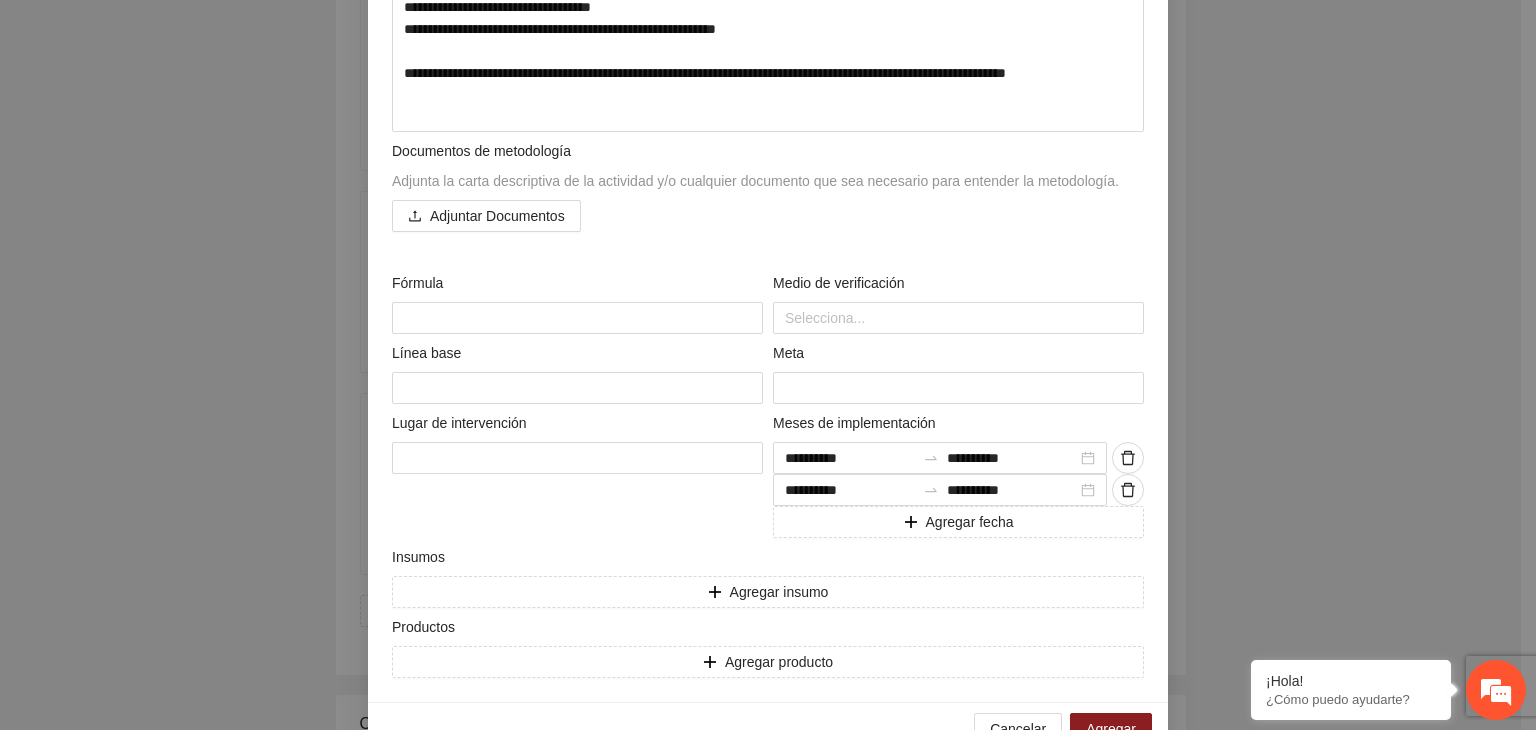 scroll, scrollTop: 609, scrollLeft: 0, axis: vertical 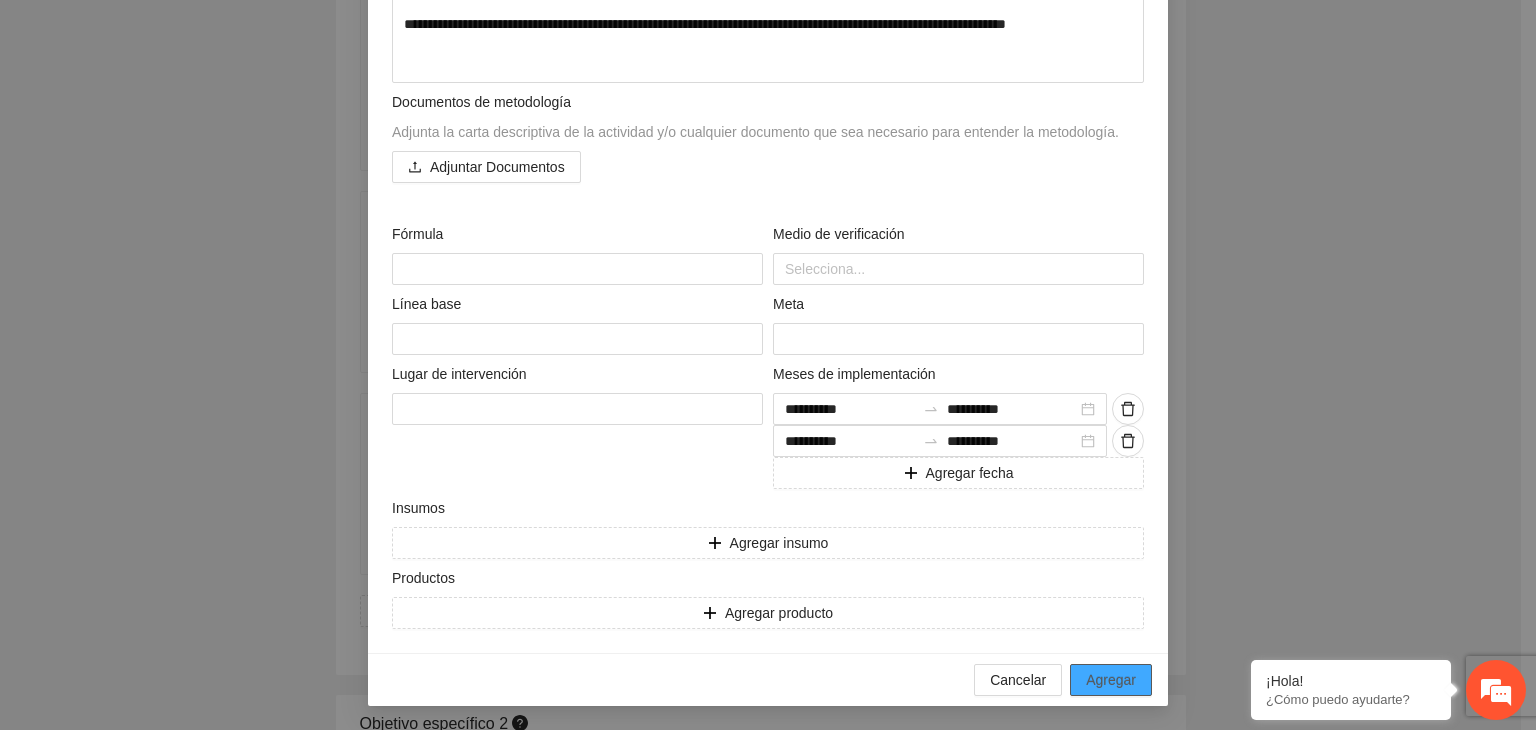 click on "Agregar" at bounding box center (1111, 680) 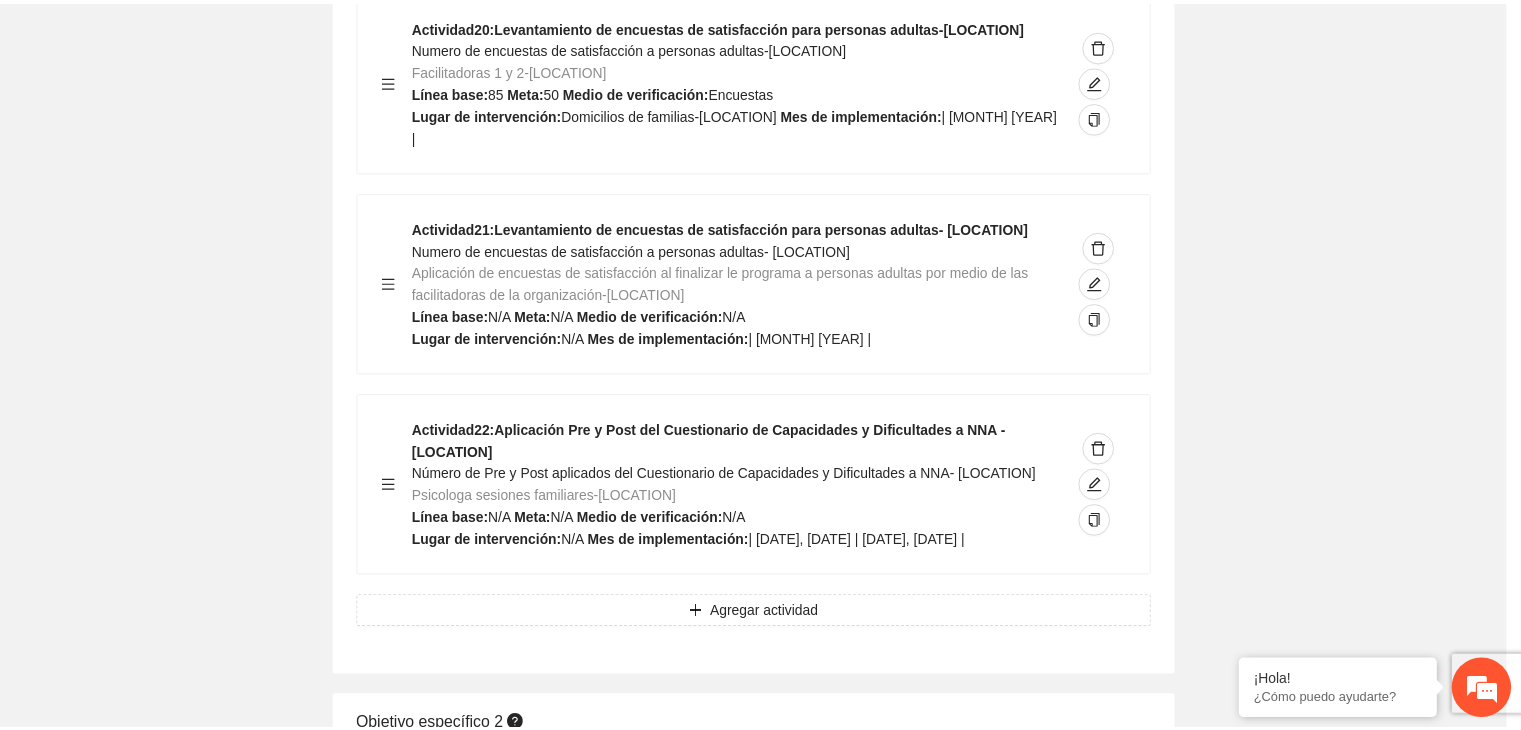 scroll, scrollTop: 204, scrollLeft: 0, axis: vertical 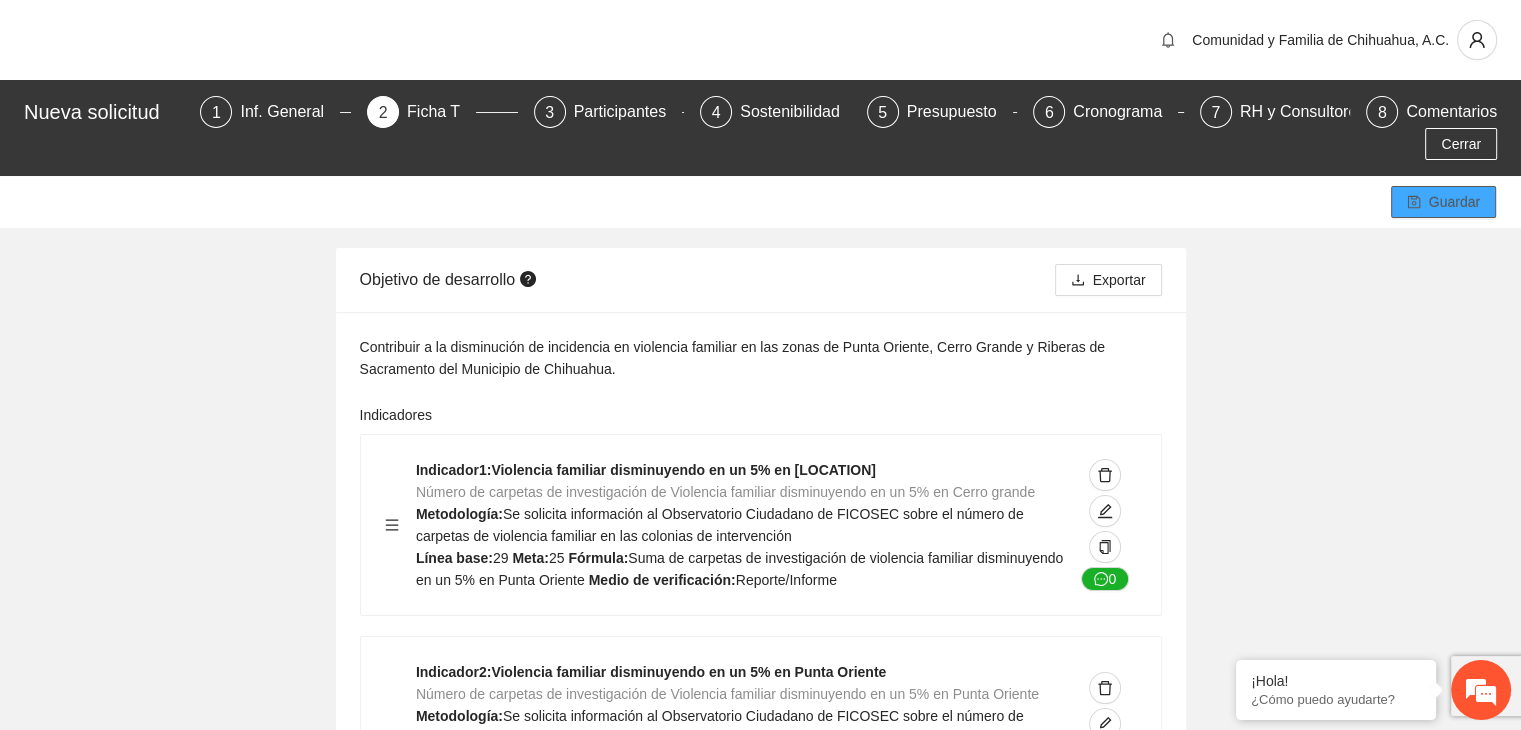 click 